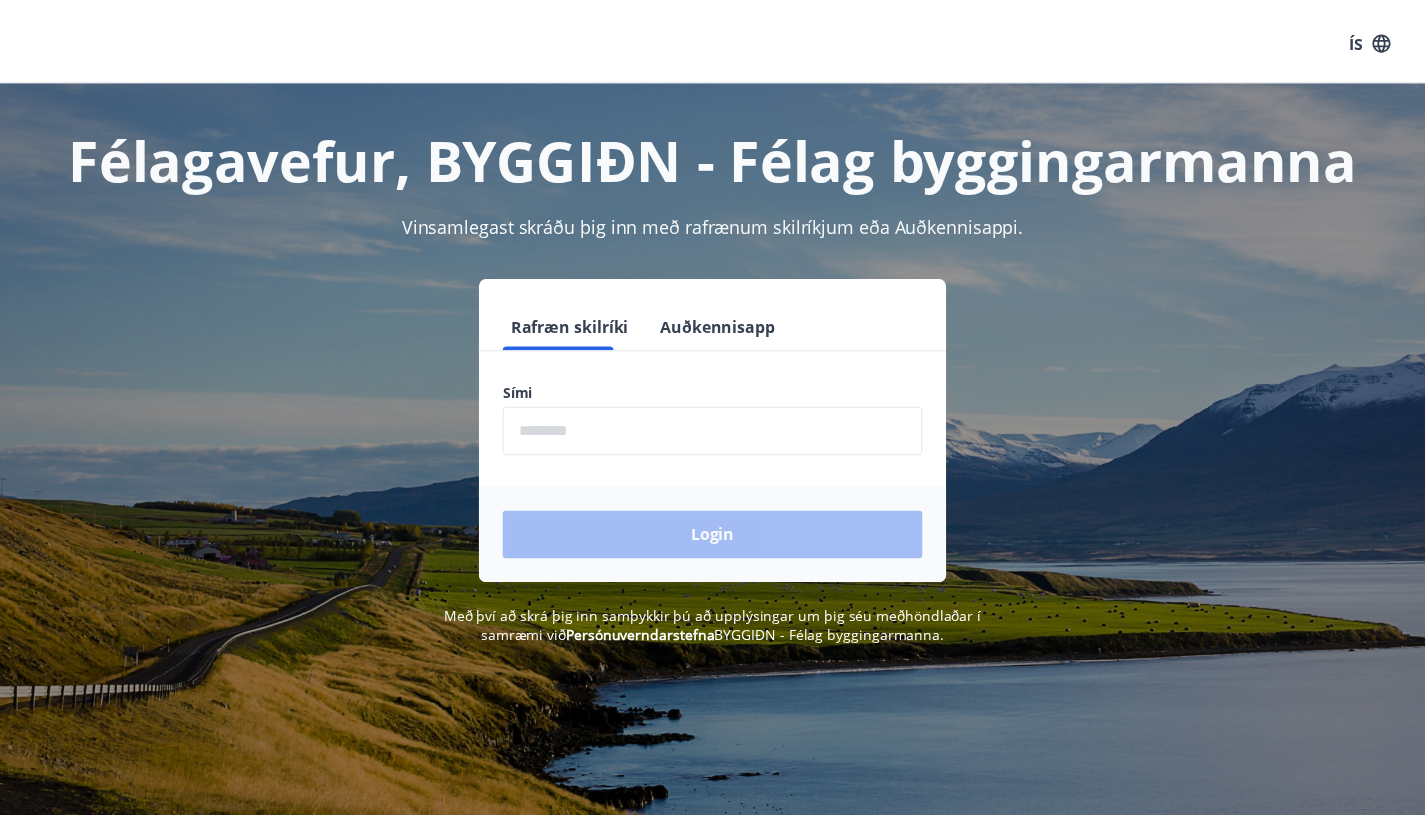 scroll, scrollTop: 0, scrollLeft: 0, axis: both 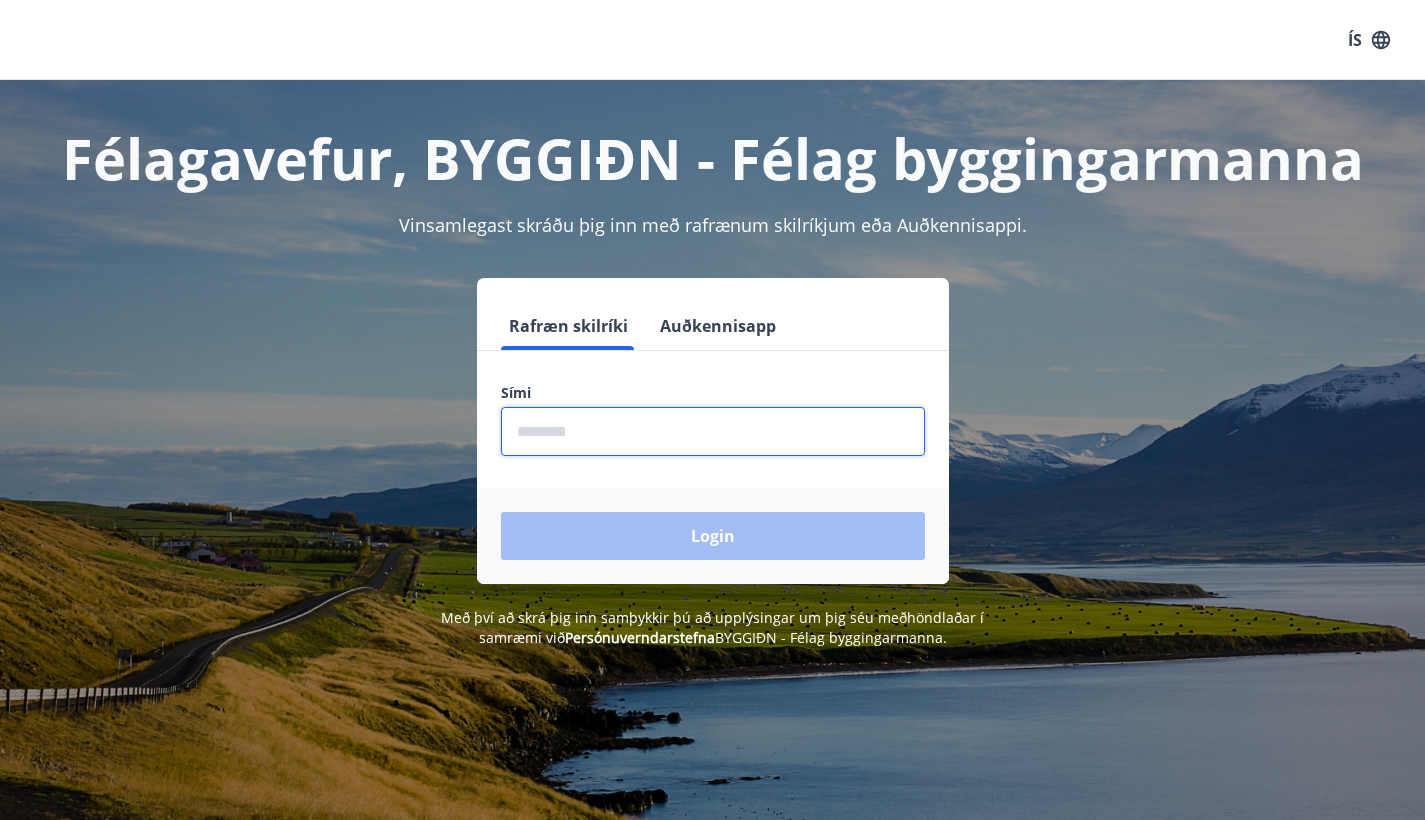 click at bounding box center (713, 431) 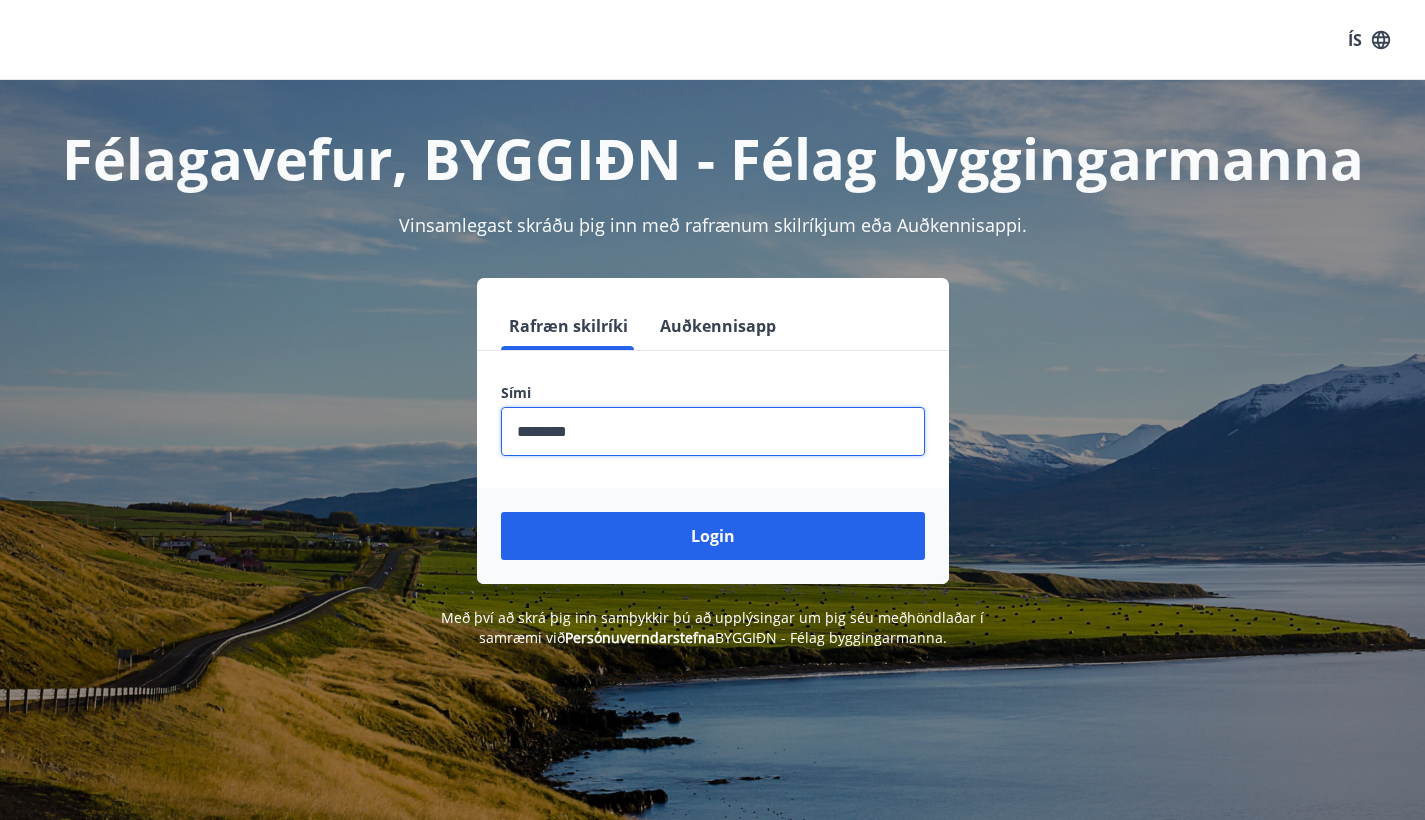 type on "********" 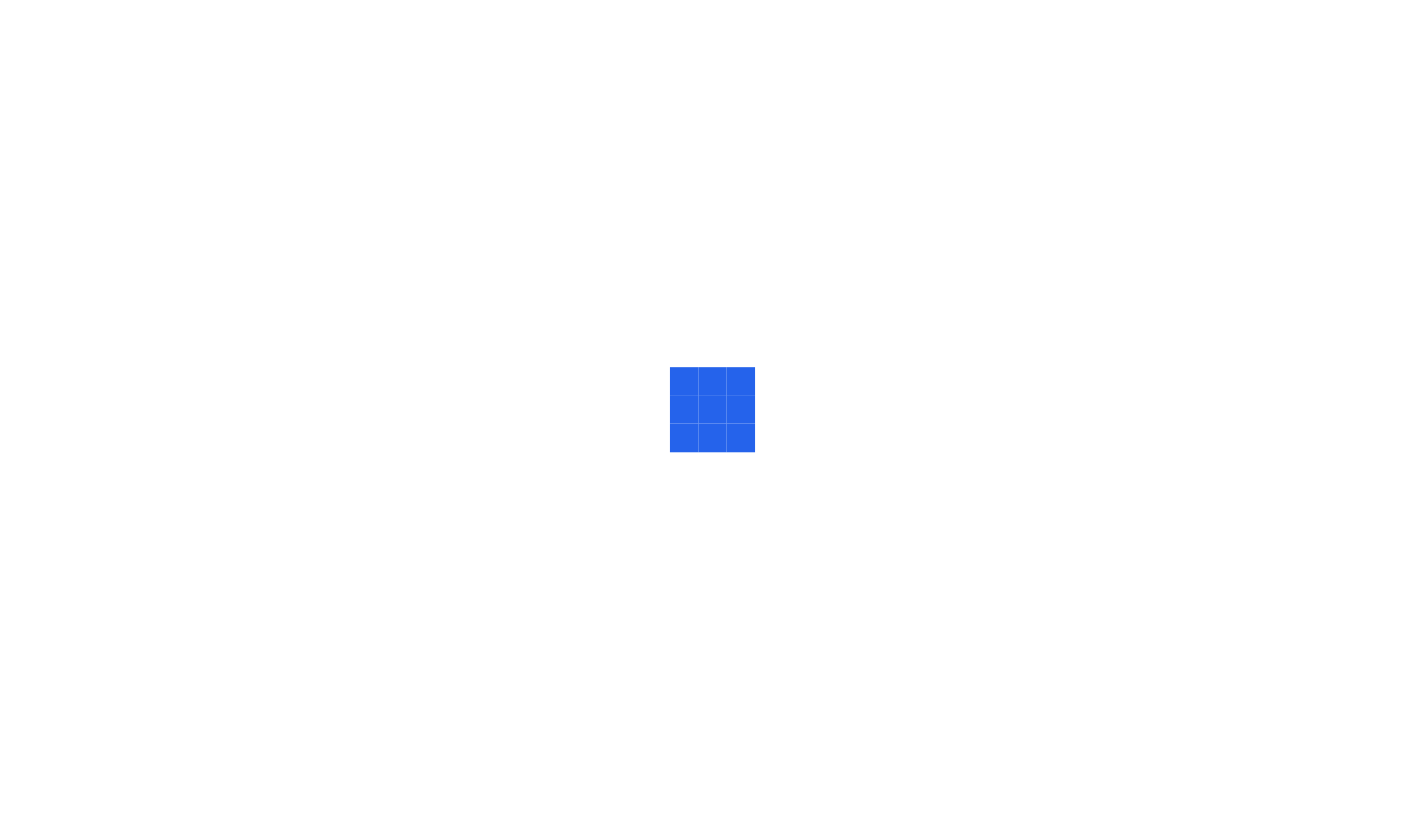 scroll, scrollTop: 0, scrollLeft: 0, axis: both 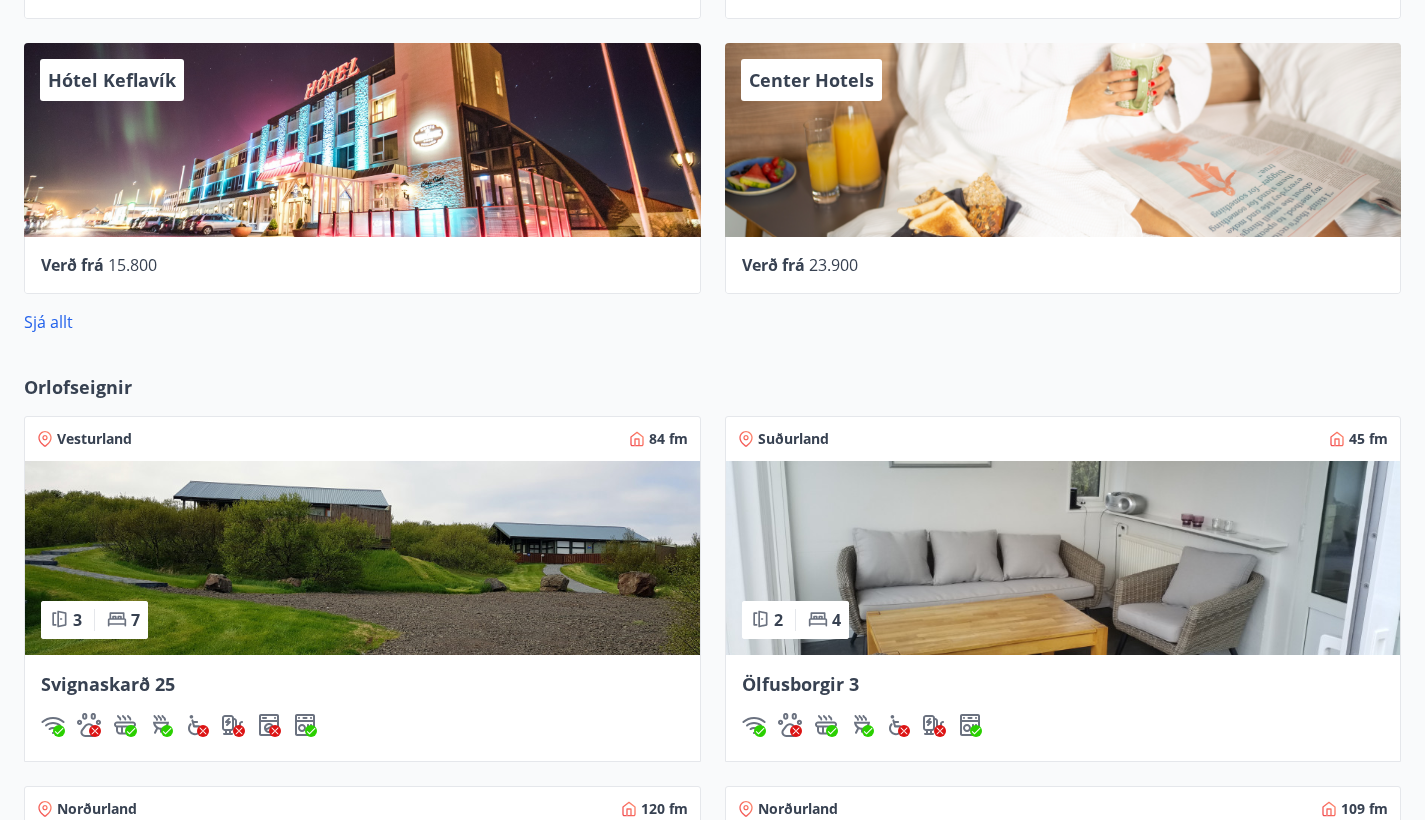 click at bounding box center (362, 558) 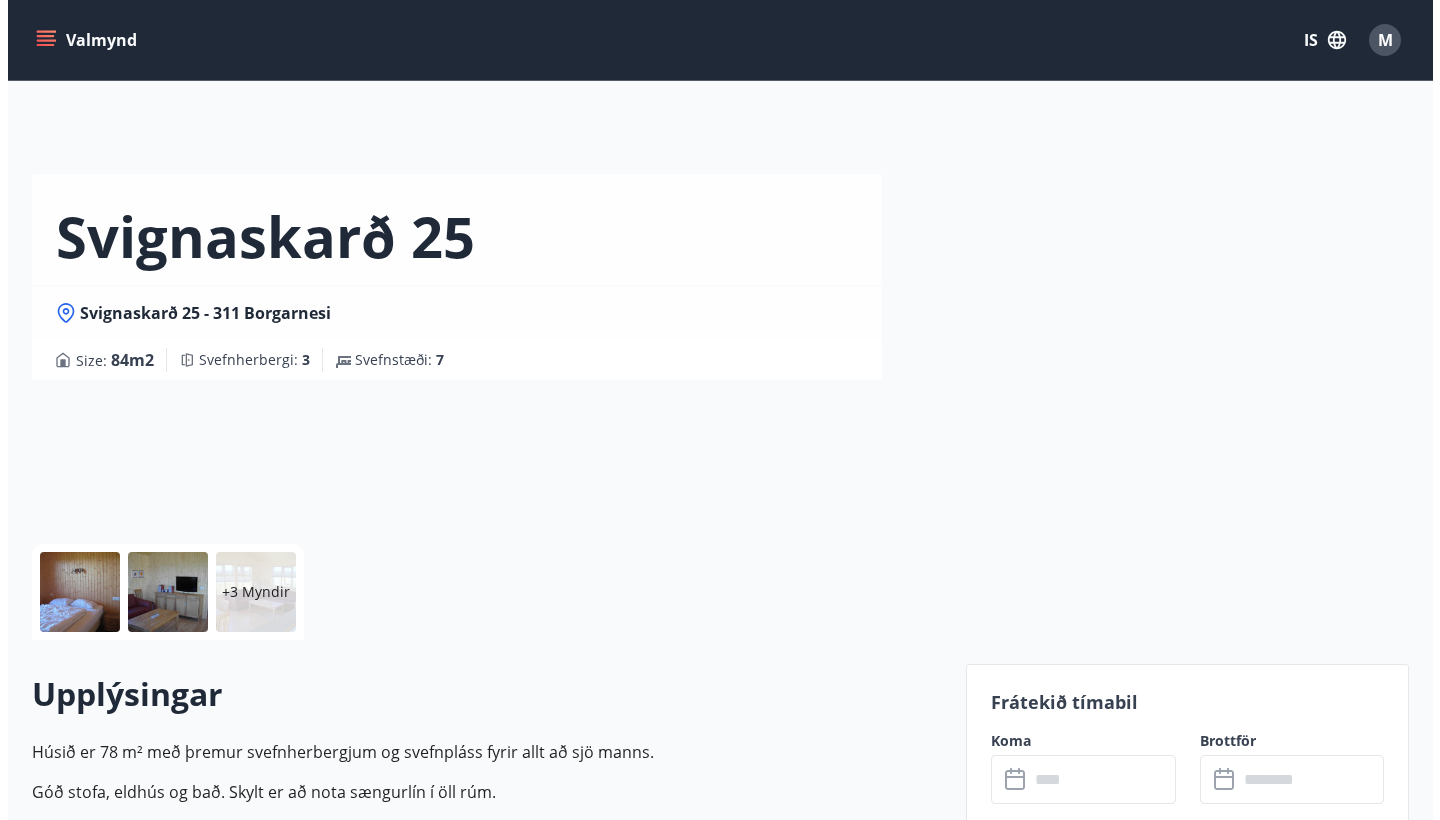 scroll, scrollTop: 124, scrollLeft: 0, axis: vertical 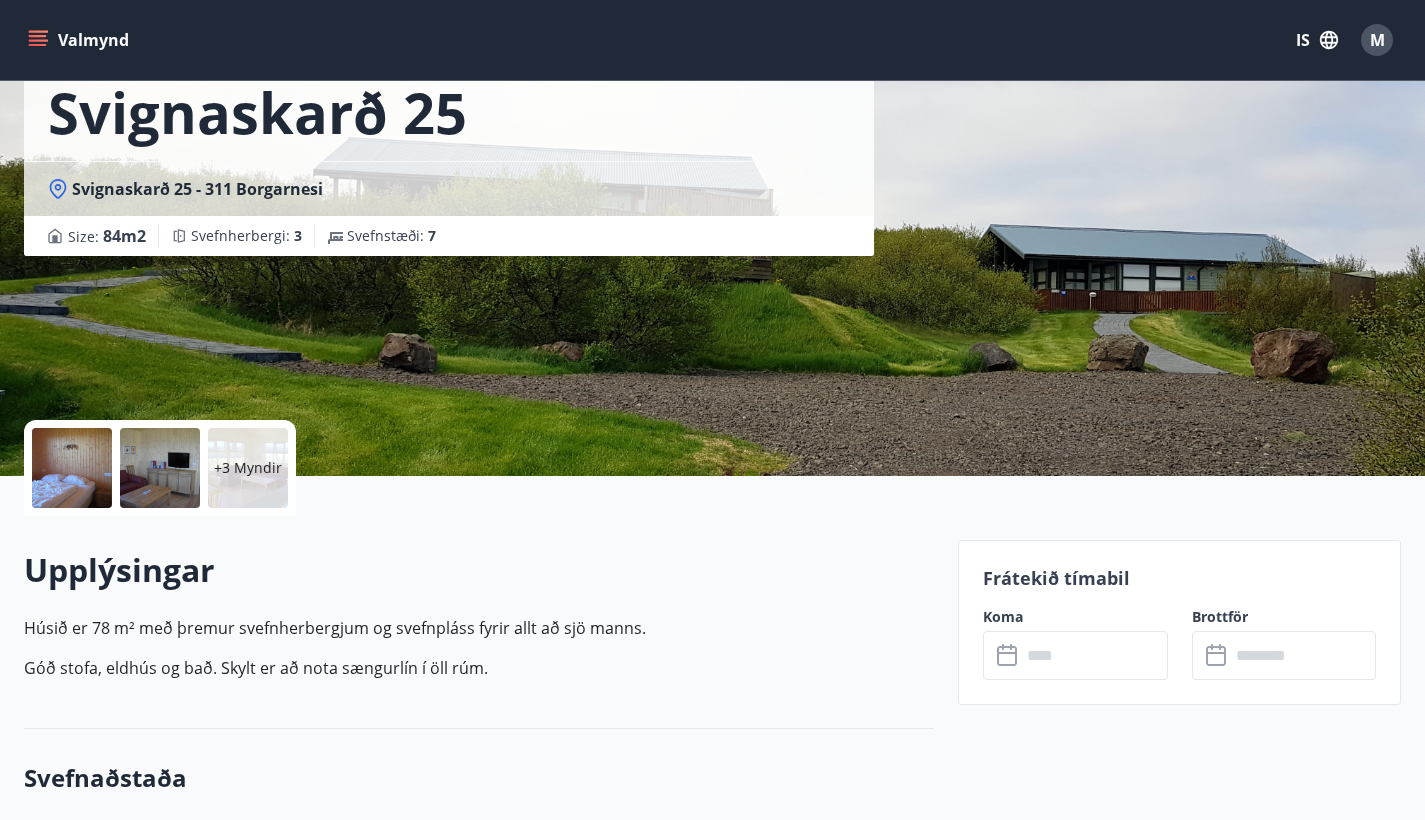 click at bounding box center [160, 468] 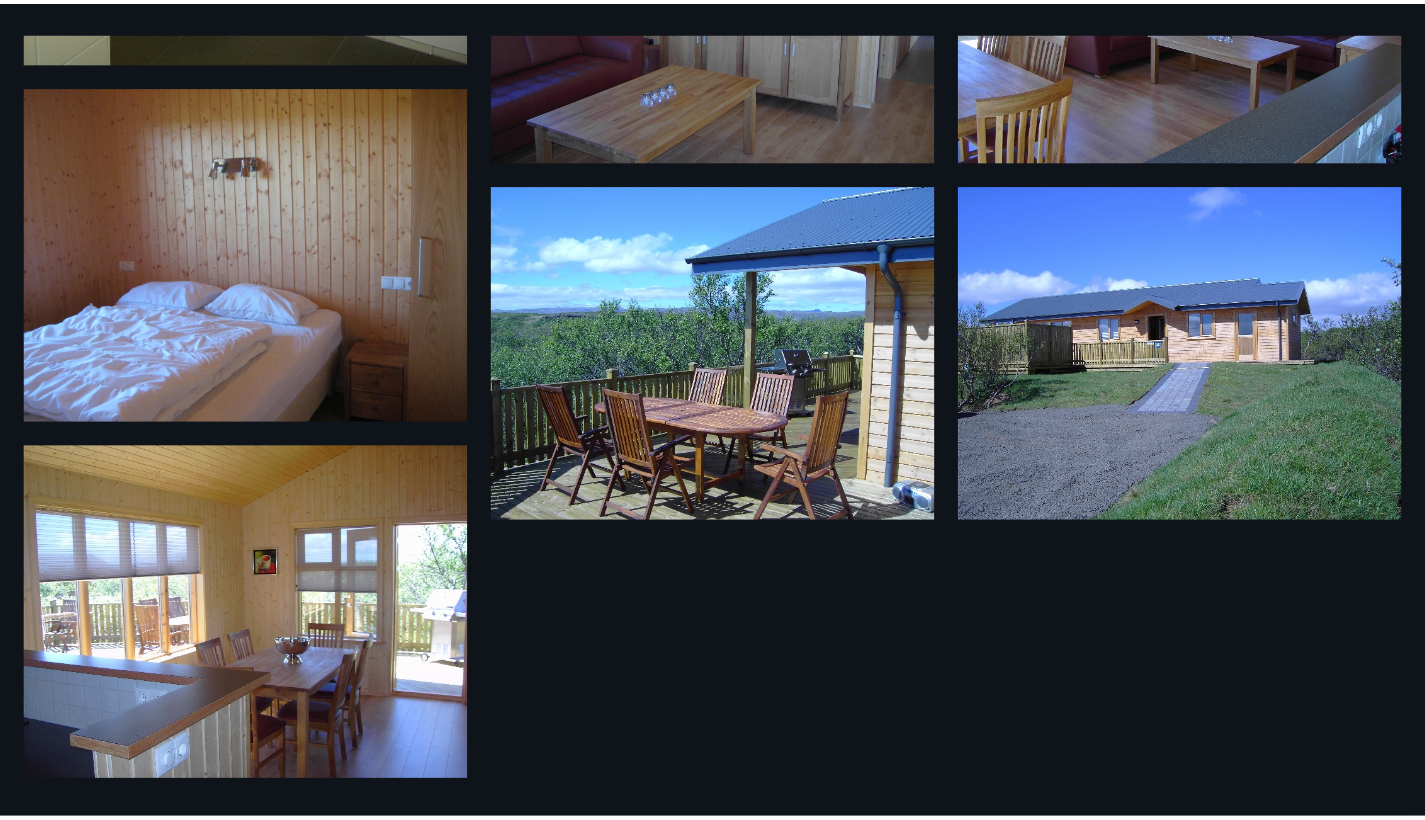 scroll, scrollTop: 0, scrollLeft: 0, axis: both 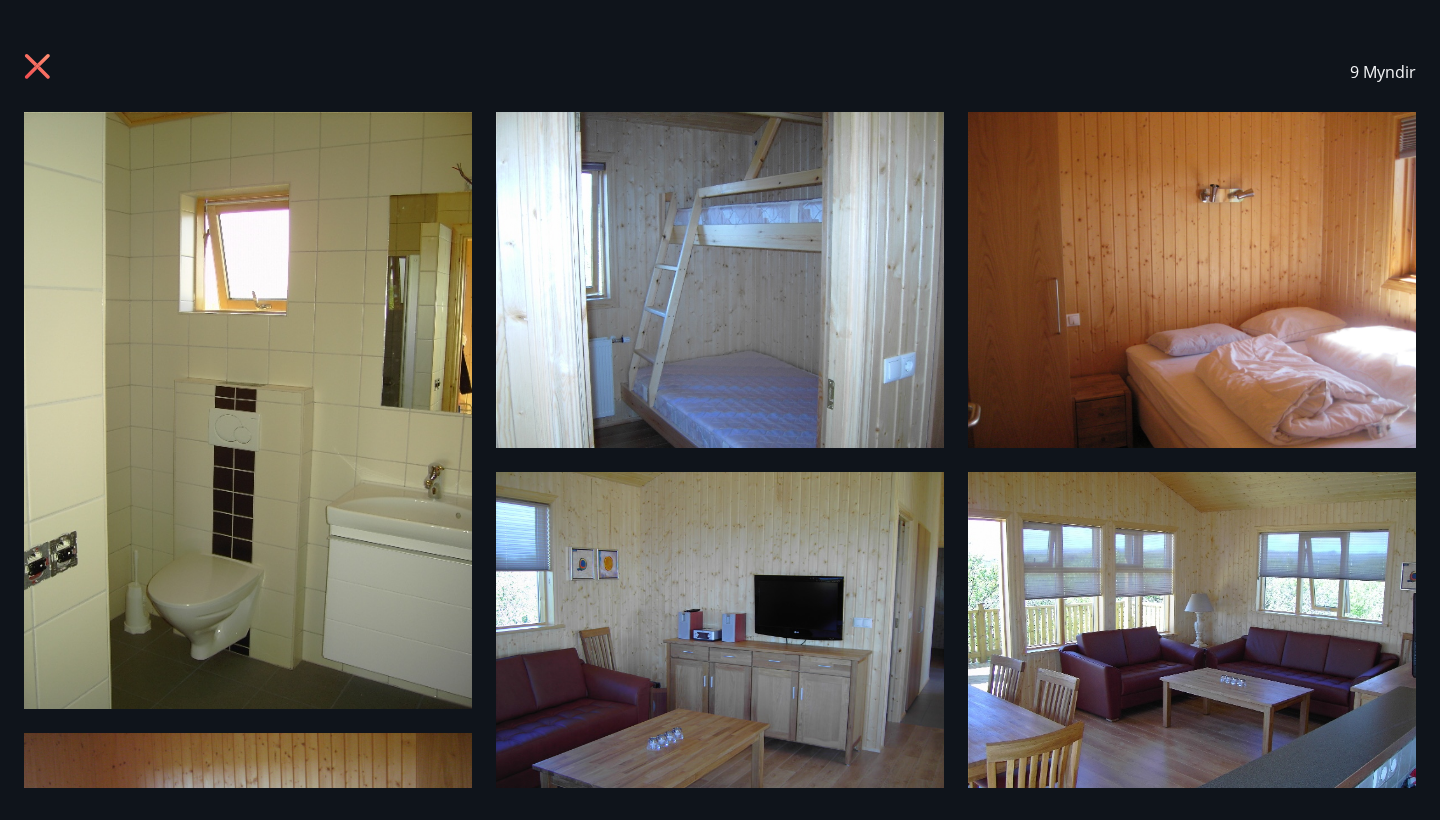 click at bounding box center (37, 66) 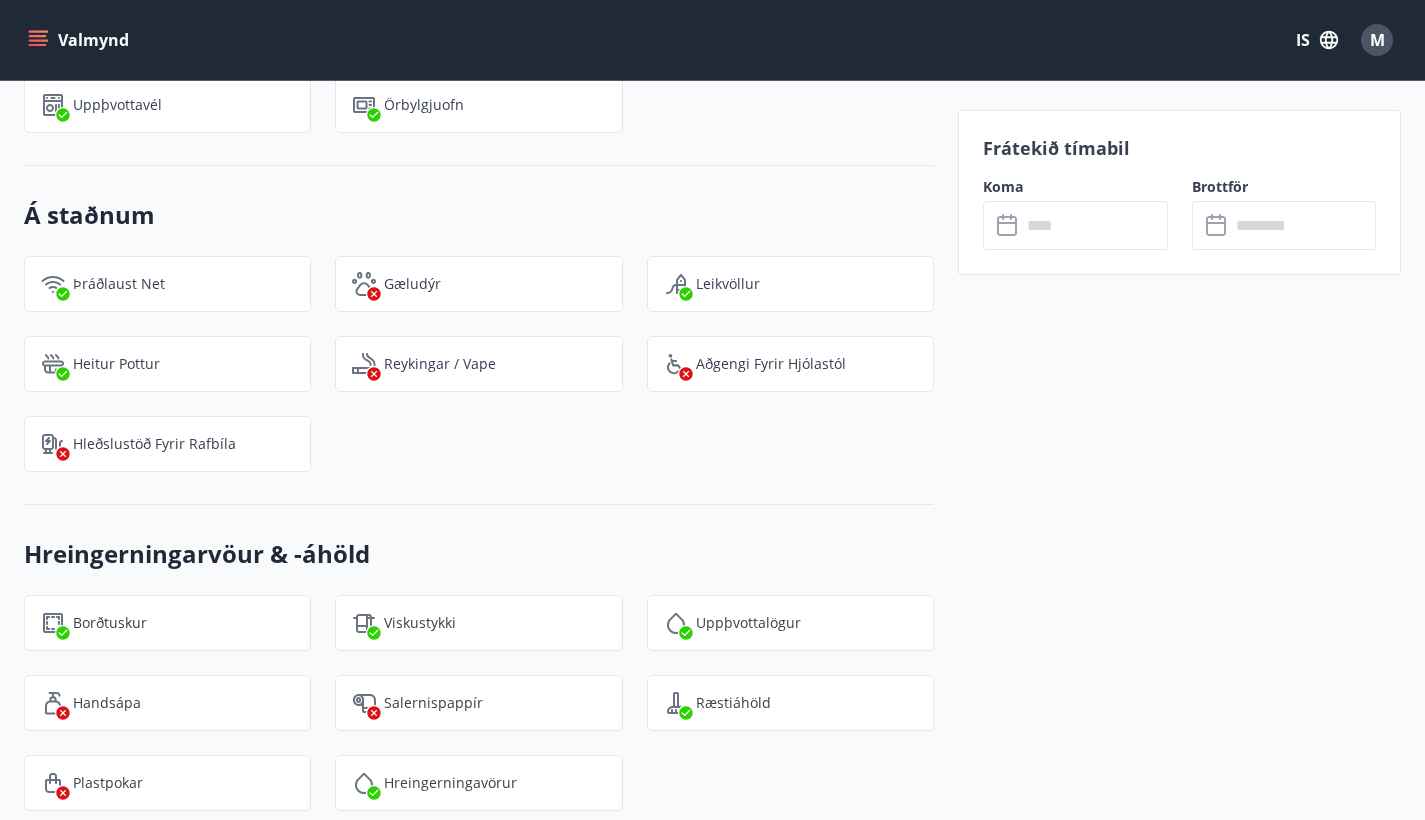 scroll, scrollTop: 1766, scrollLeft: 0, axis: vertical 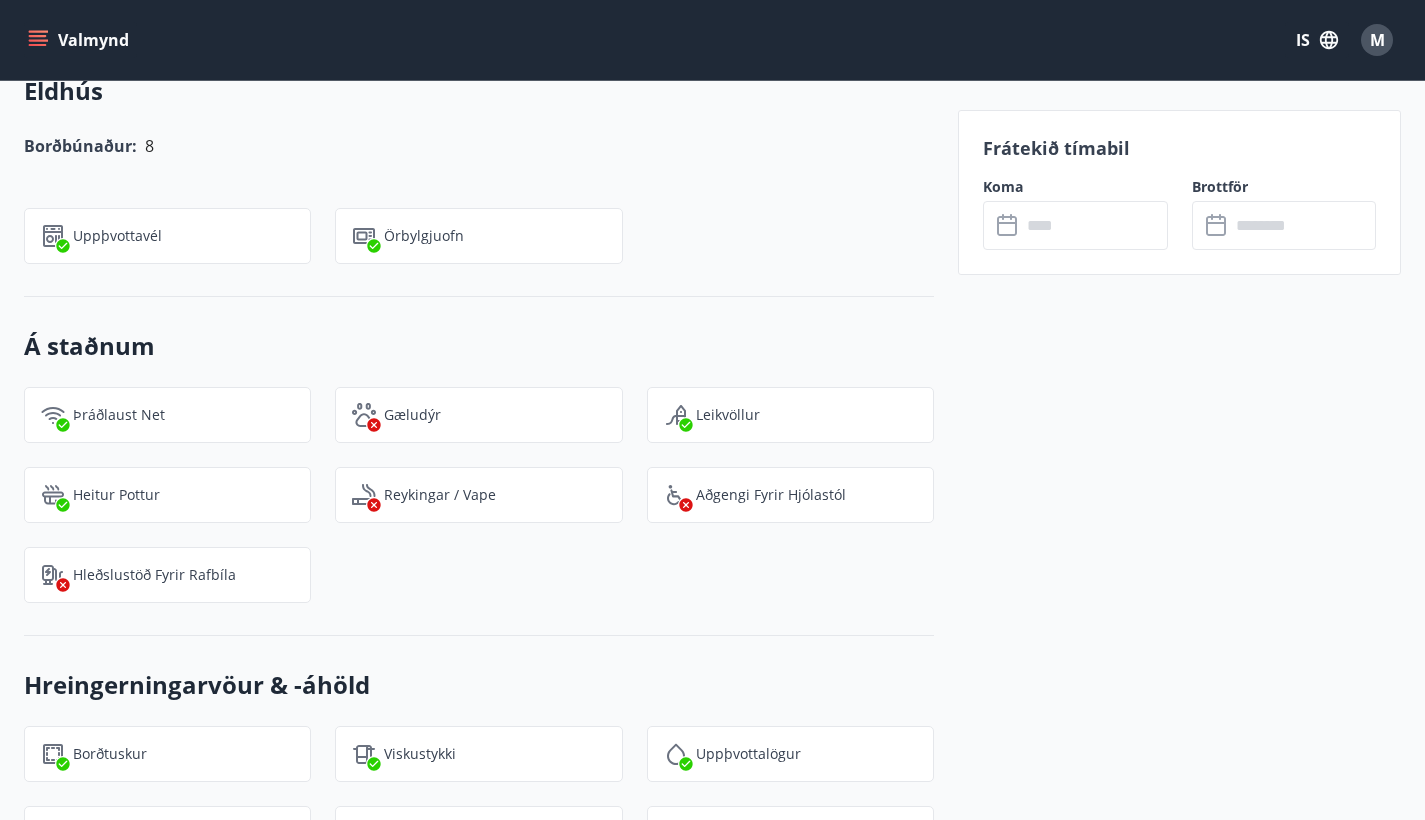 click at bounding box center [1094, 225] 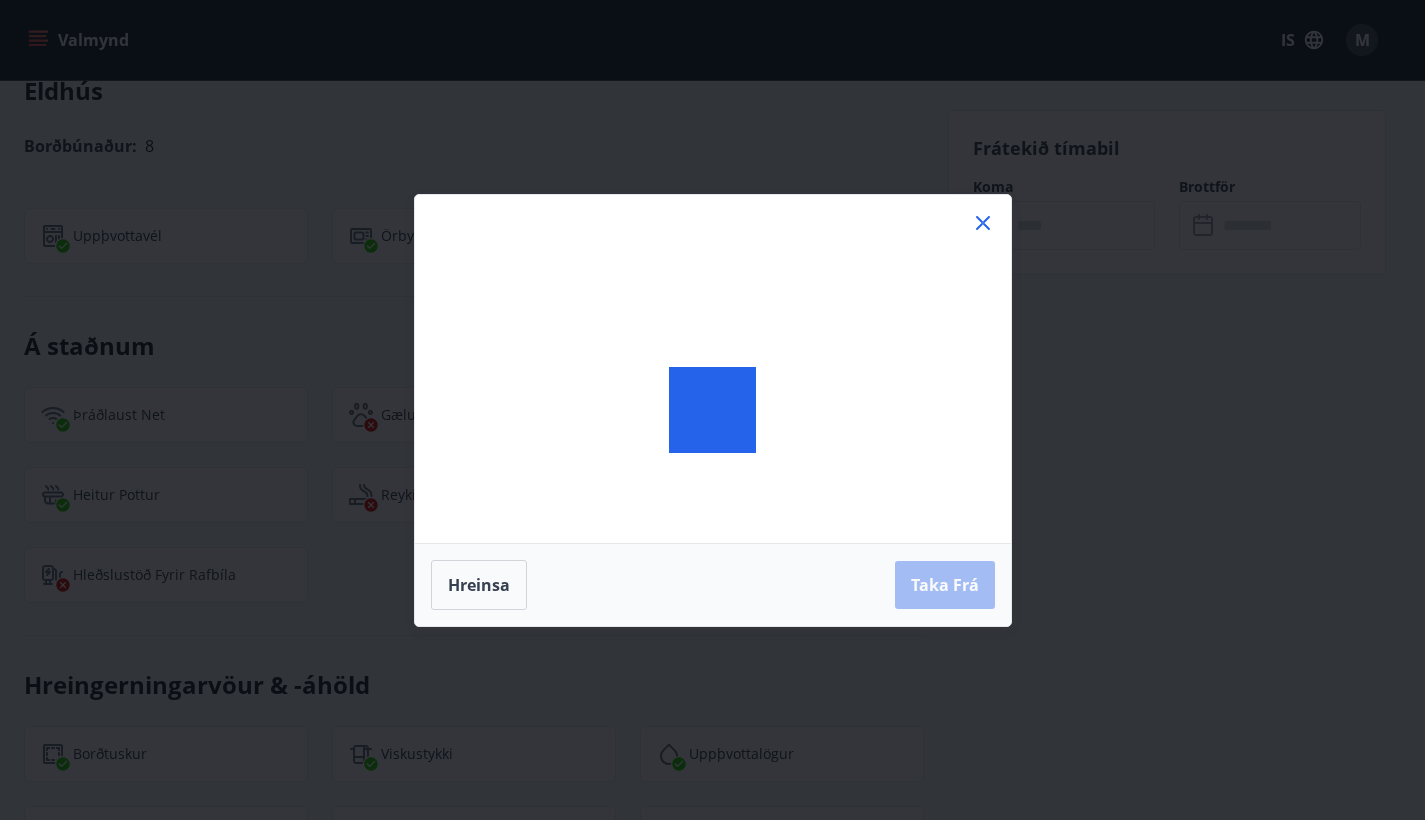 click on "Hreinsa Taka Frá" at bounding box center [712, 410] 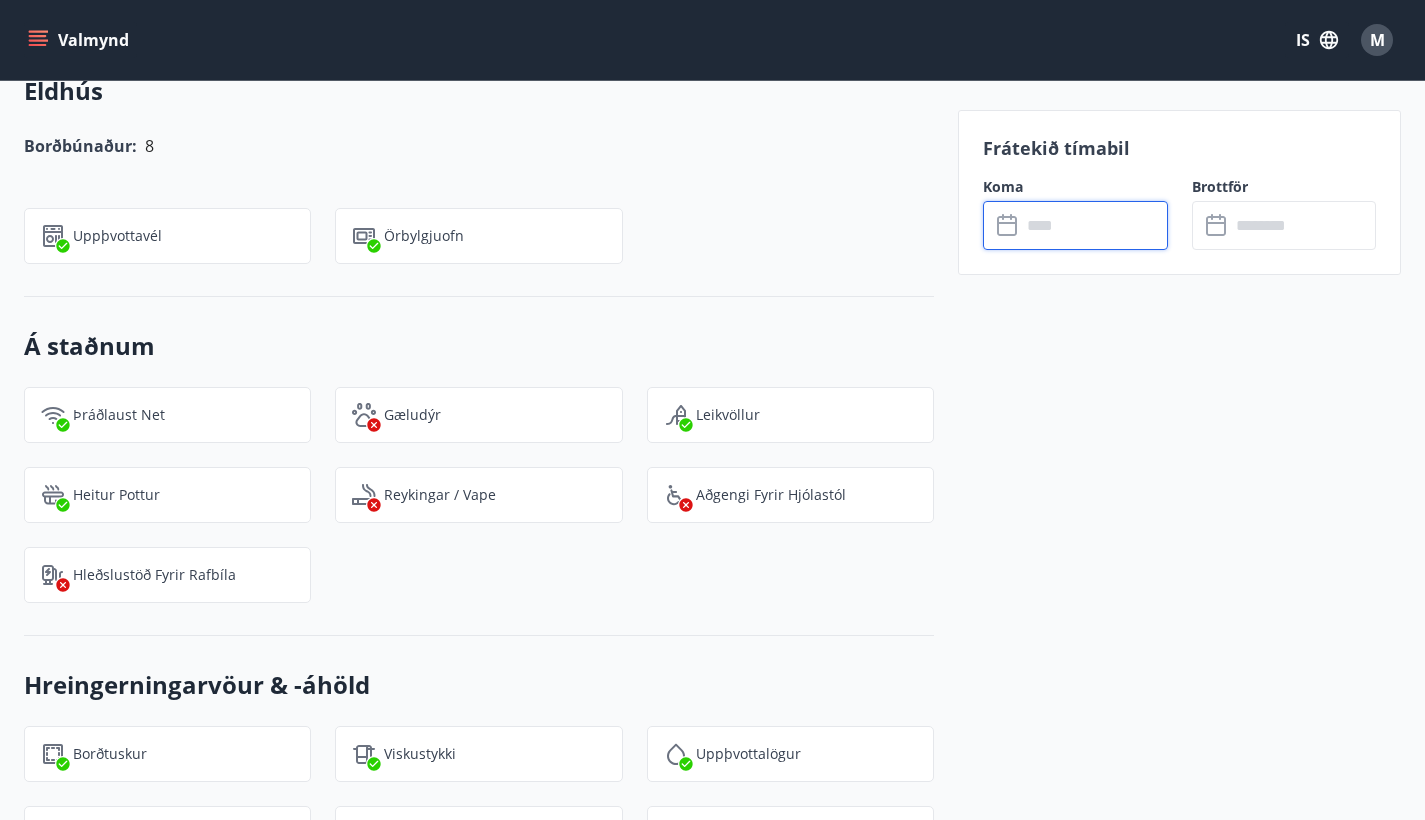 click at bounding box center [1094, 225] 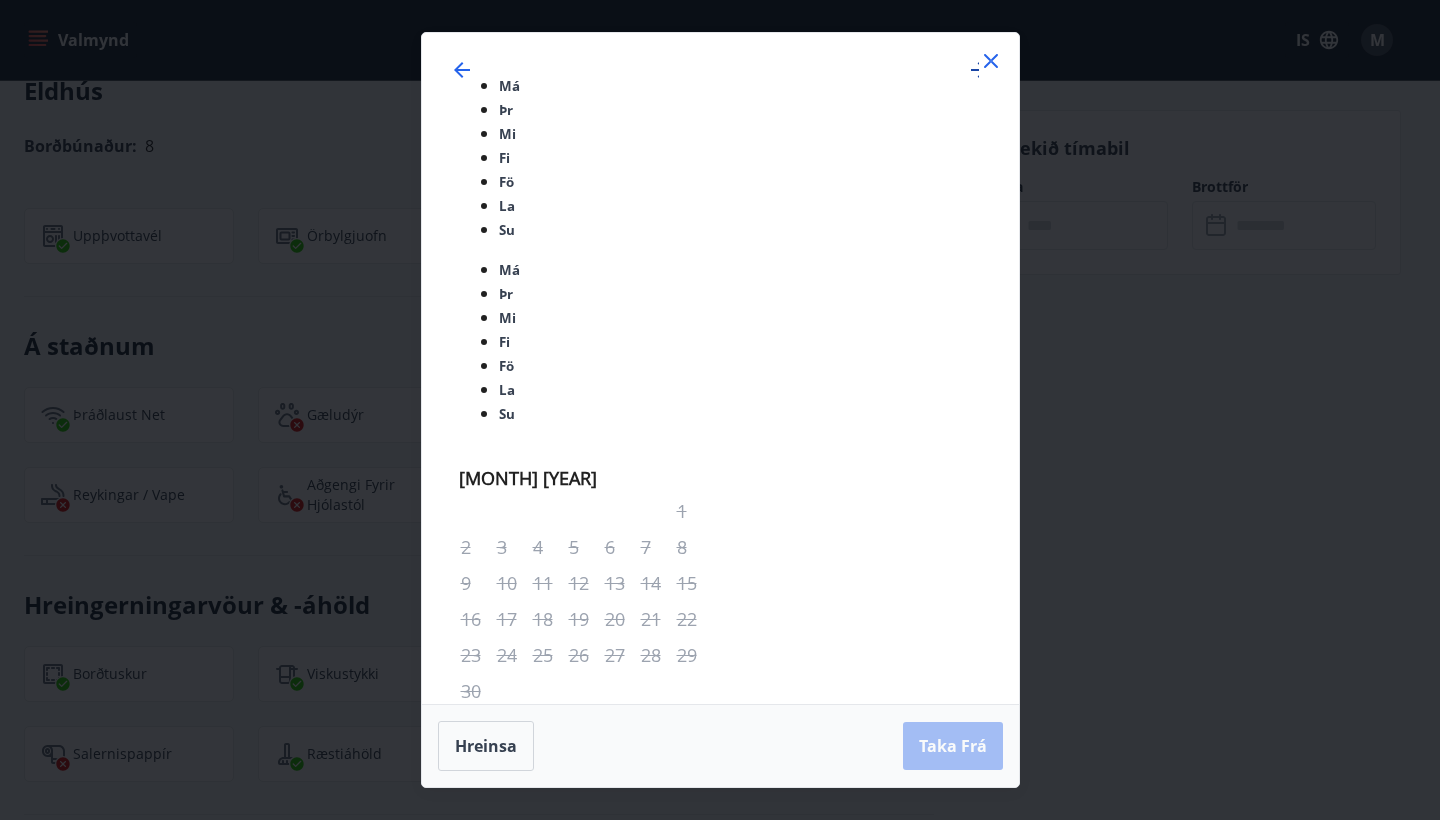 click at bounding box center [979, 70] 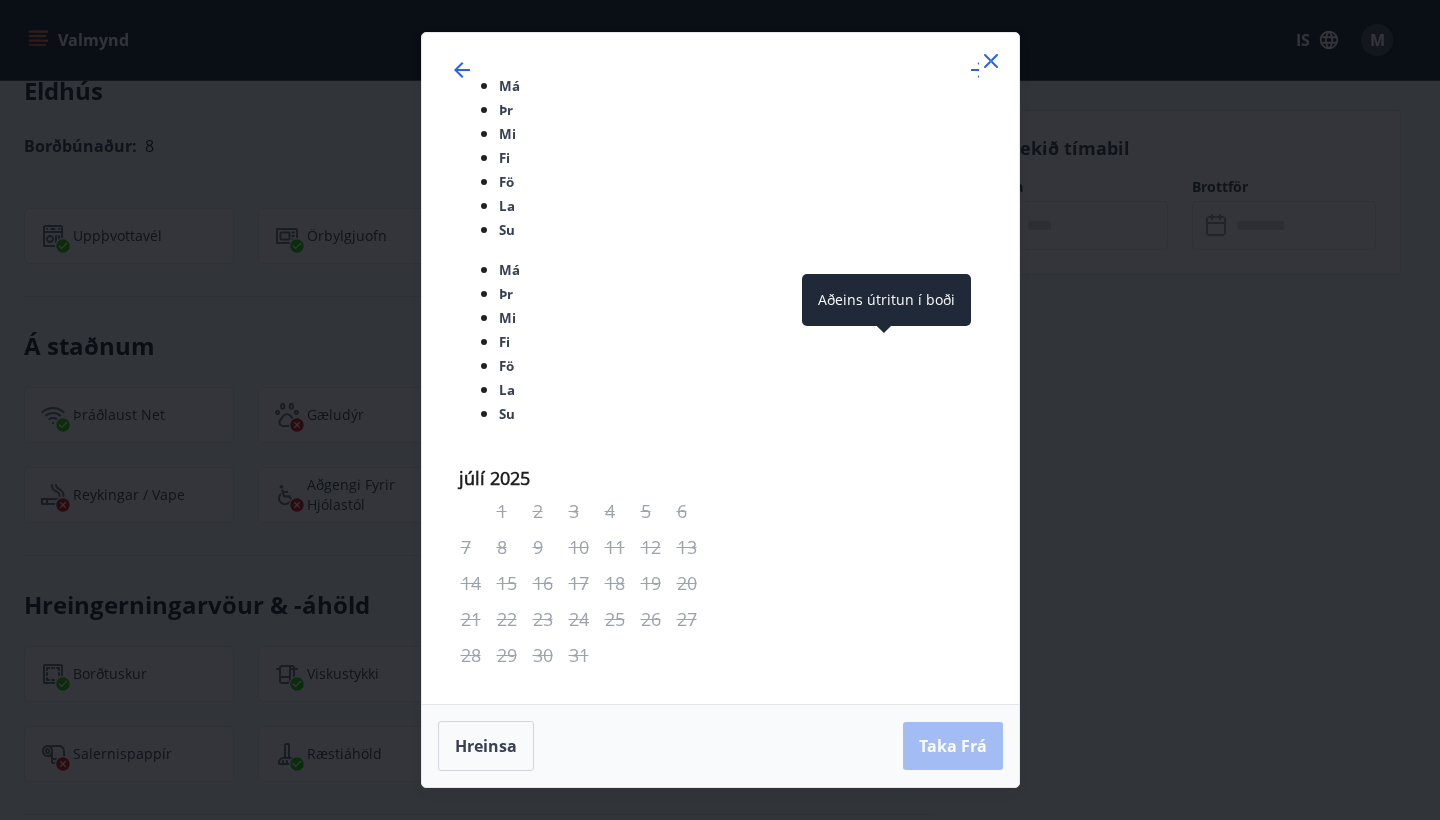 click on "12" at bounding box center (622, 1203) 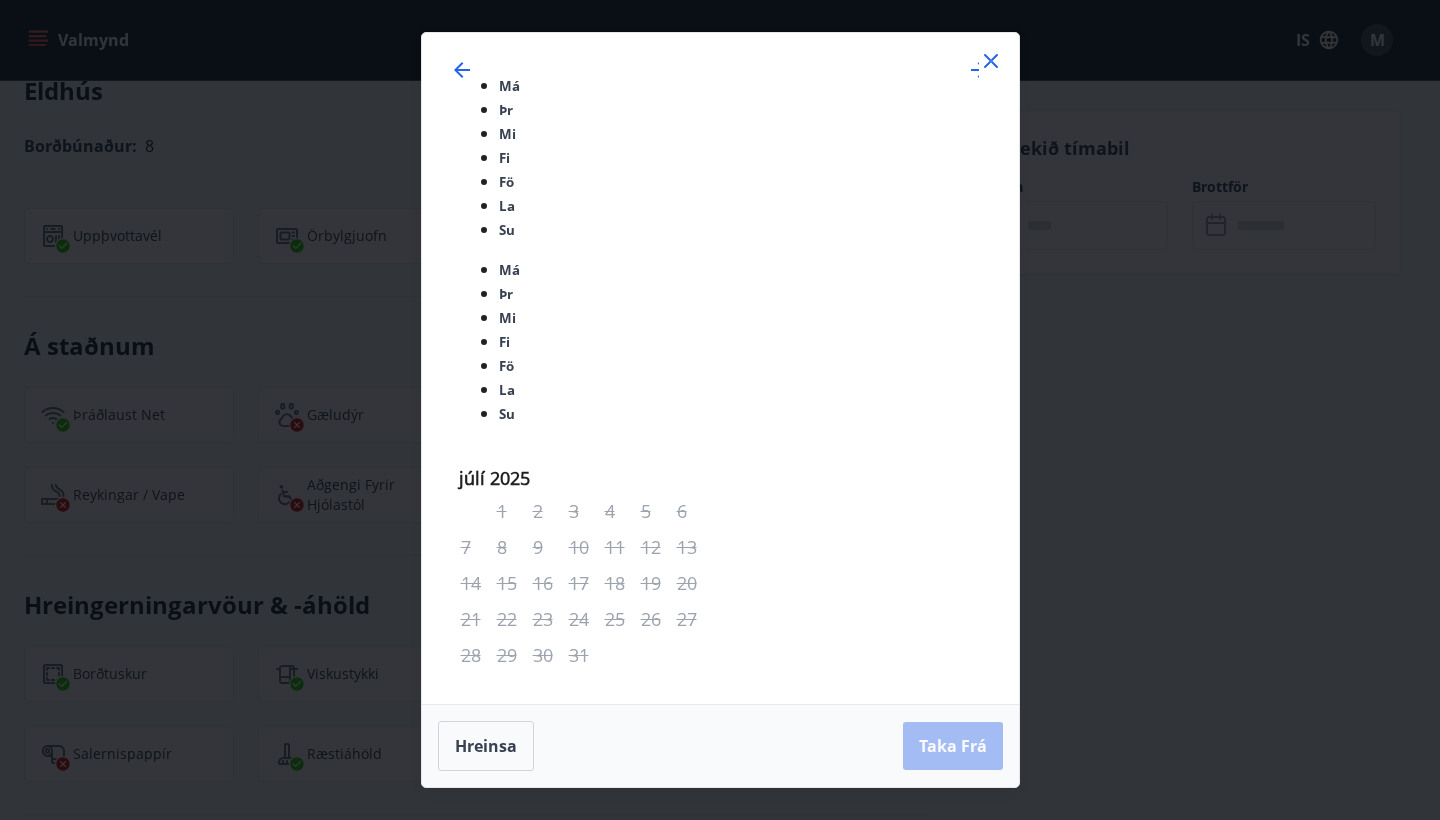 click on "14" at bounding box center (694, 1203) 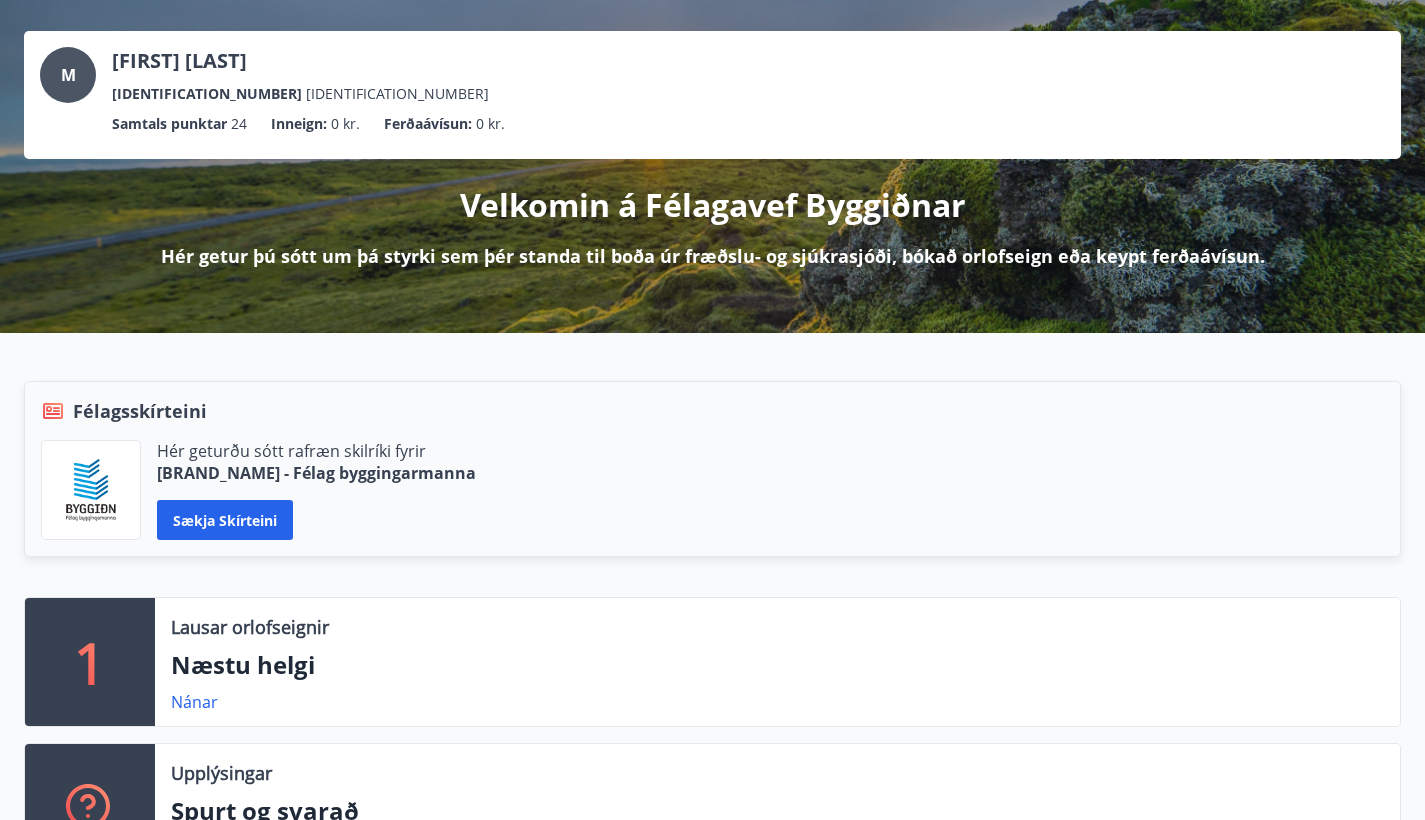 scroll, scrollTop: 192, scrollLeft: 0, axis: vertical 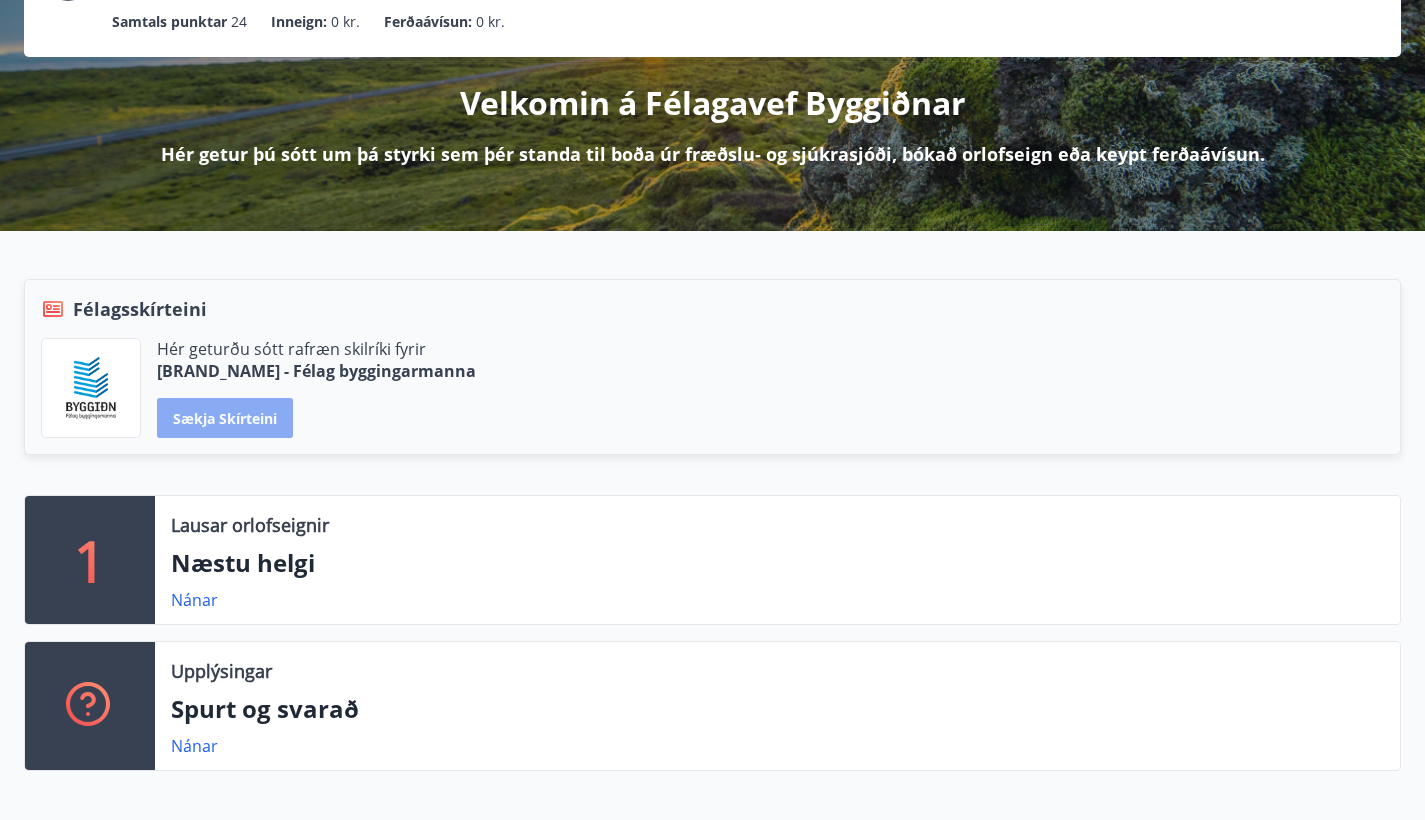 click on "Sækja skírteini" at bounding box center (225, 418) 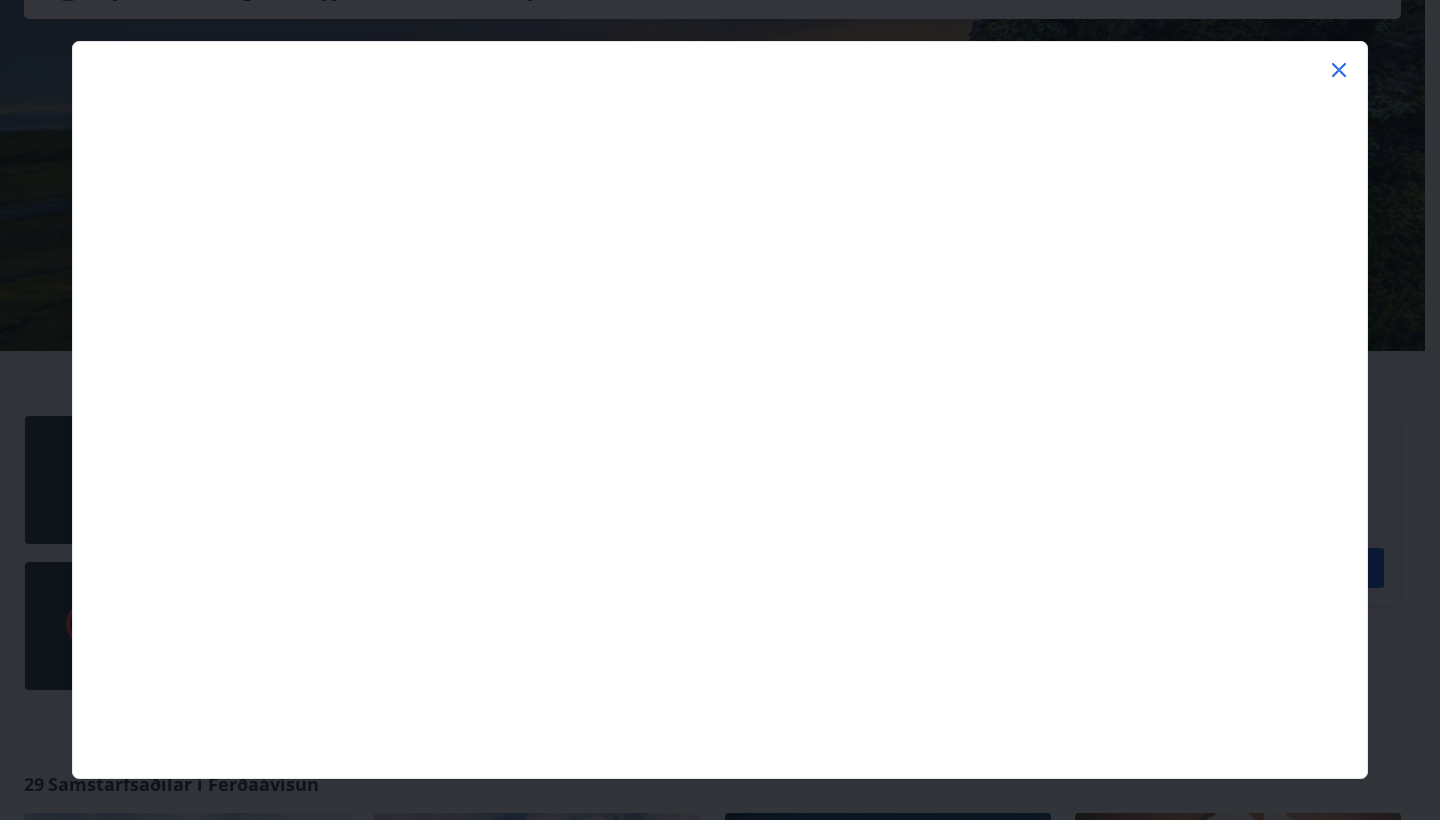 click at bounding box center [1339, 70] 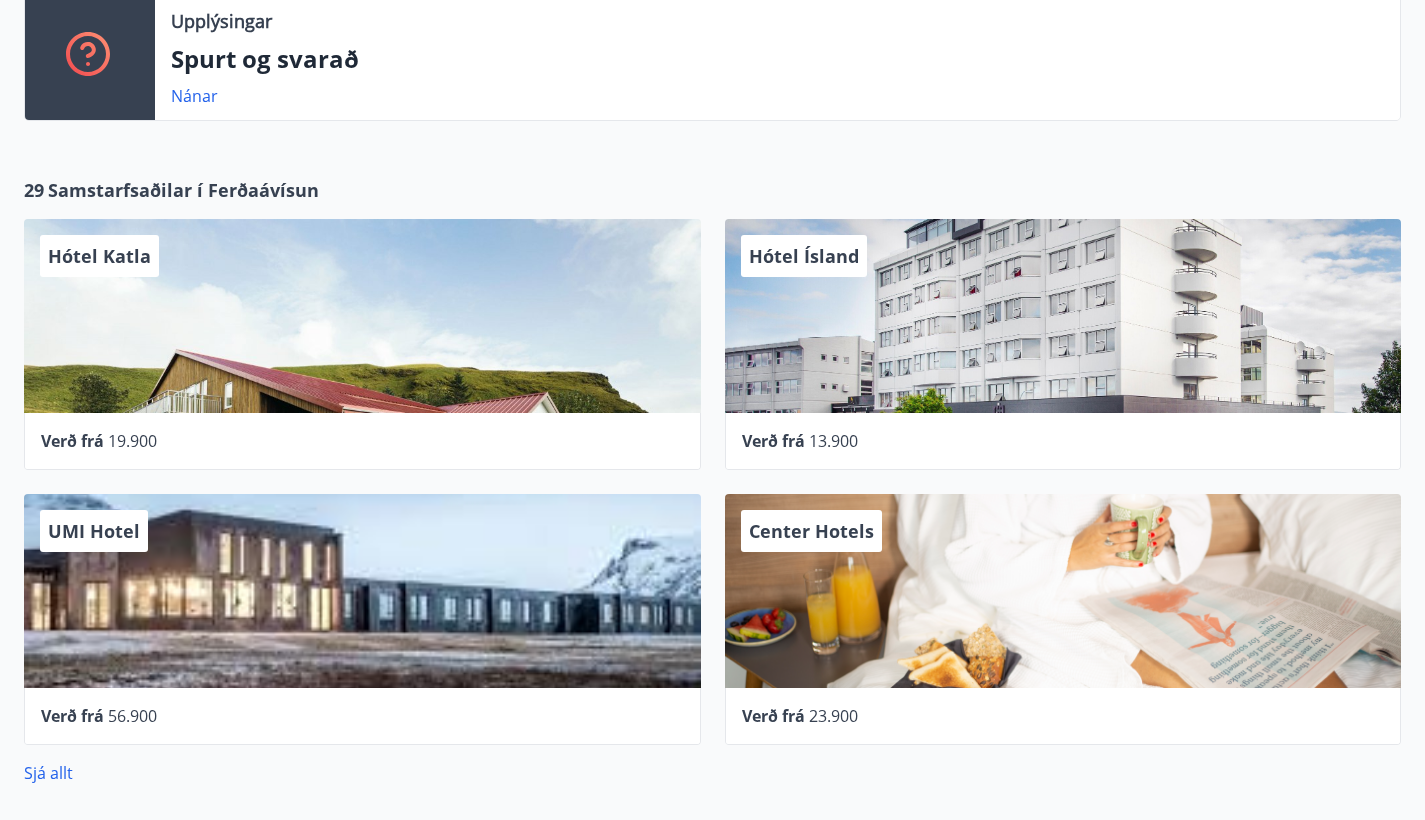 scroll, scrollTop: 0, scrollLeft: 0, axis: both 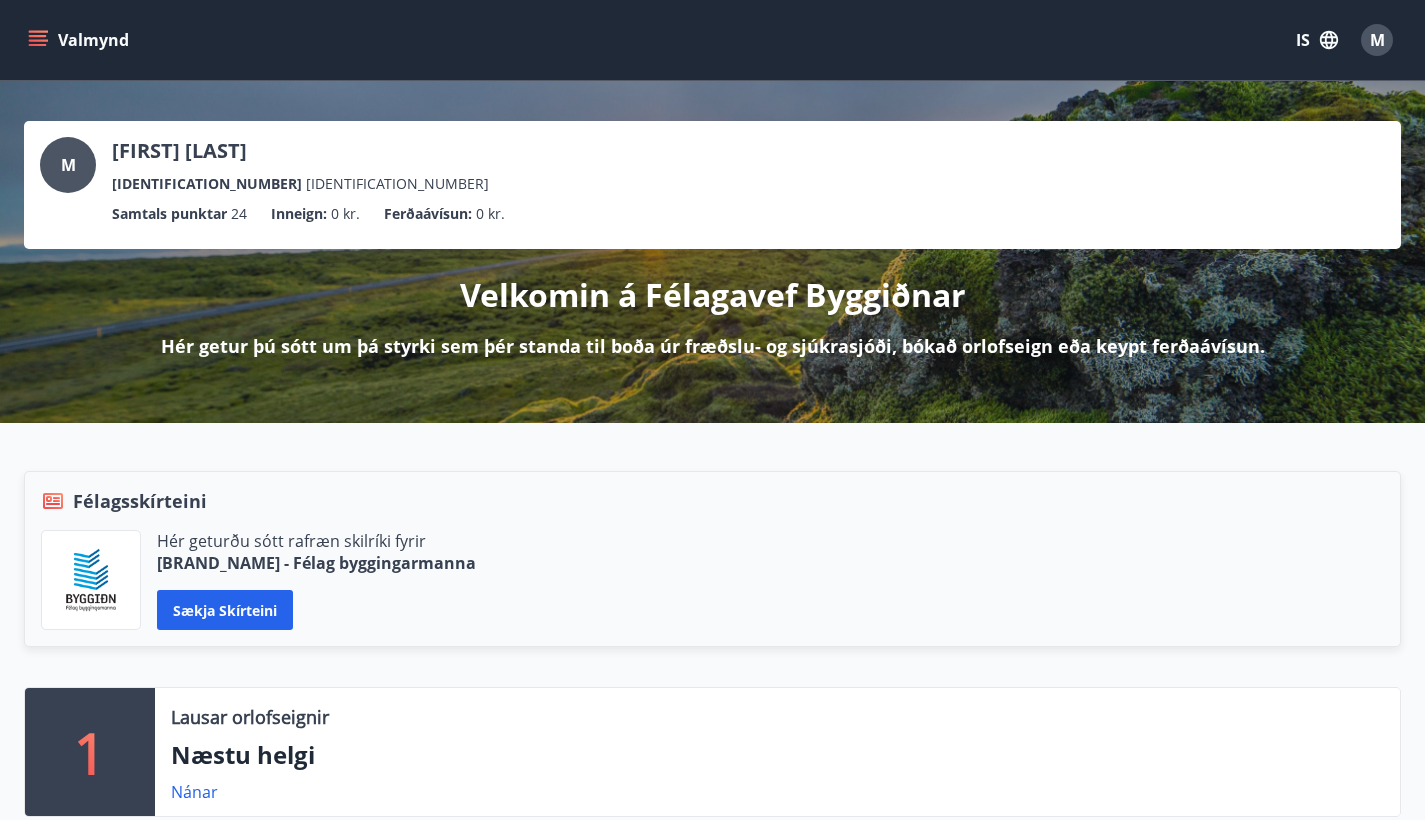 click on "Valmynd" at bounding box center [80, 40] 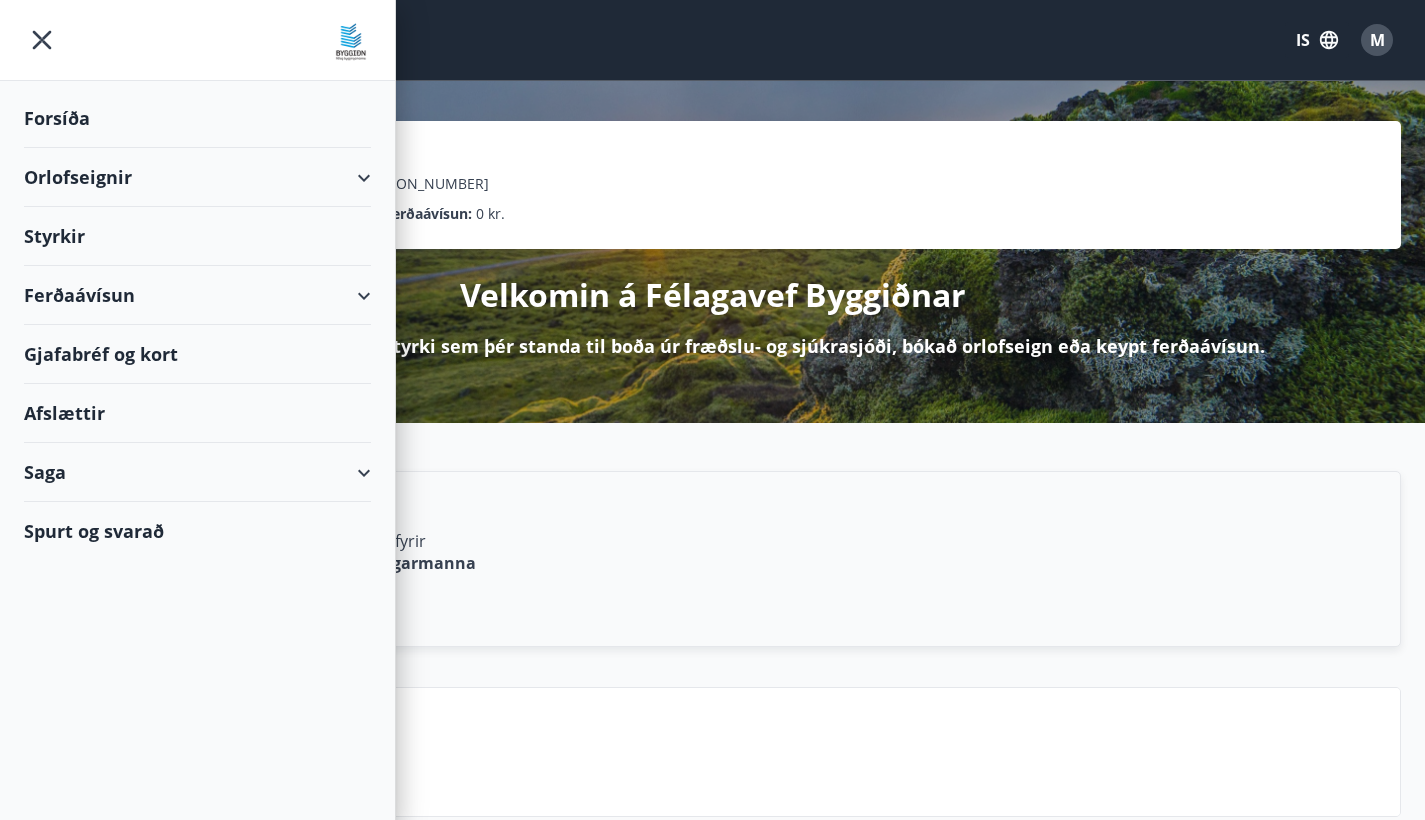 click on "Orlofseignir" at bounding box center [197, 177] 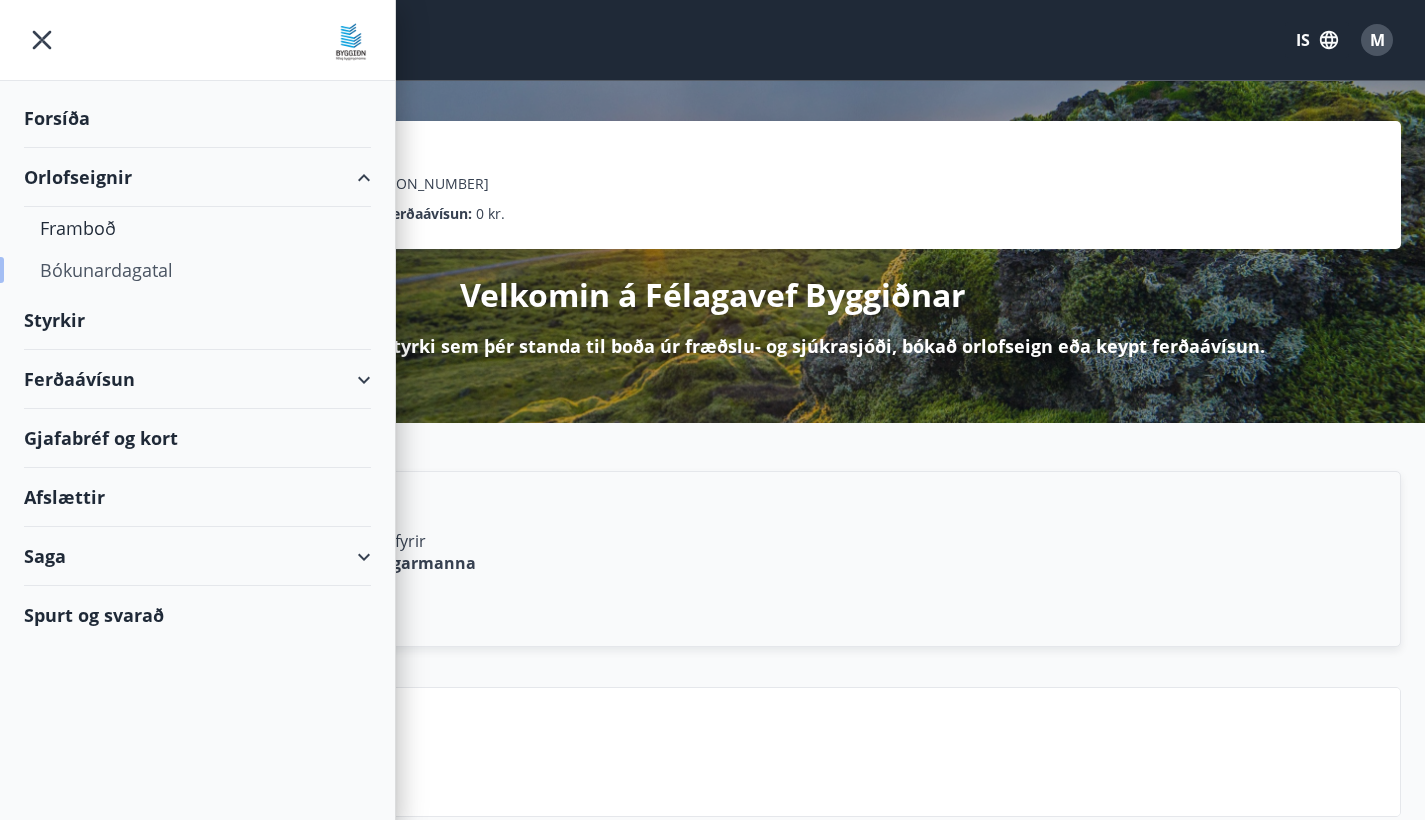 click on "Bókunardagatal" at bounding box center (197, 270) 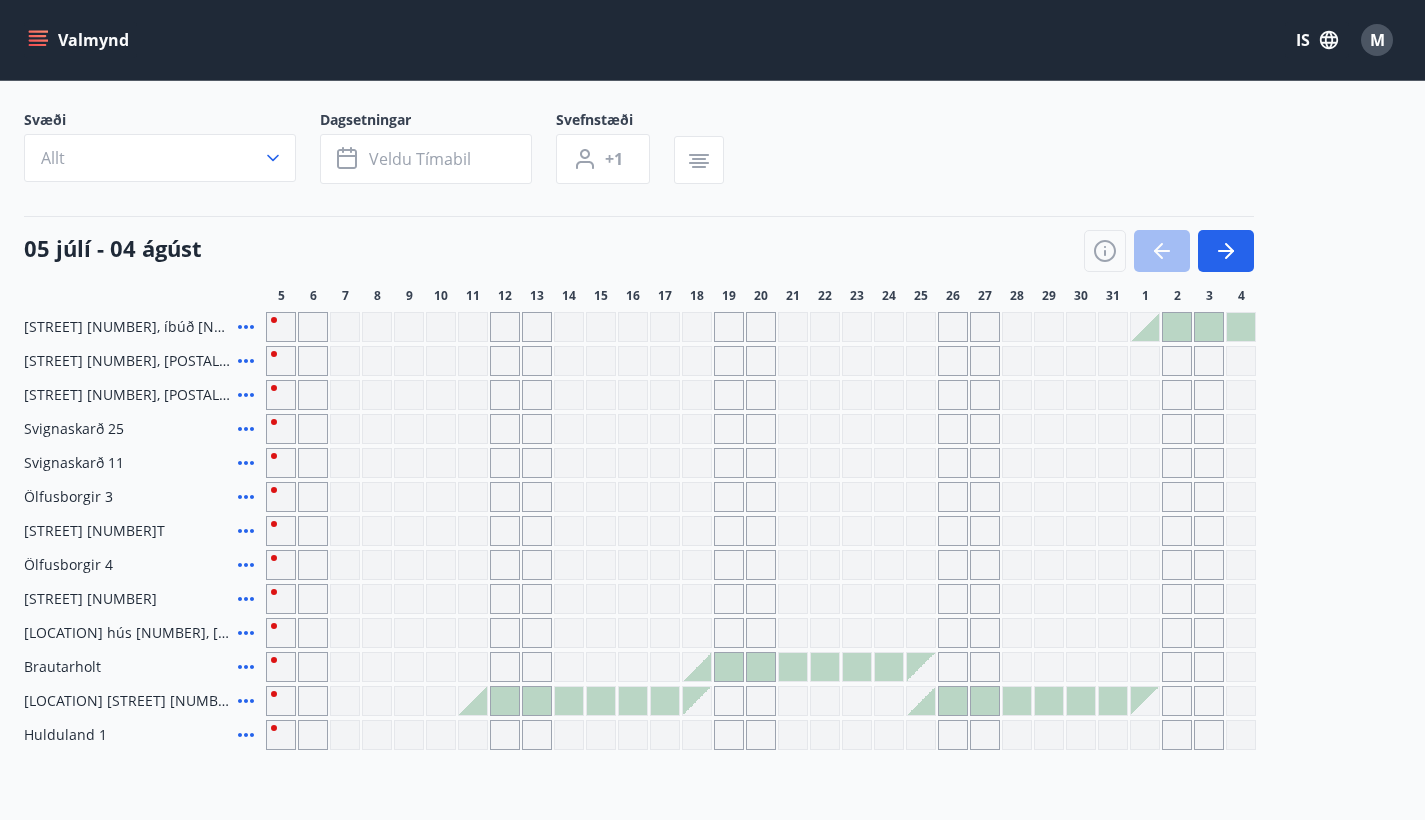 scroll, scrollTop: 0, scrollLeft: 0, axis: both 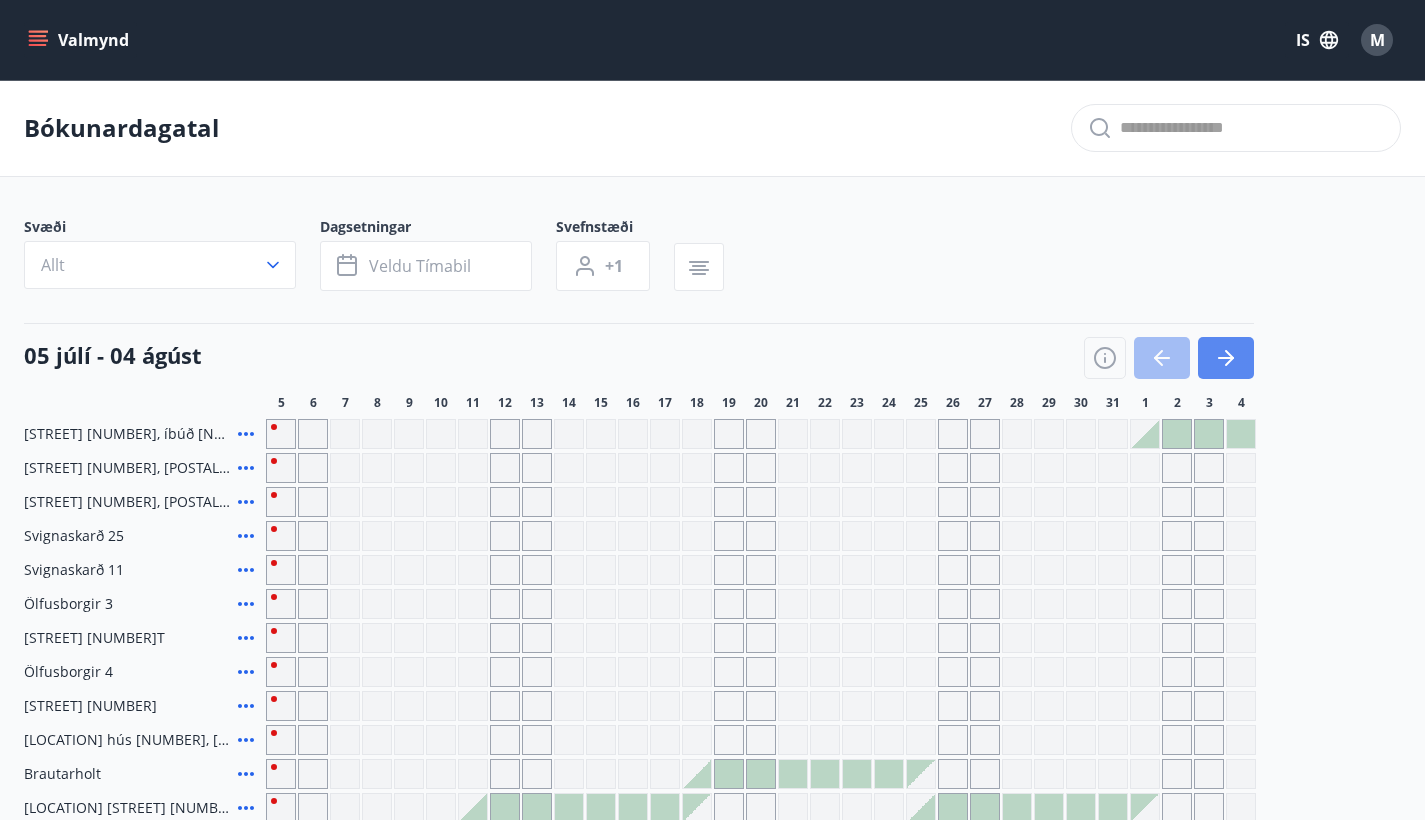click at bounding box center [1226, 358] 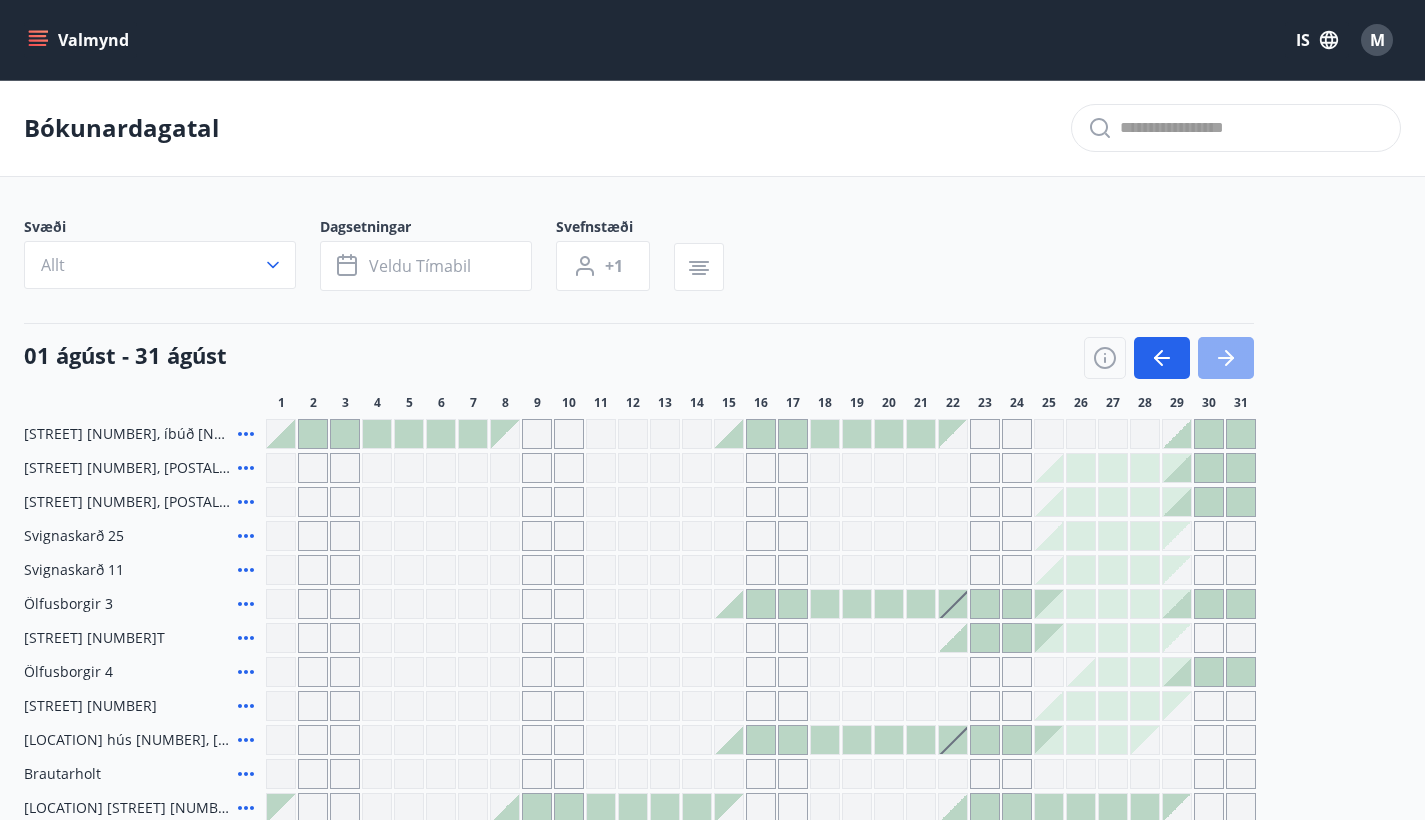 click at bounding box center [1226, 358] 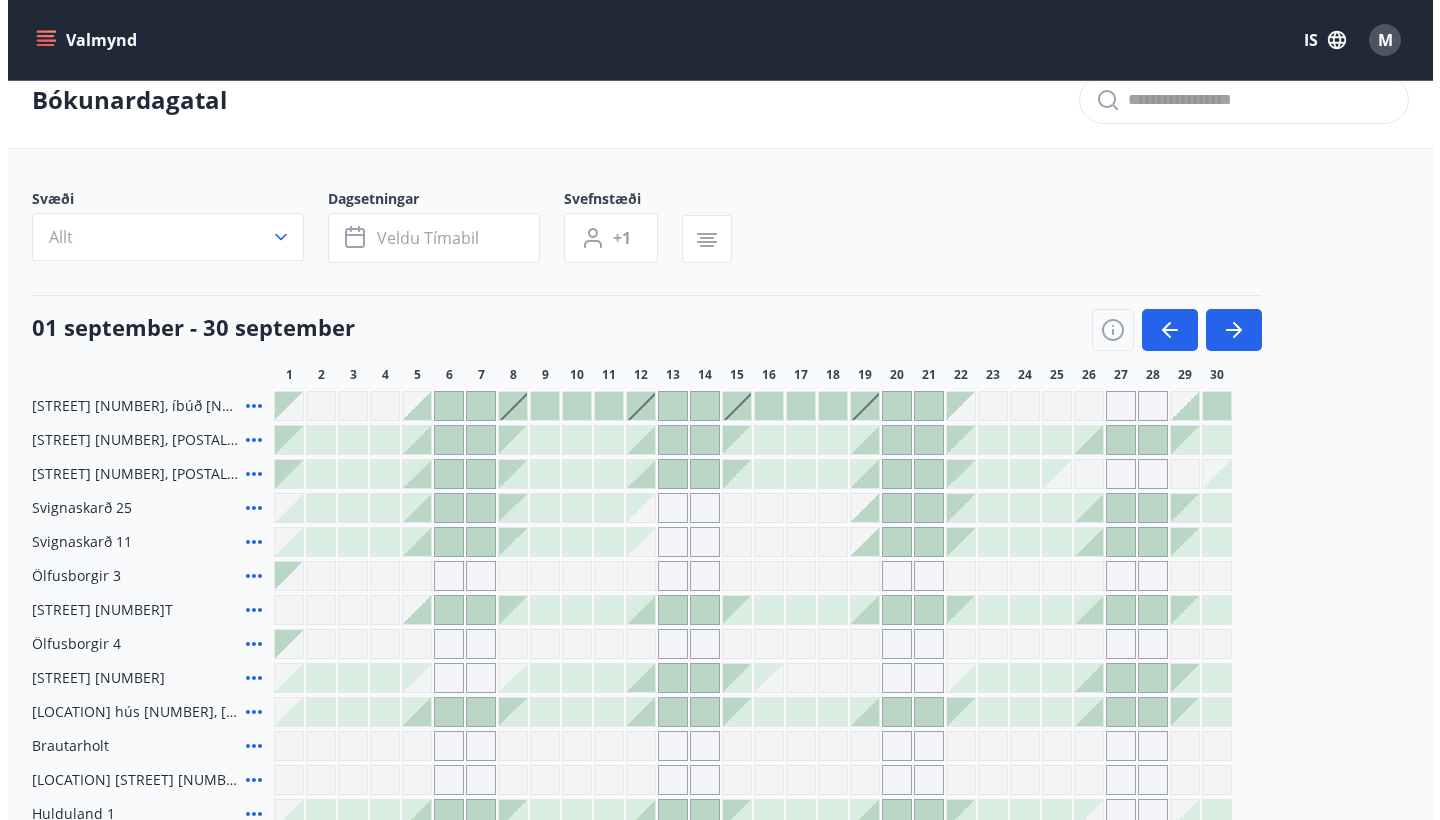 scroll, scrollTop: 198, scrollLeft: 0, axis: vertical 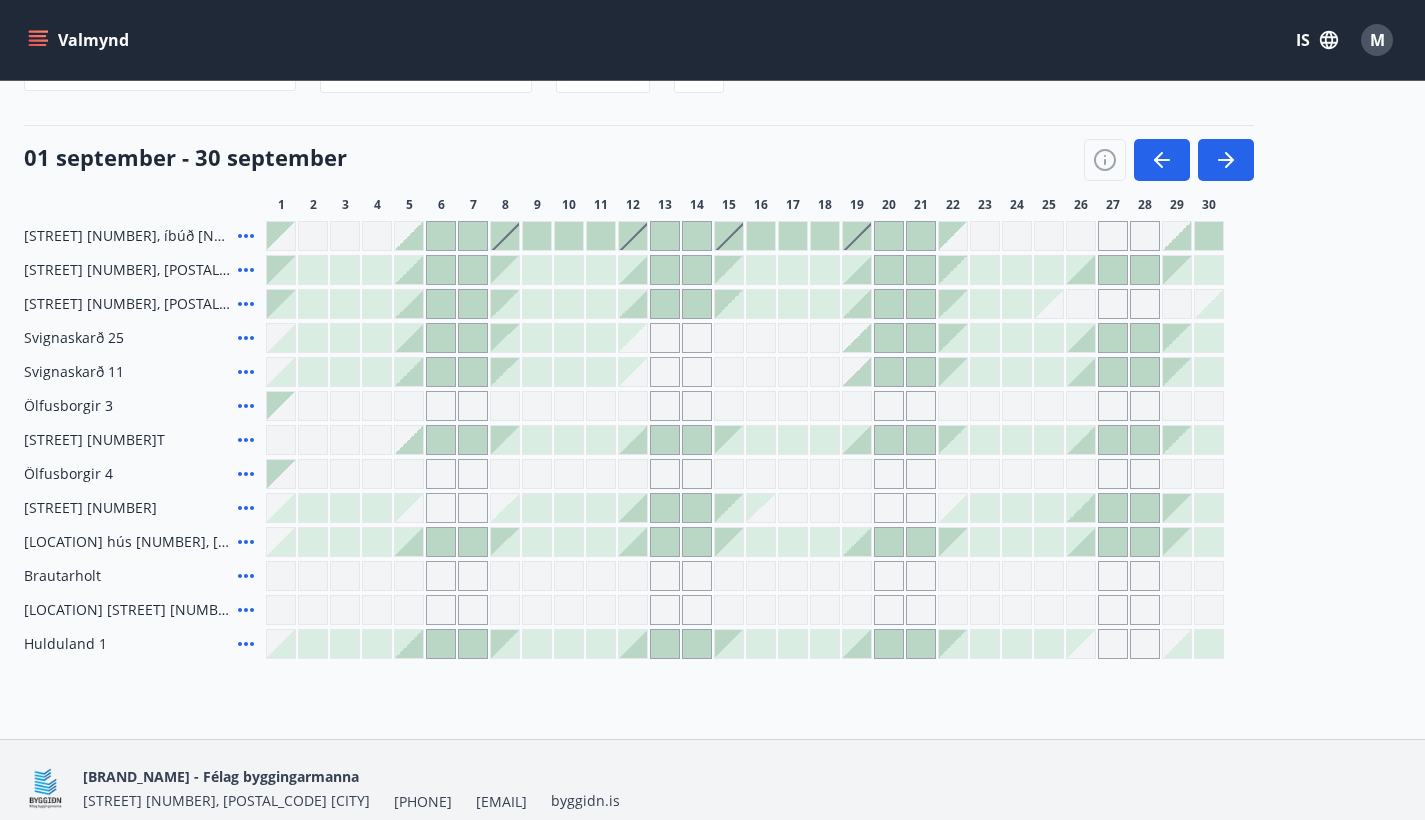 click at bounding box center (409, 270) 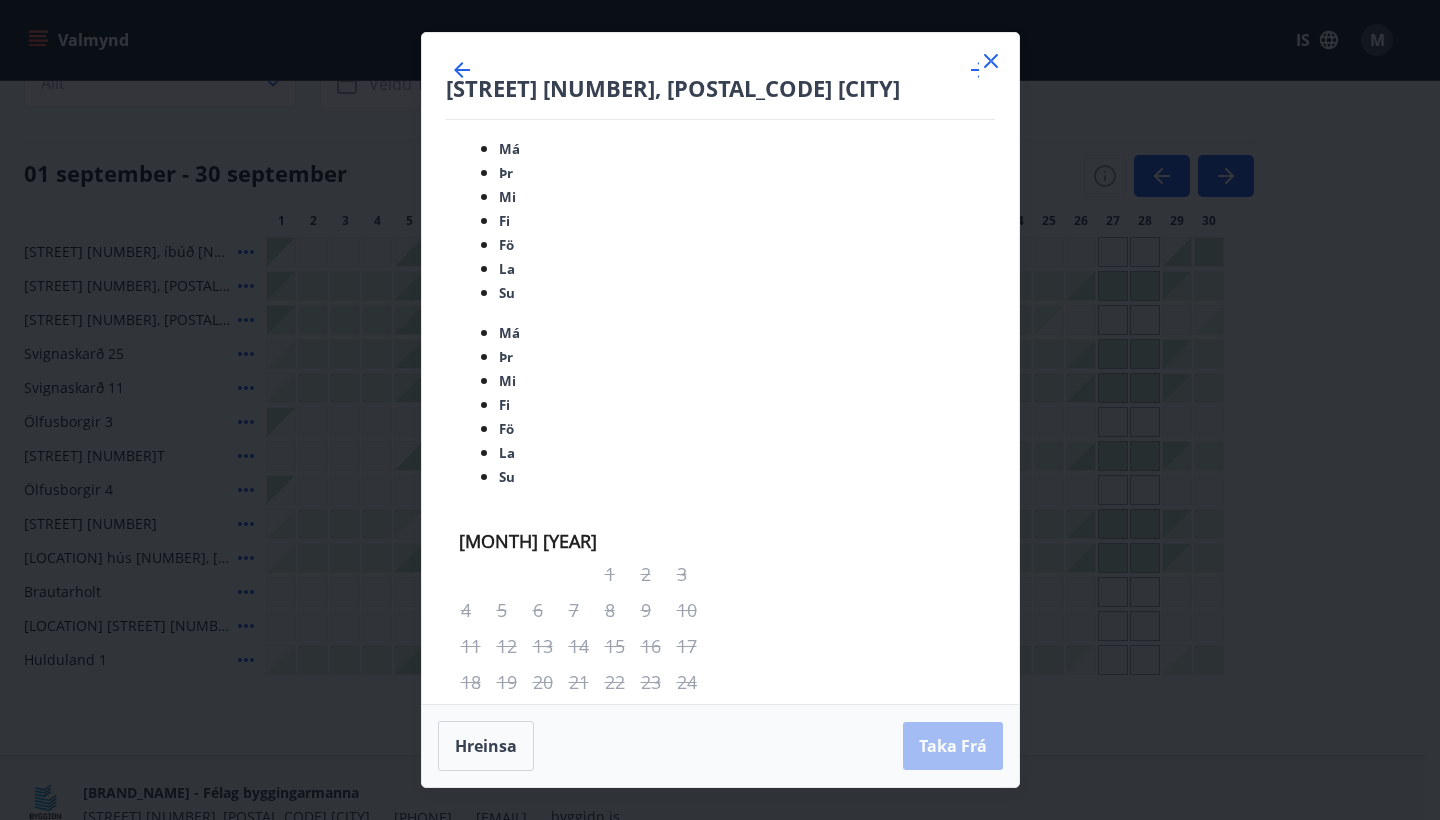 click at bounding box center (991, 61) 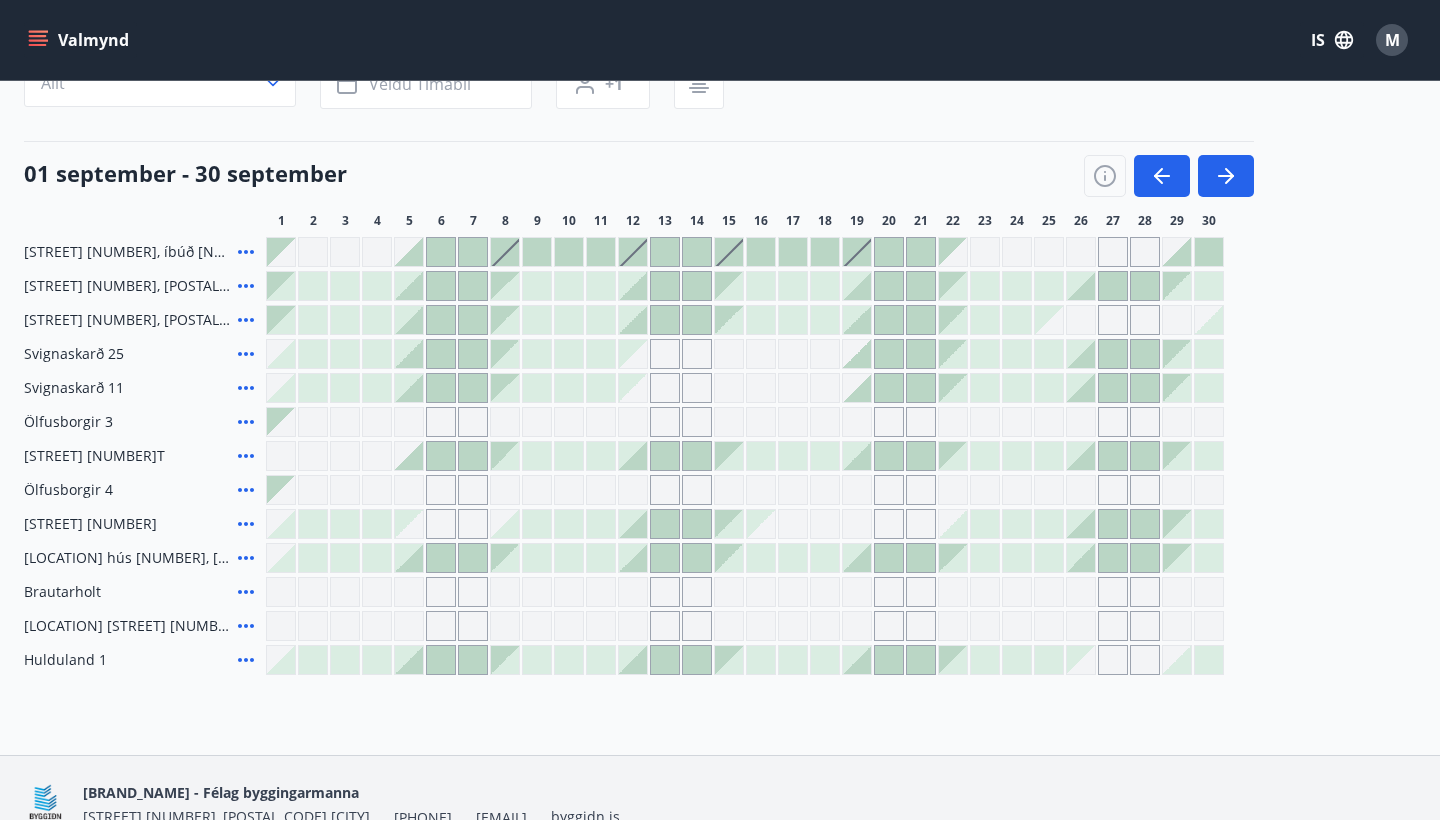 click on "01 september - 30 september 1 2 3 4 5 6 7 8 9 10 11 12 13 14 15 16 17 18 19 20 21 22 23 24 25 26 27 28 29 30" at bounding box center (720, 185) 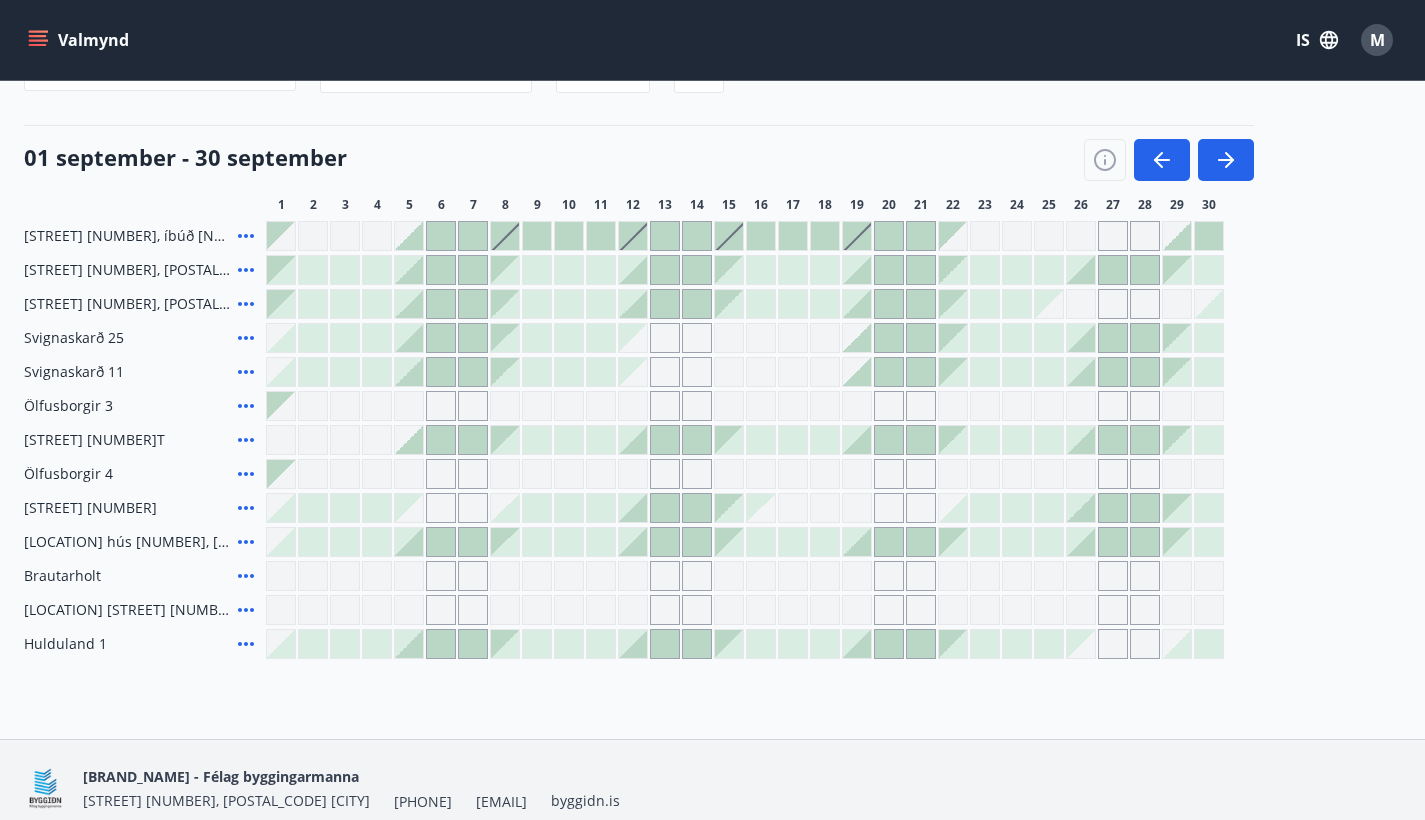 click on "[STREET] [NUMBER], [POSTAL_CODE] [CITY]" at bounding box center [127, 236] 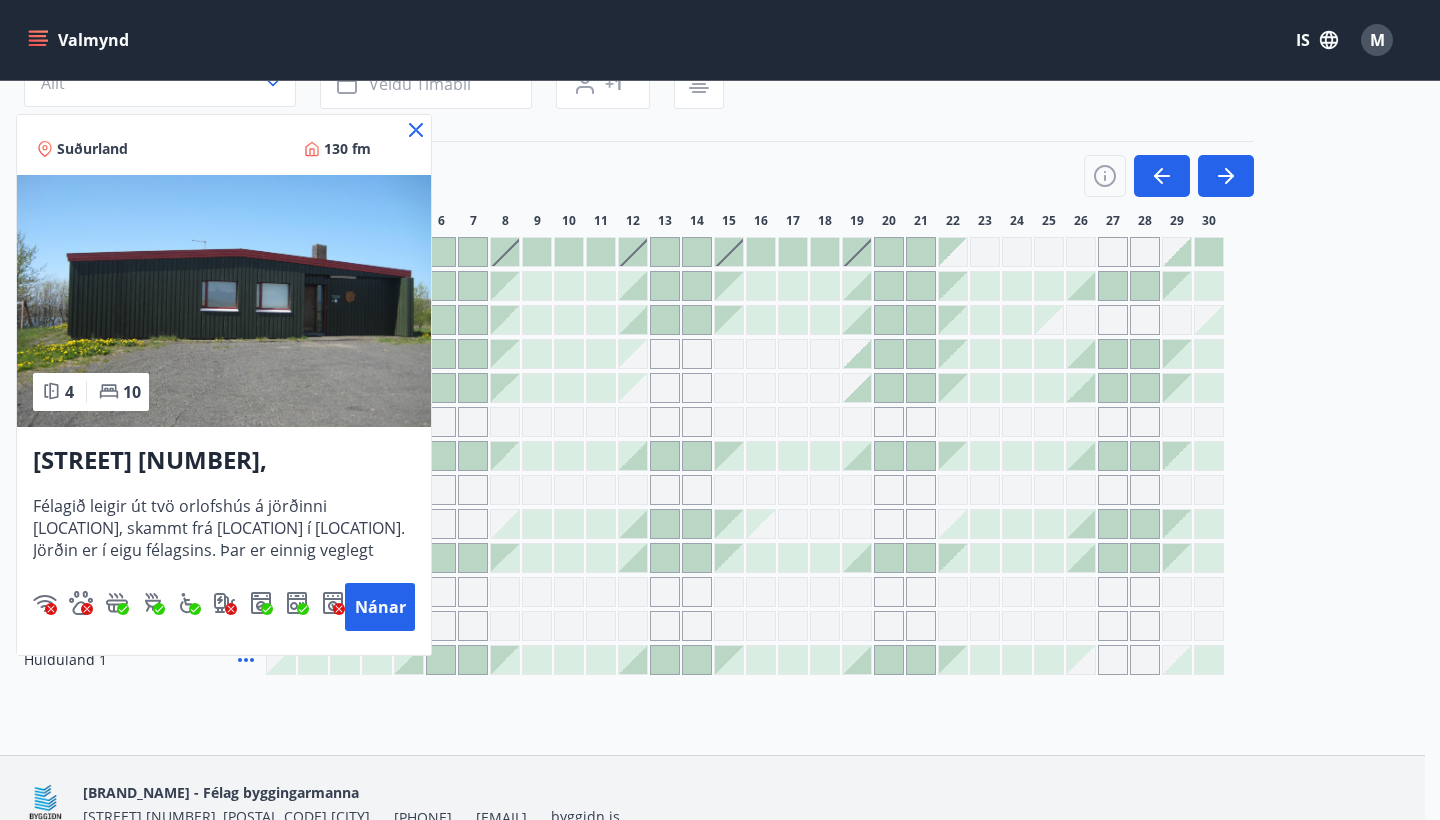 click at bounding box center (720, 410) 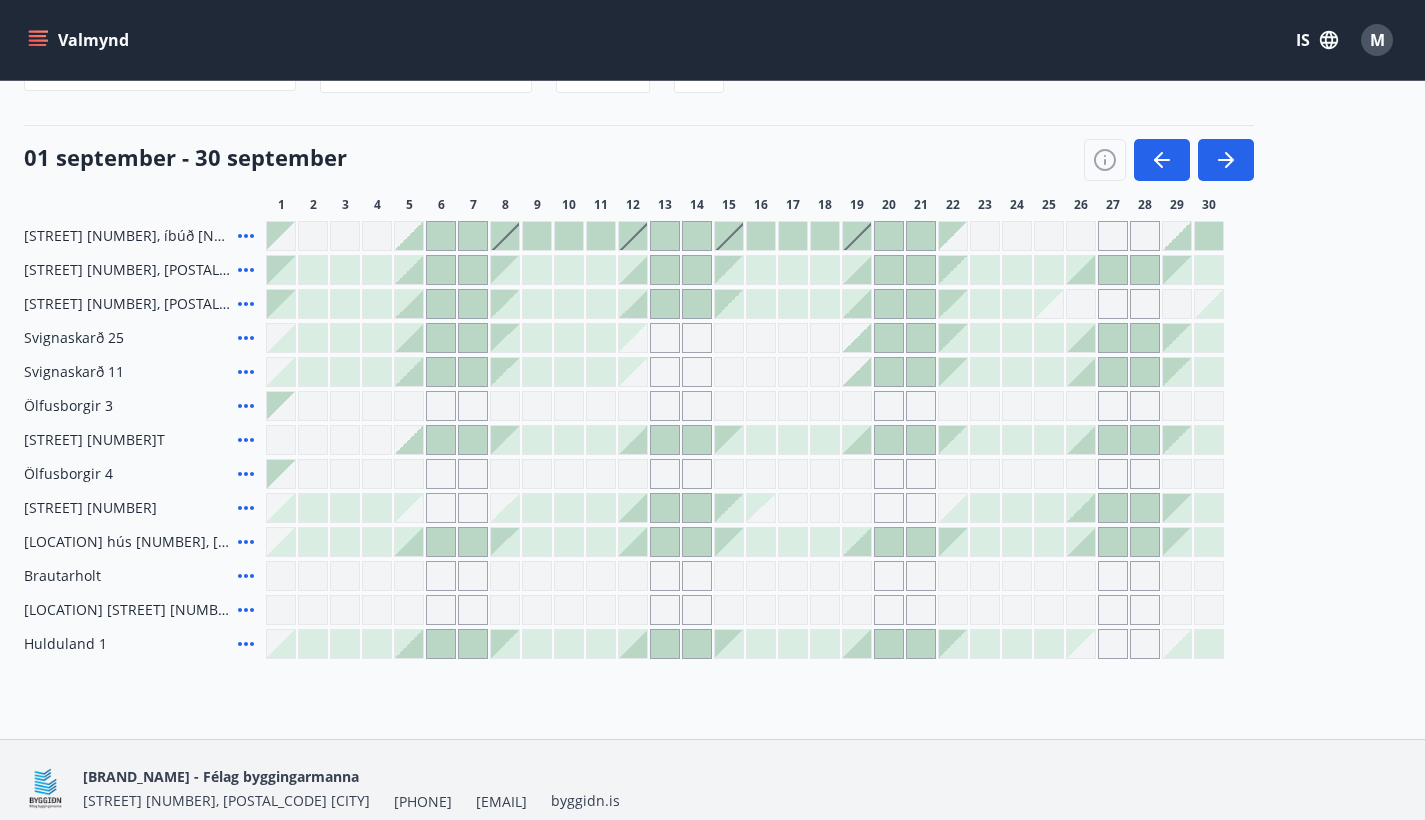 click on "01 september - 30 september" at bounding box center [639, 153] 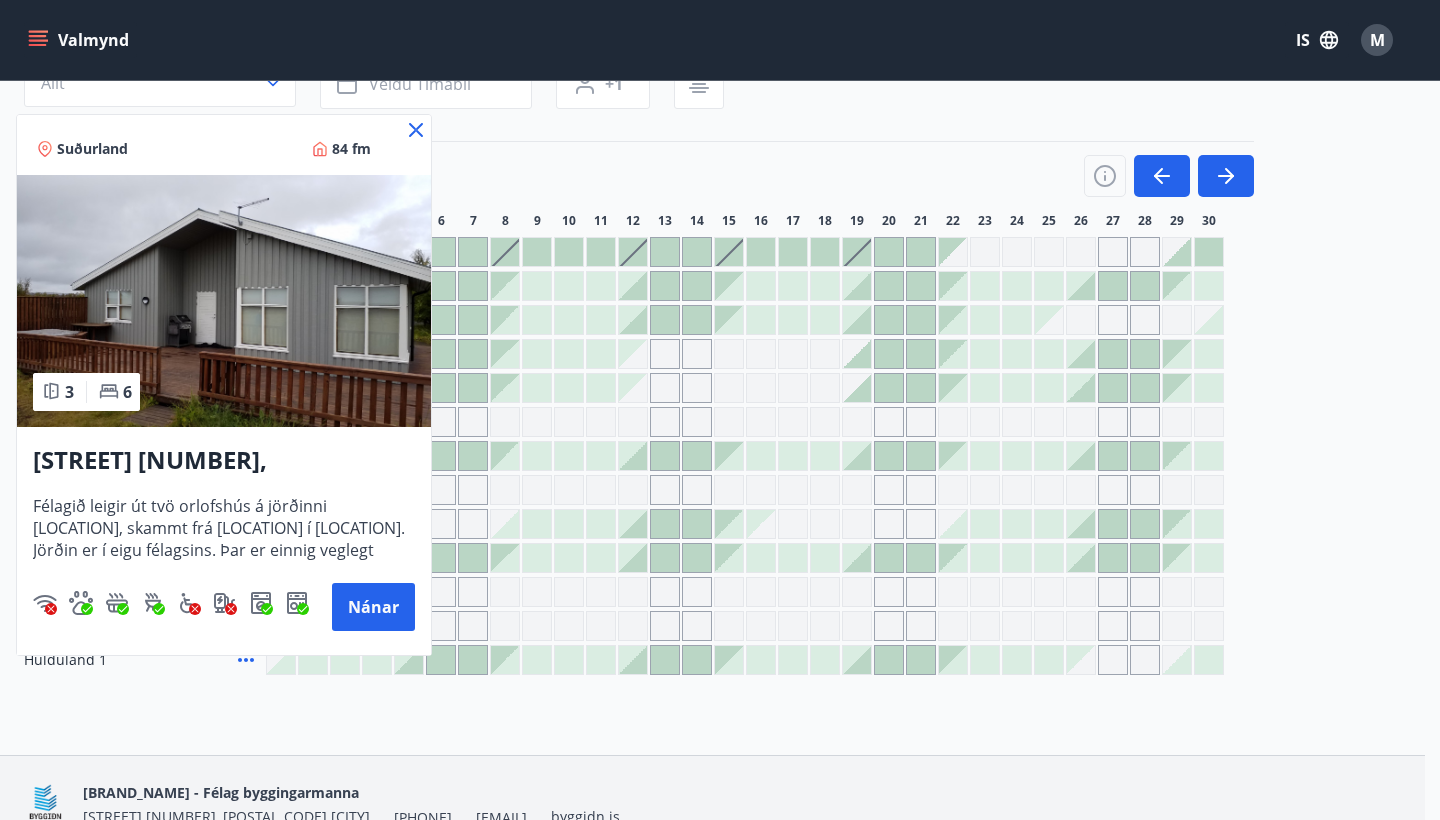 click at bounding box center [416, 130] 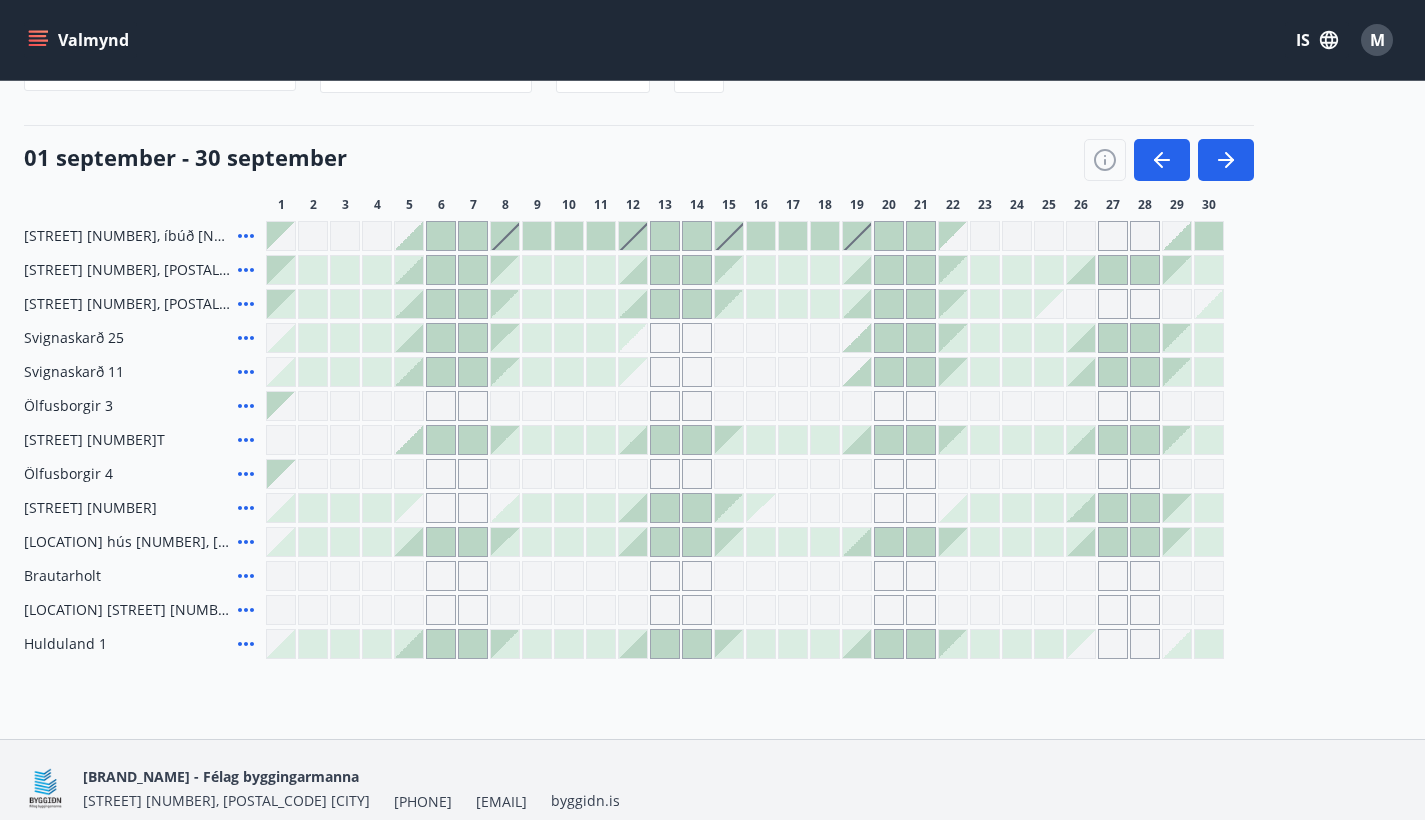 click at bounding box center (246, 236) 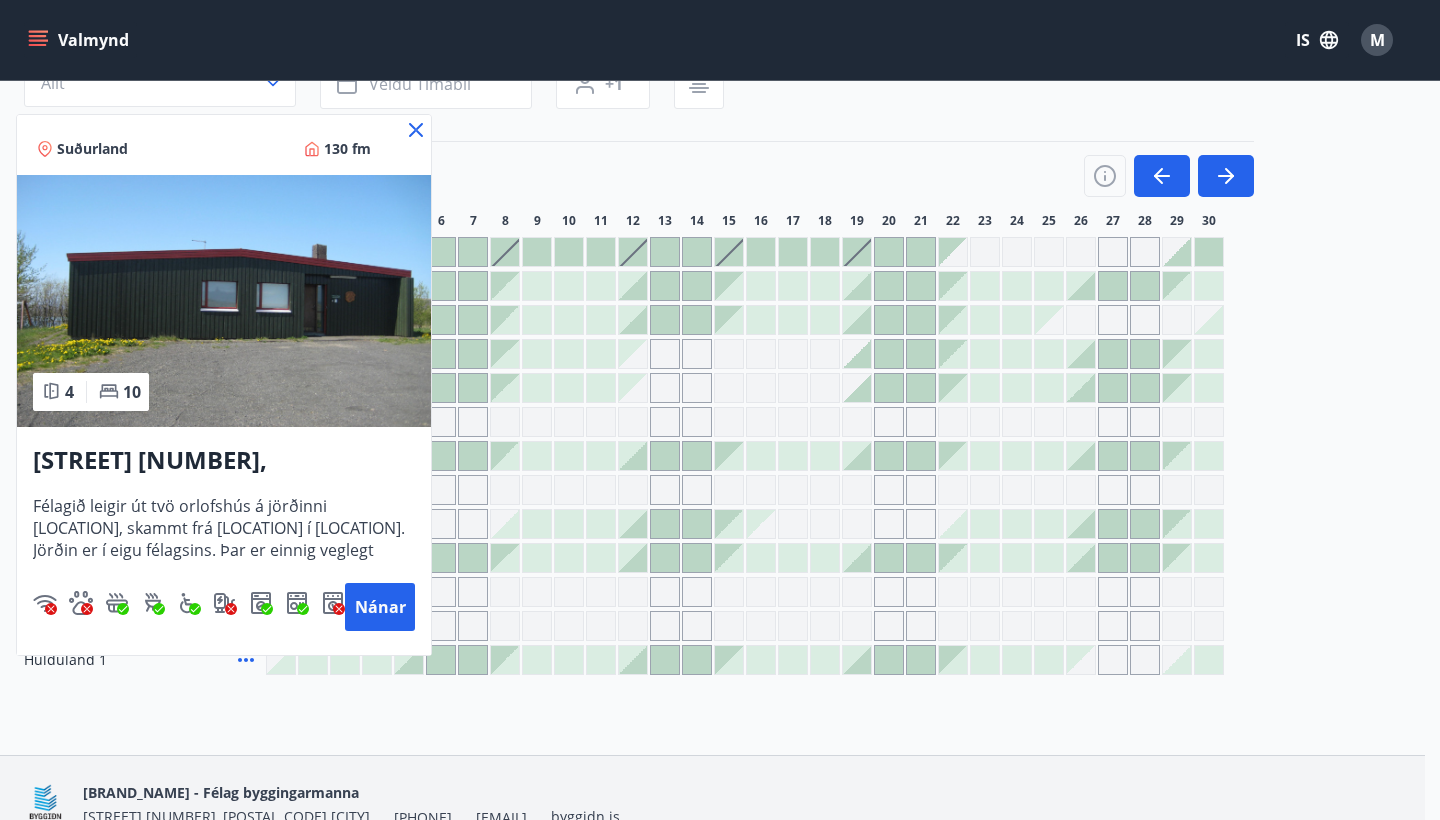 click at bounding box center [224, 301] 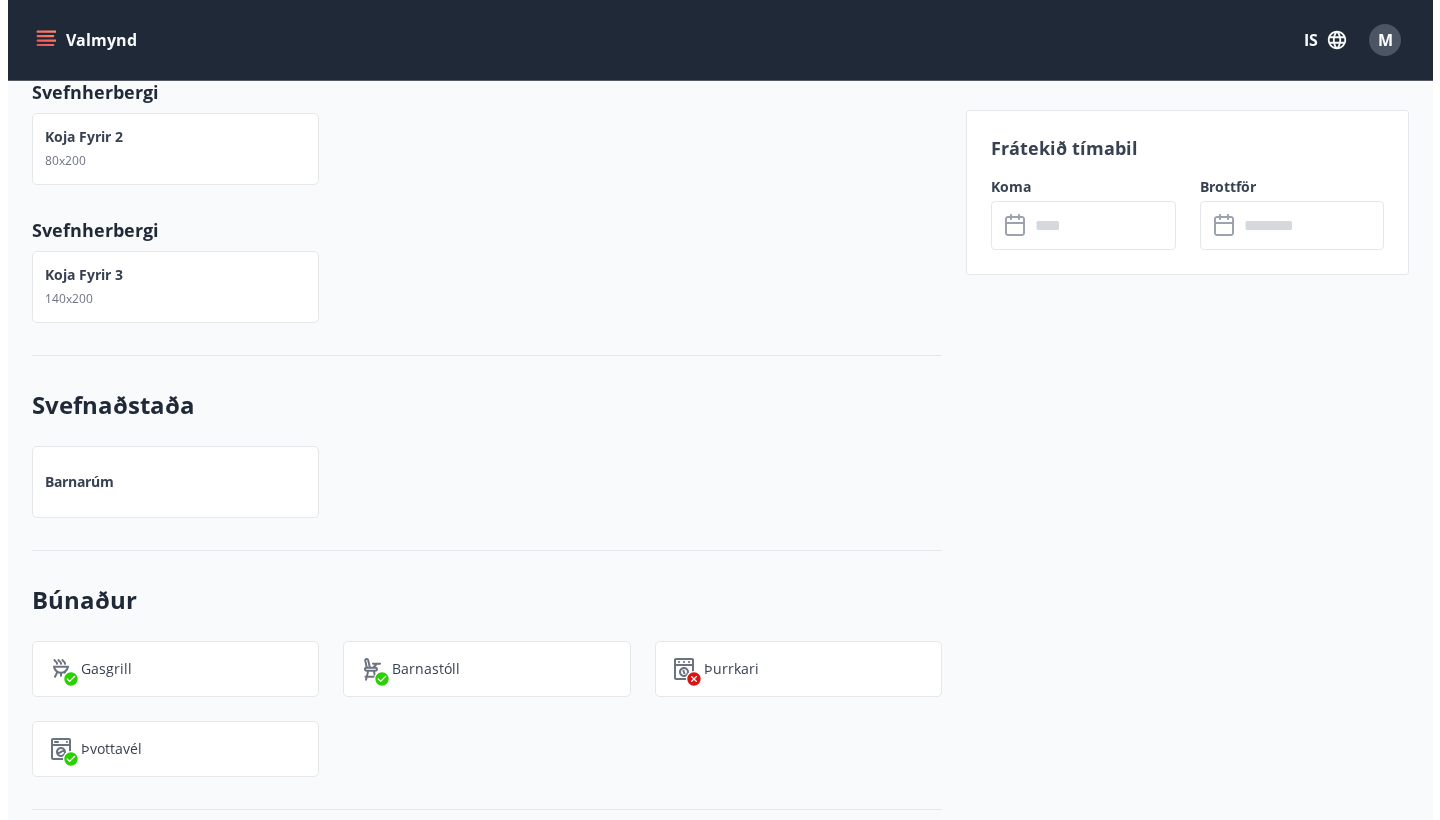 scroll, scrollTop: 334, scrollLeft: 0, axis: vertical 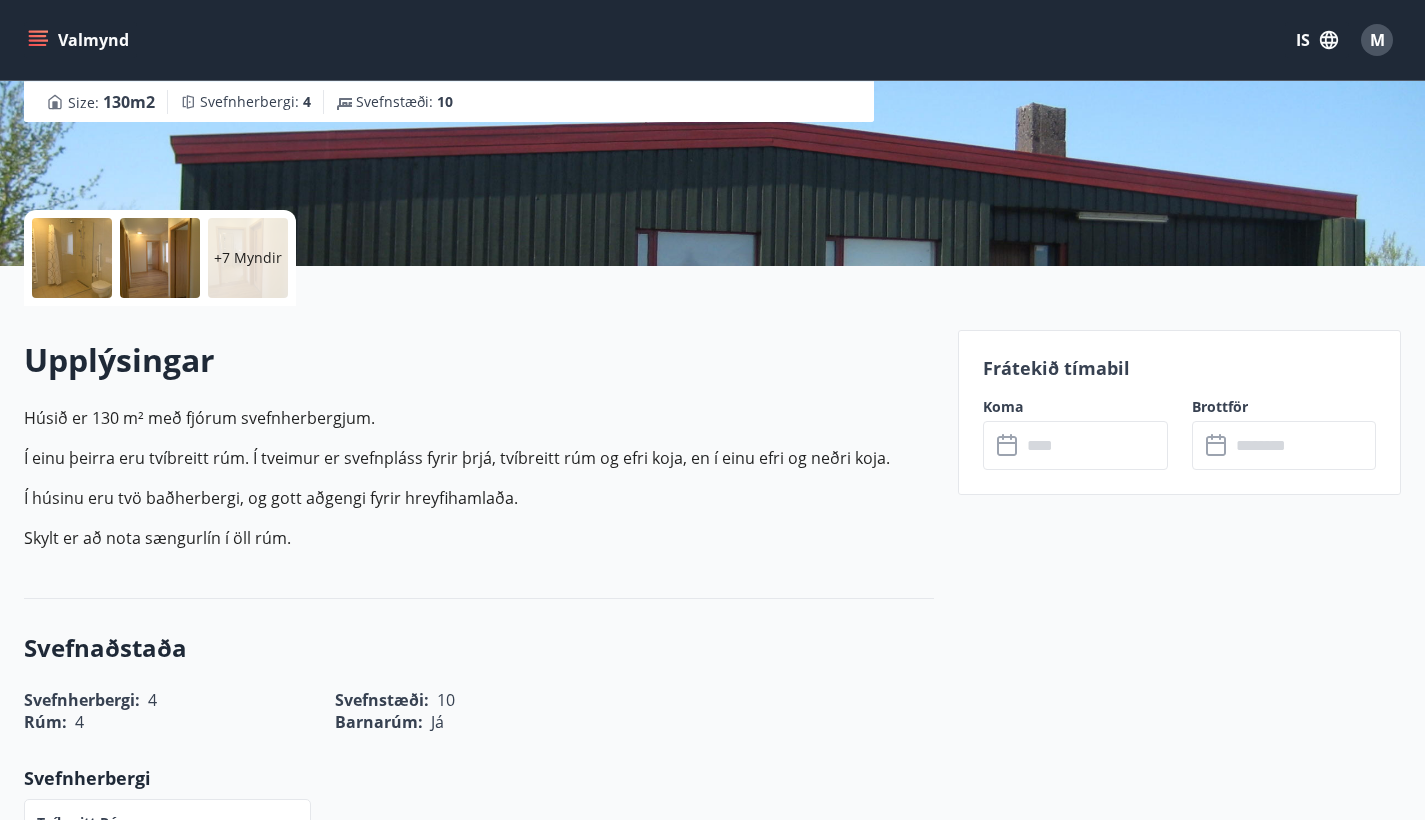 click at bounding box center [72, 258] 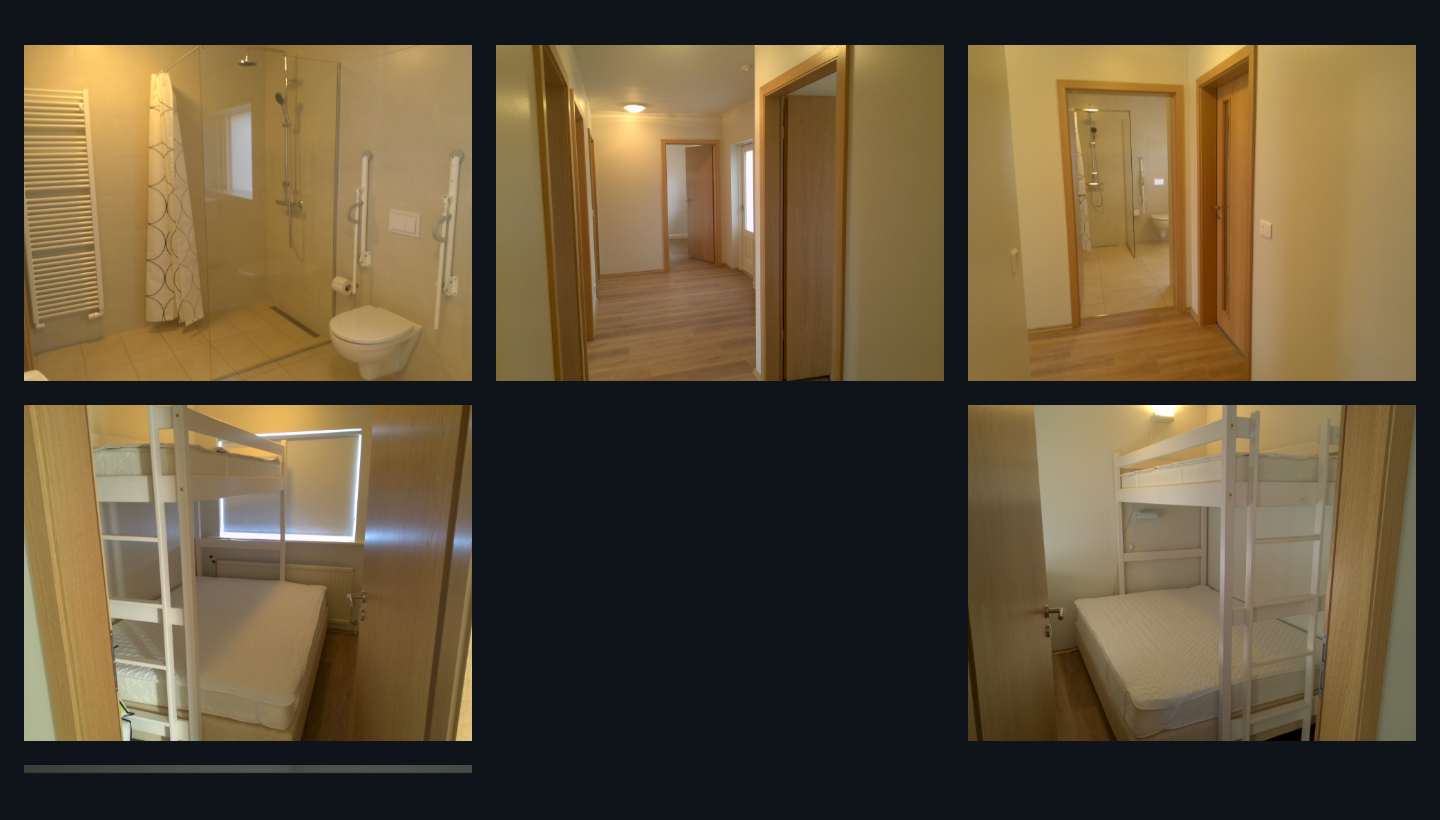 scroll, scrollTop: 0, scrollLeft: 0, axis: both 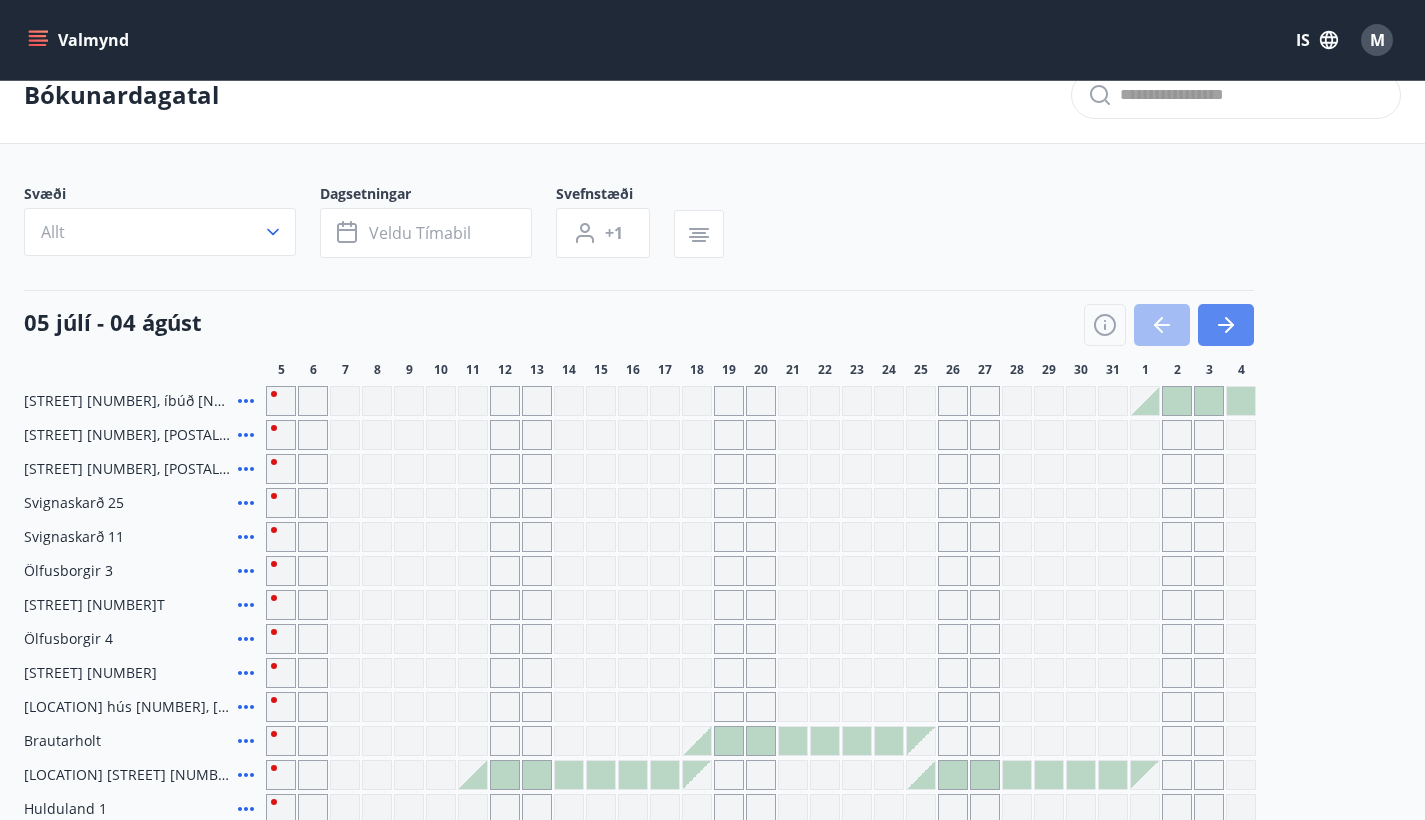 click at bounding box center [1226, 325] 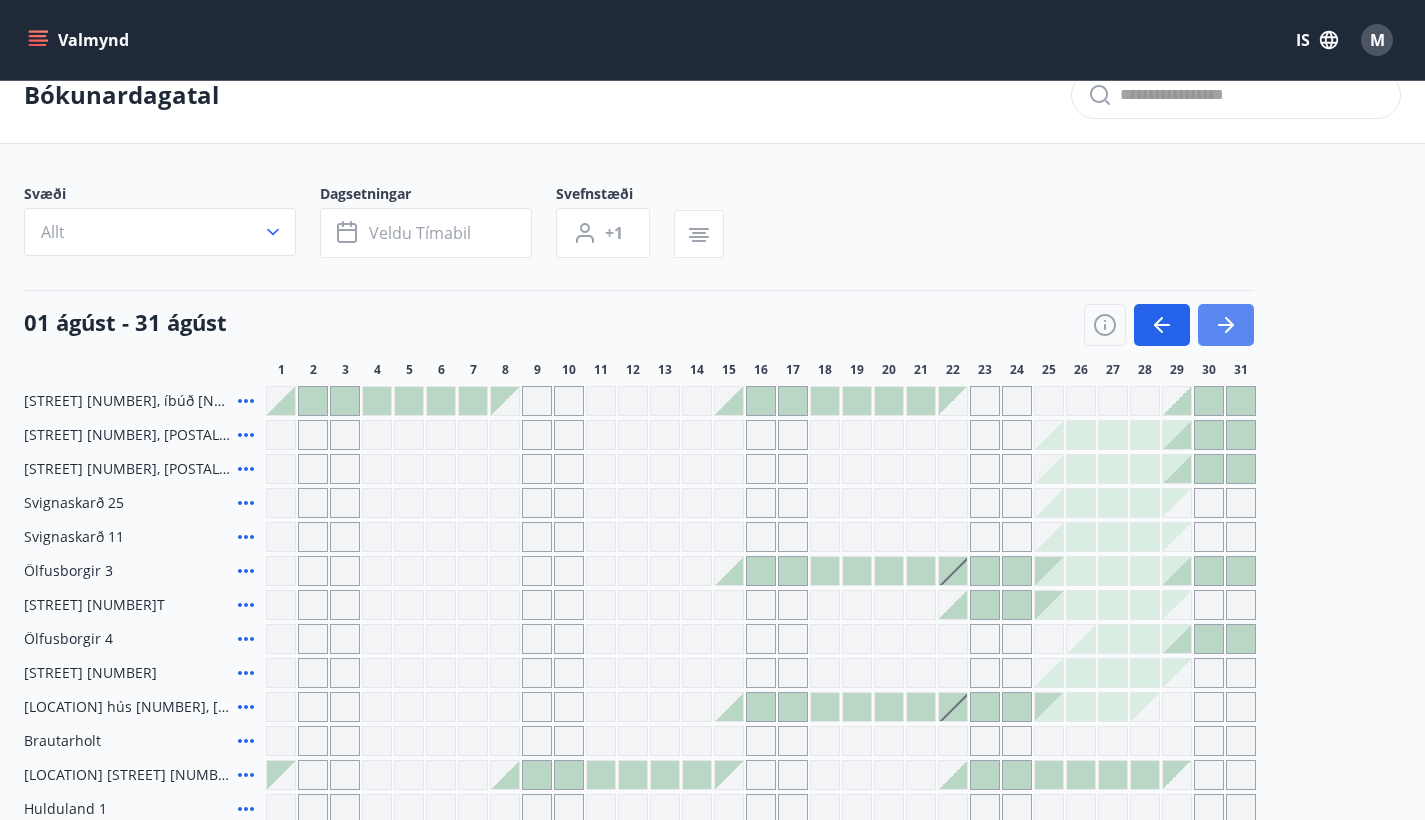click at bounding box center (1226, 325) 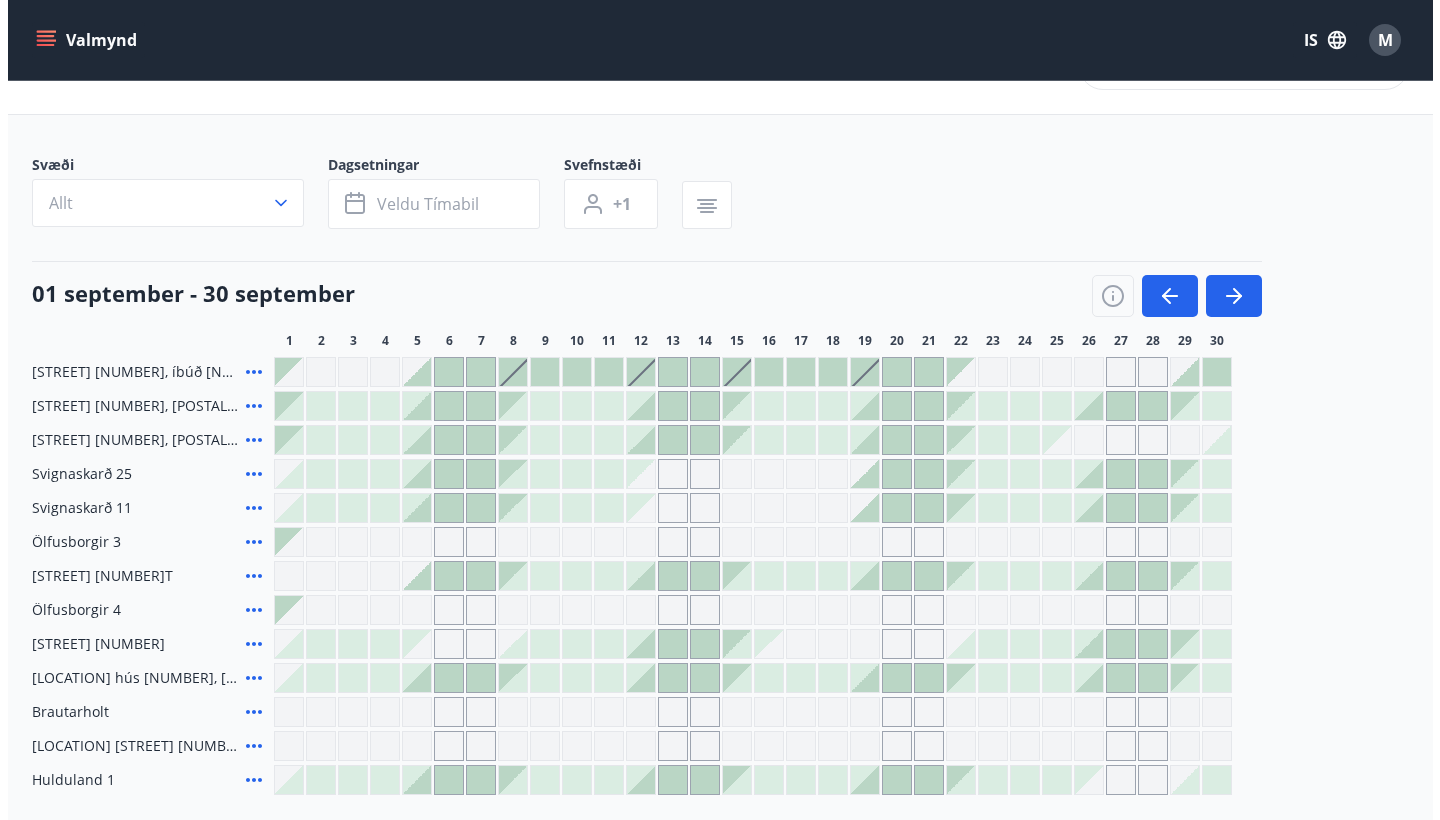 scroll, scrollTop: 151, scrollLeft: 0, axis: vertical 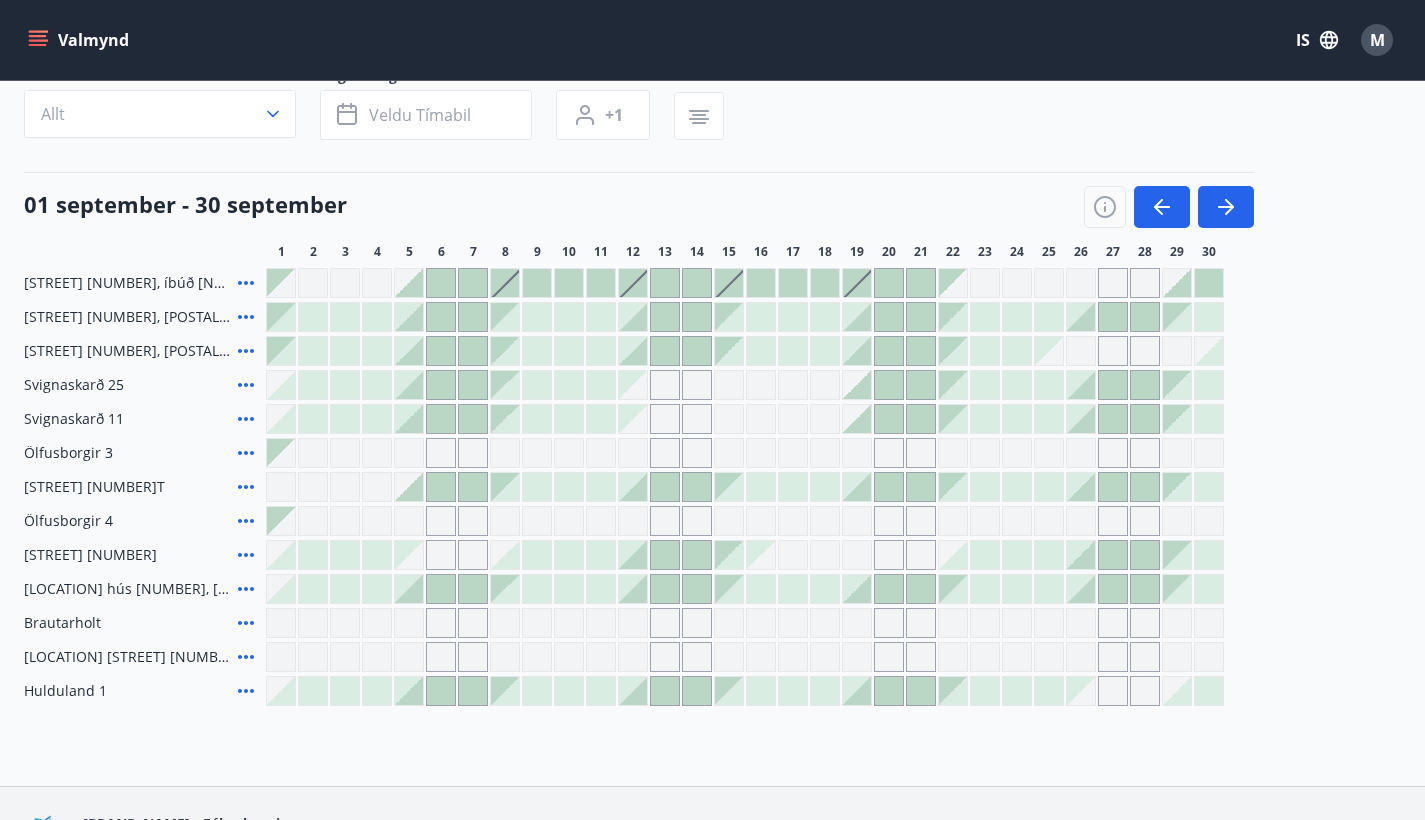 click at bounding box center [246, 283] 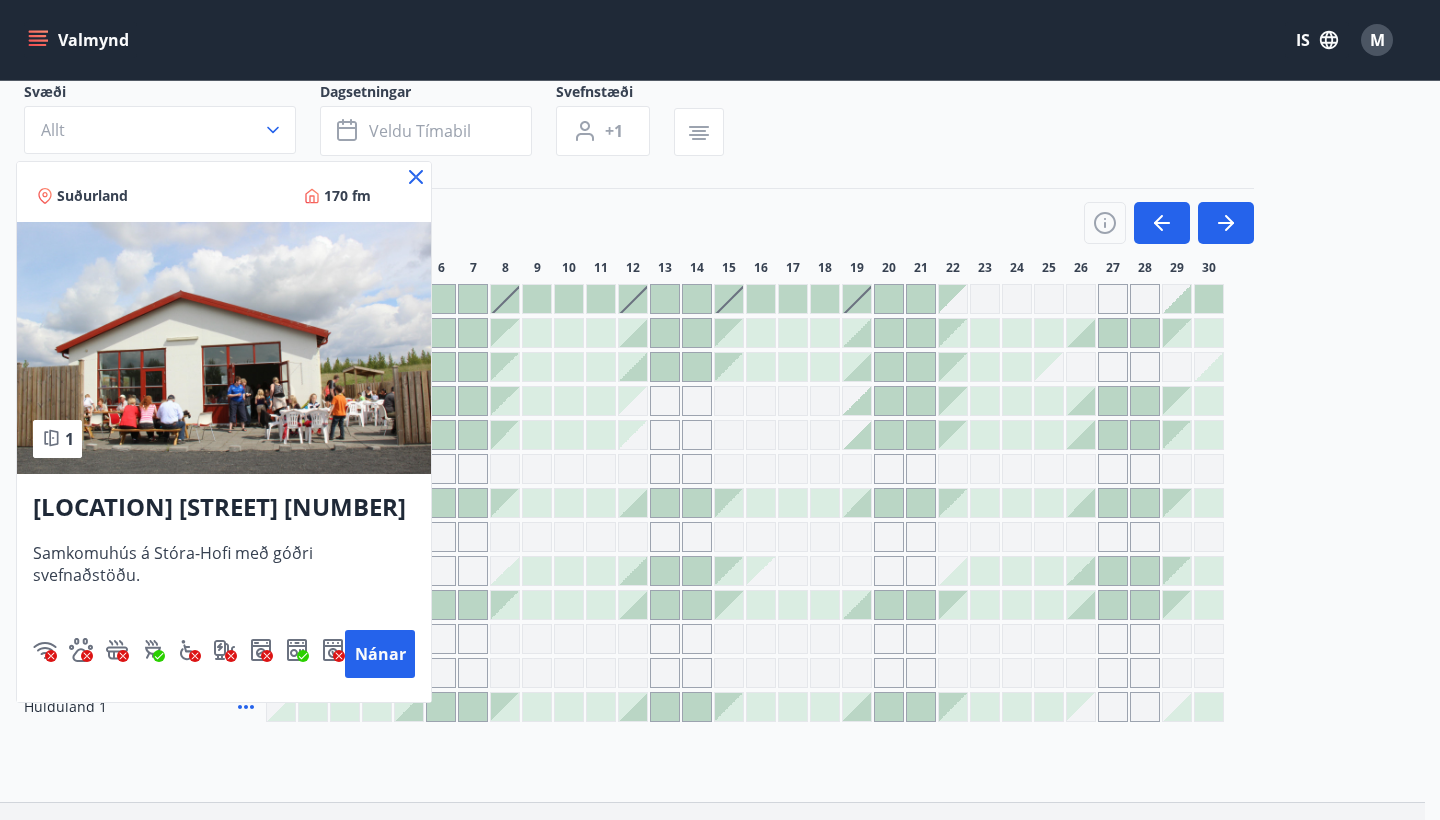 click at bounding box center (416, 177) 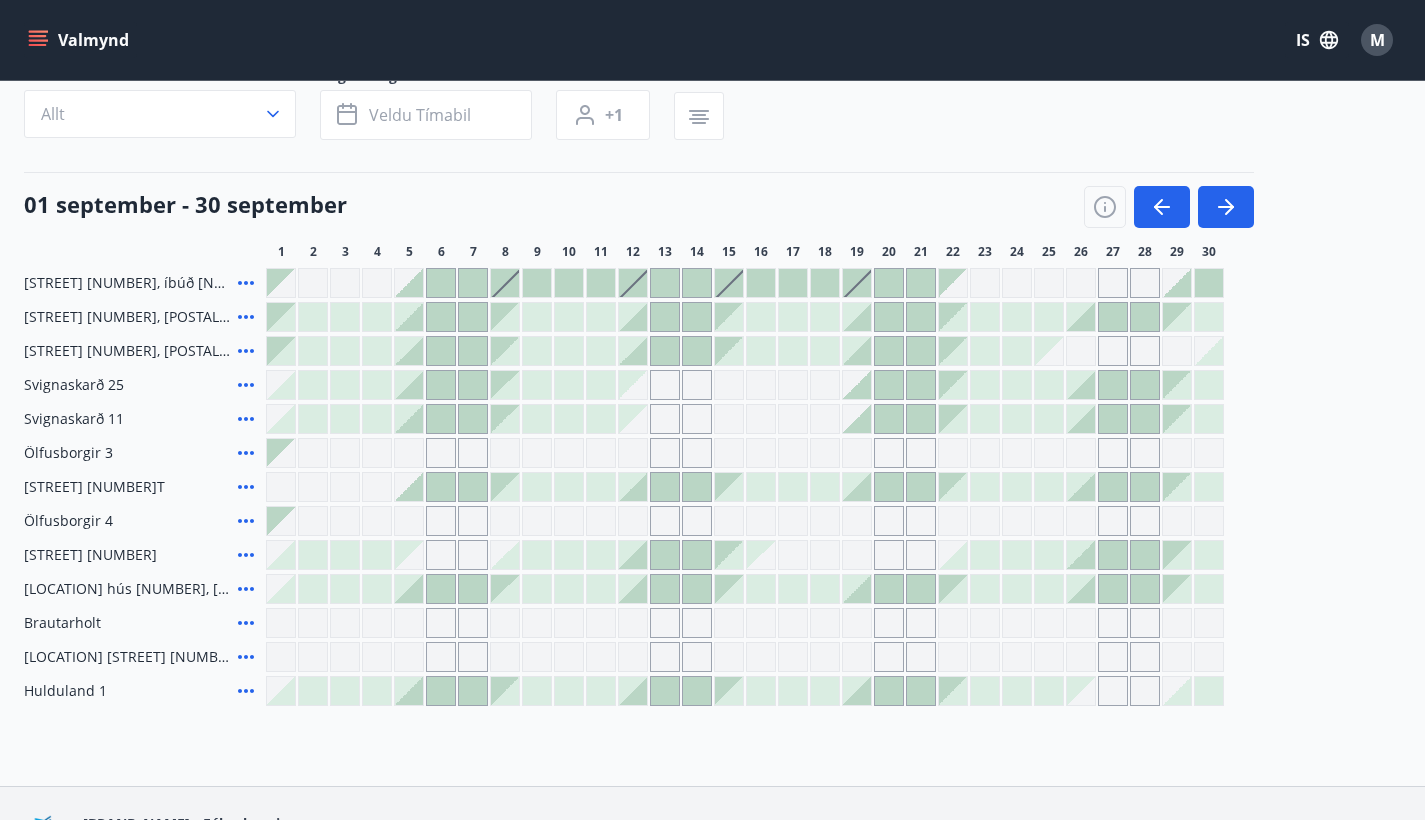 click at bounding box center (246, 283) 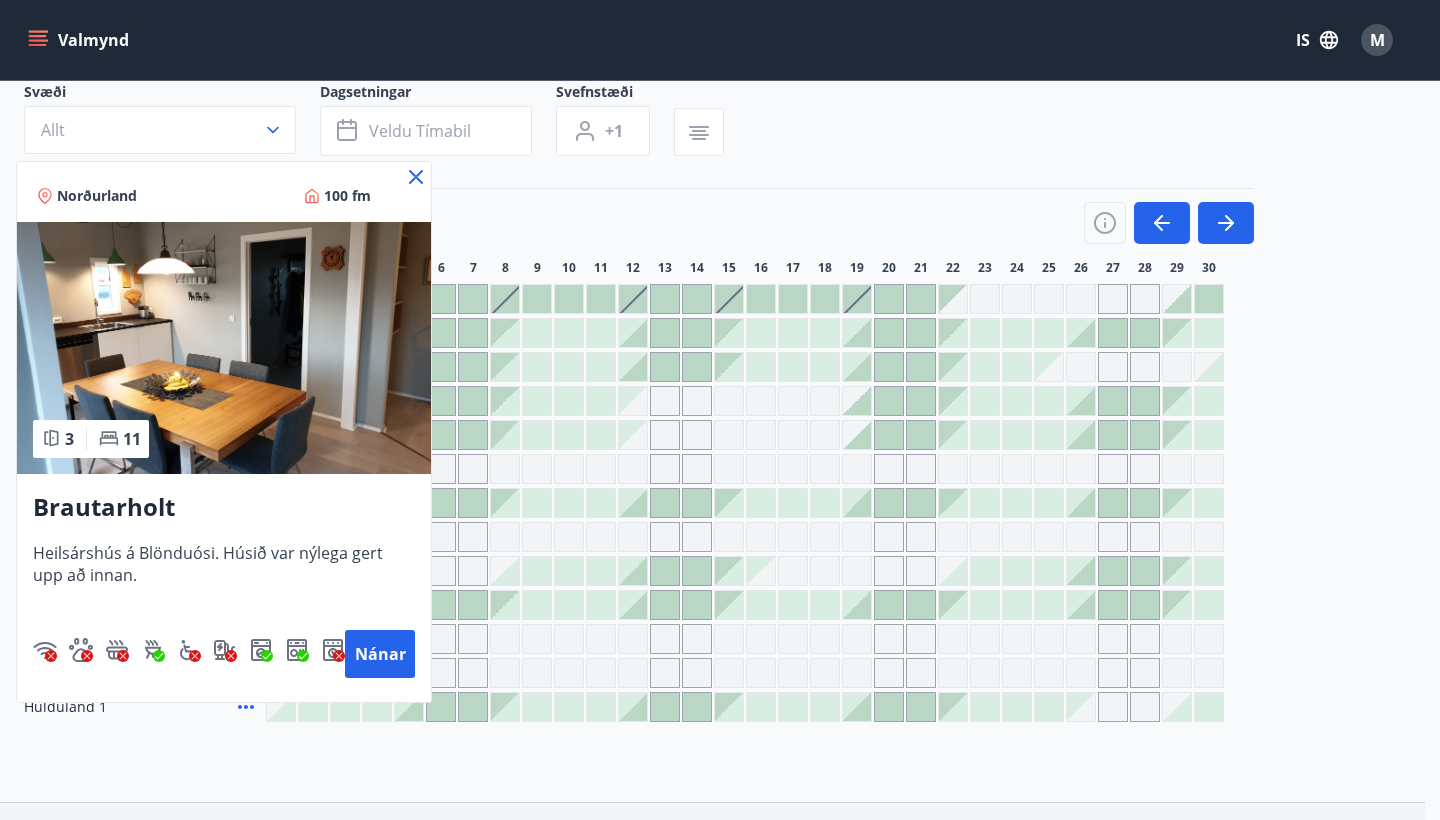 click at bounding box center [416, 177] 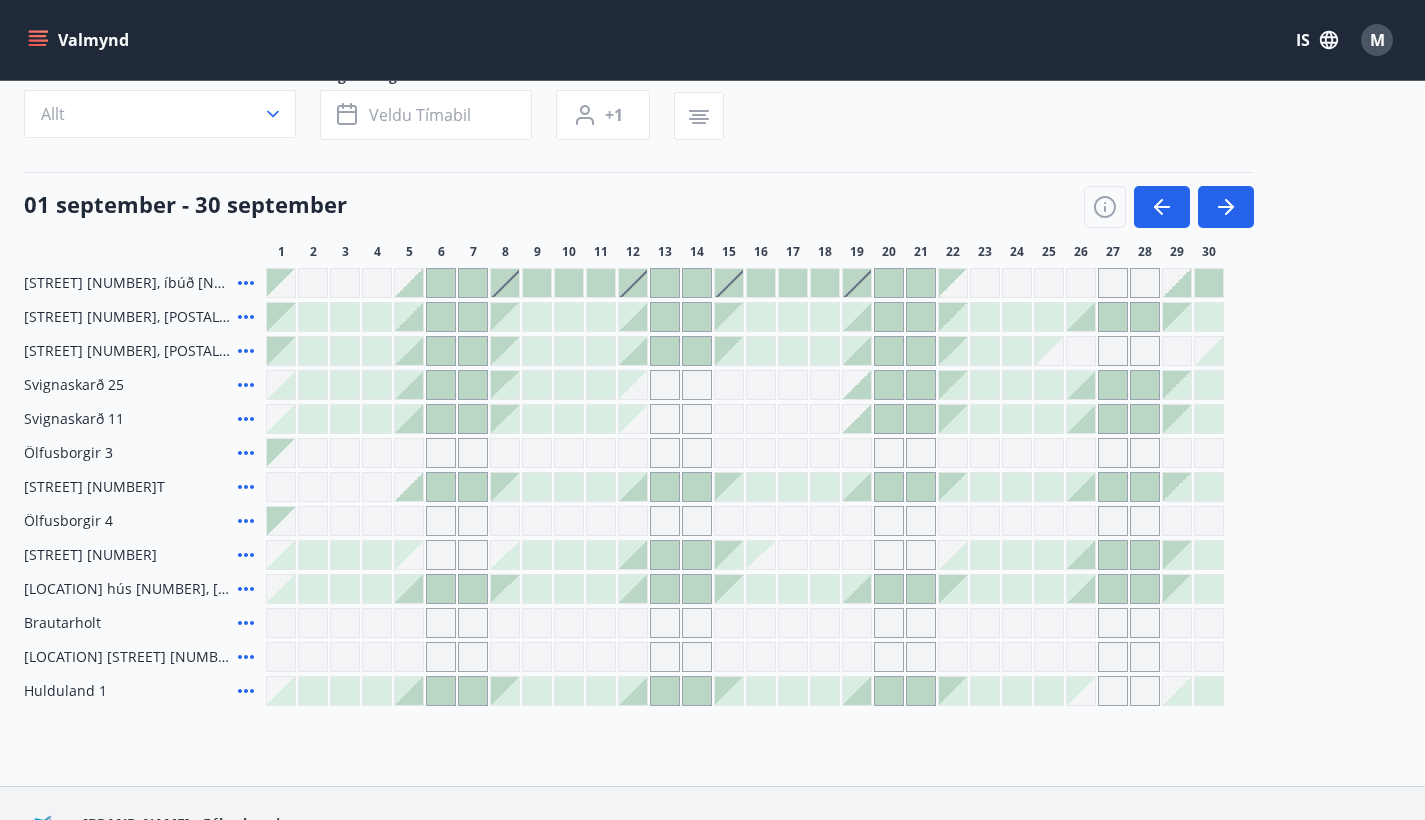 click at bounding box center (246, 283) 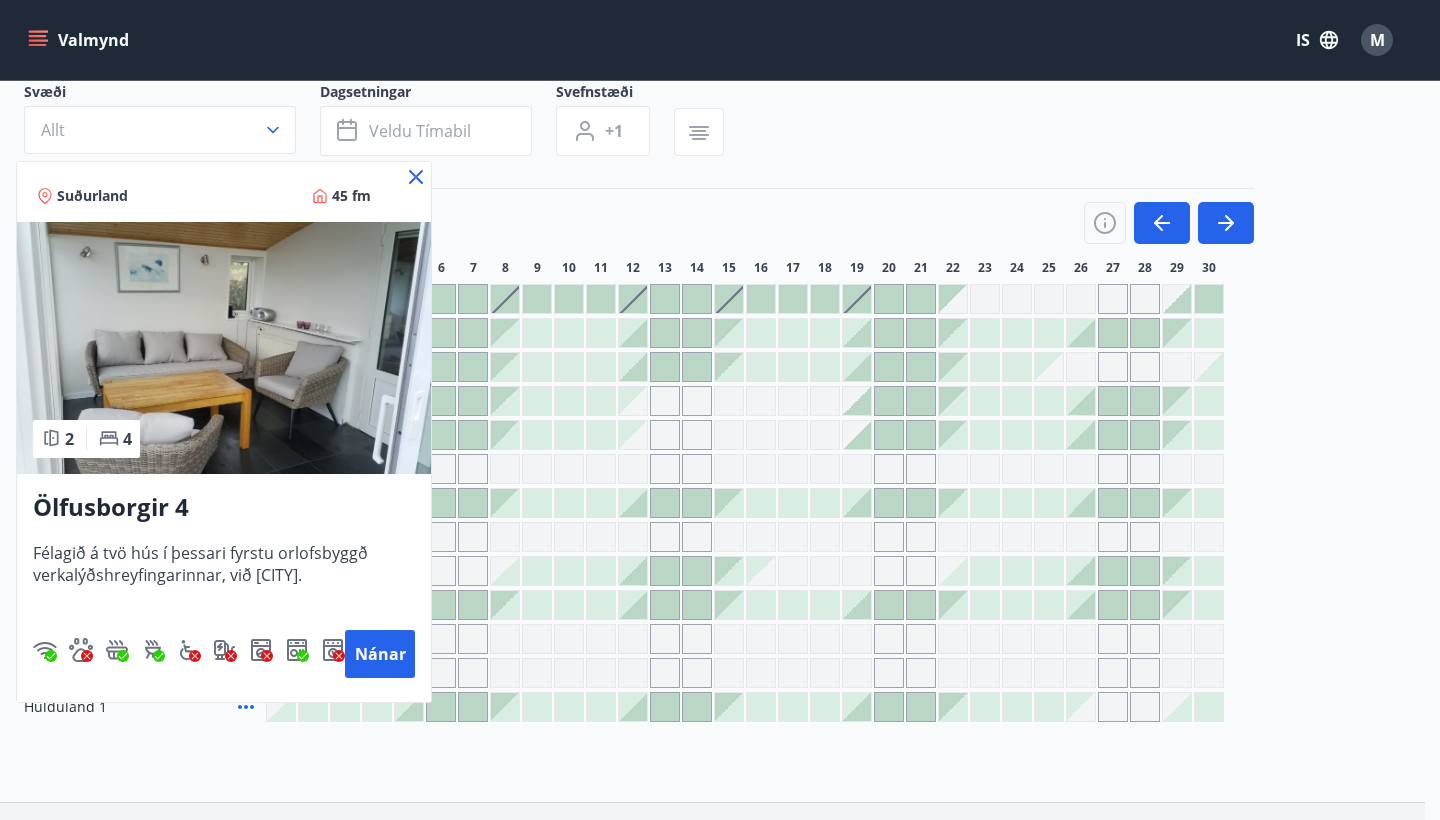 click at bounding box center (416, 177) 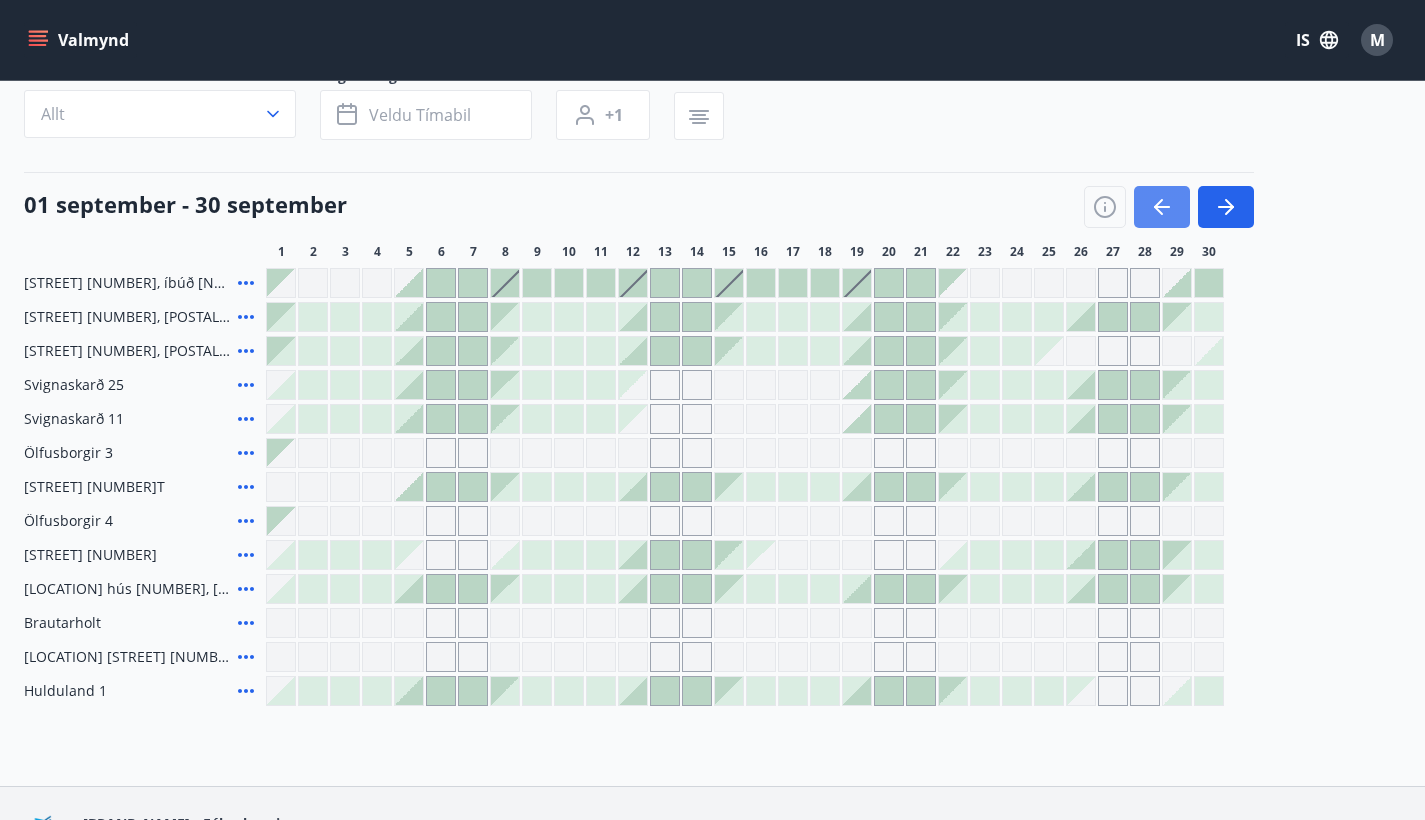 click at bounding box center [1162, 207] 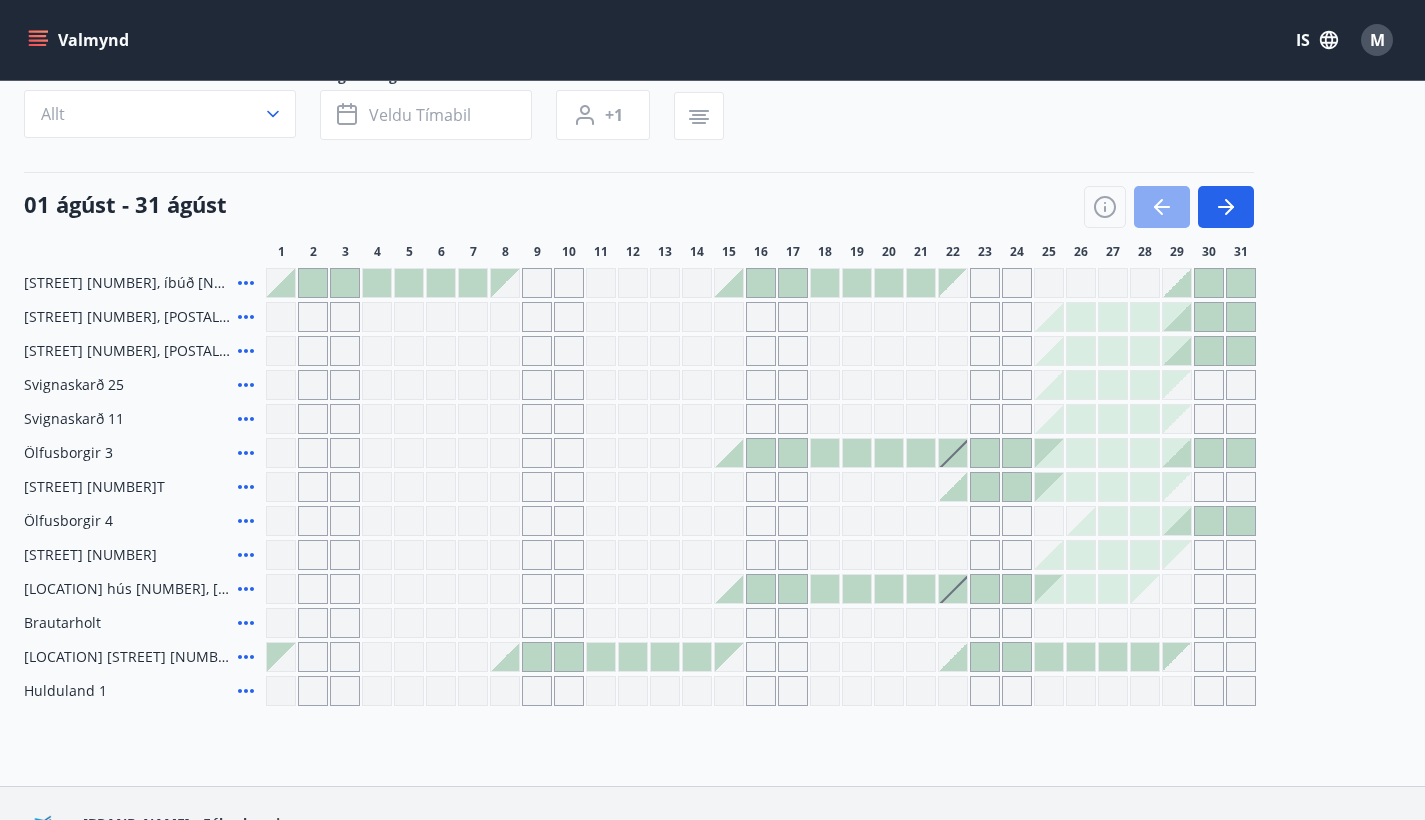 click at bounding box center [1162, 207] 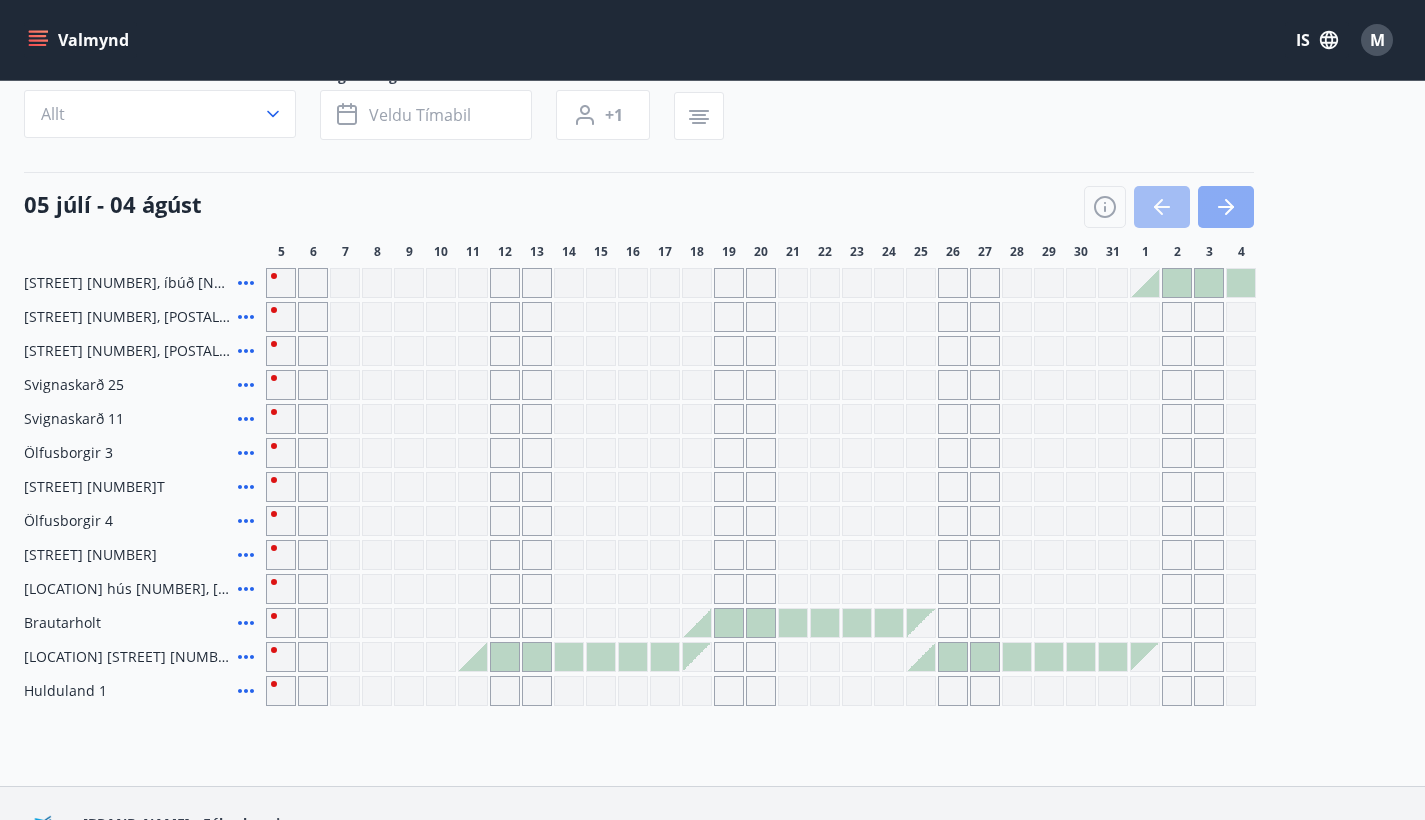 click at bounding box center [1226, 207] 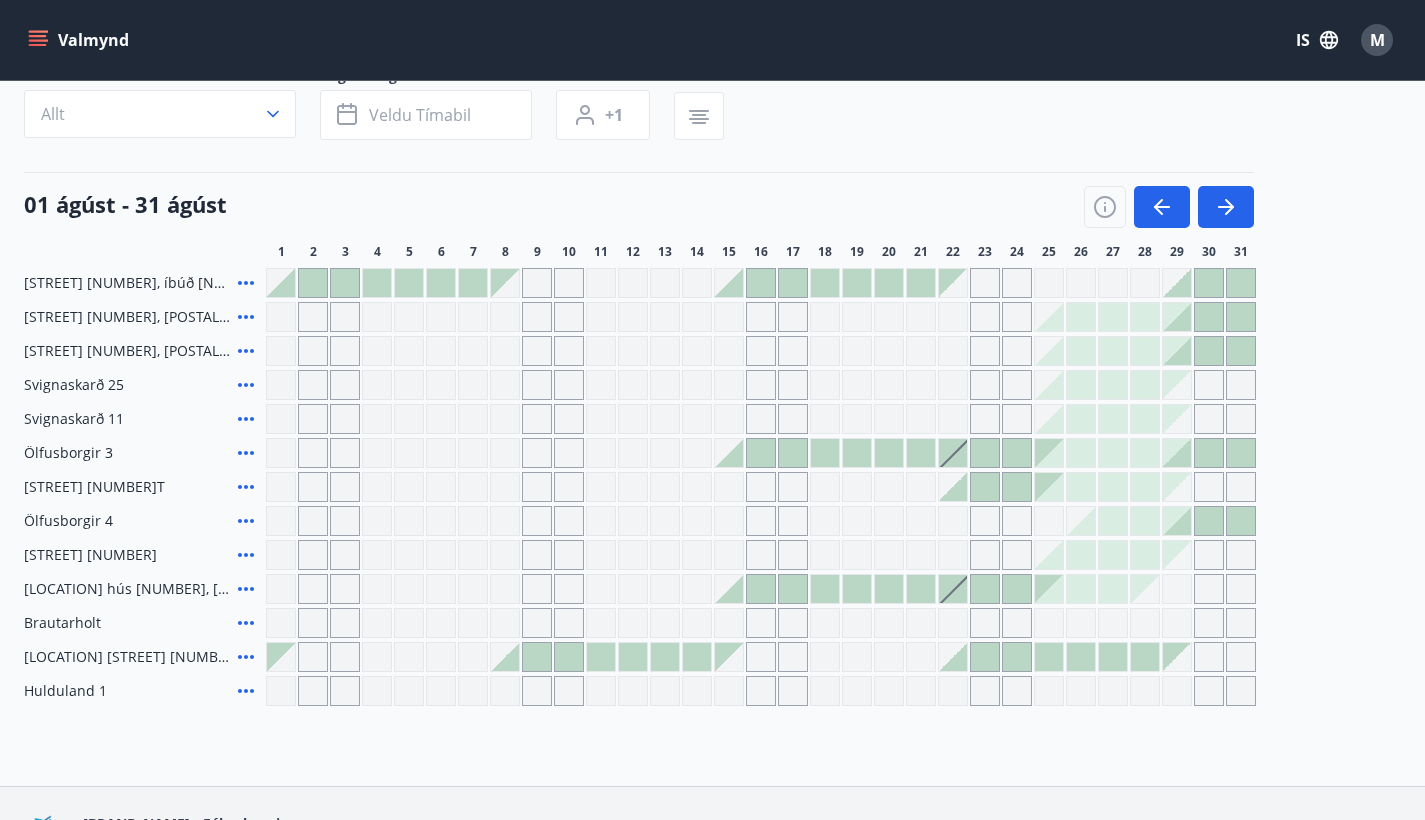click at bounding box center [246, 283] 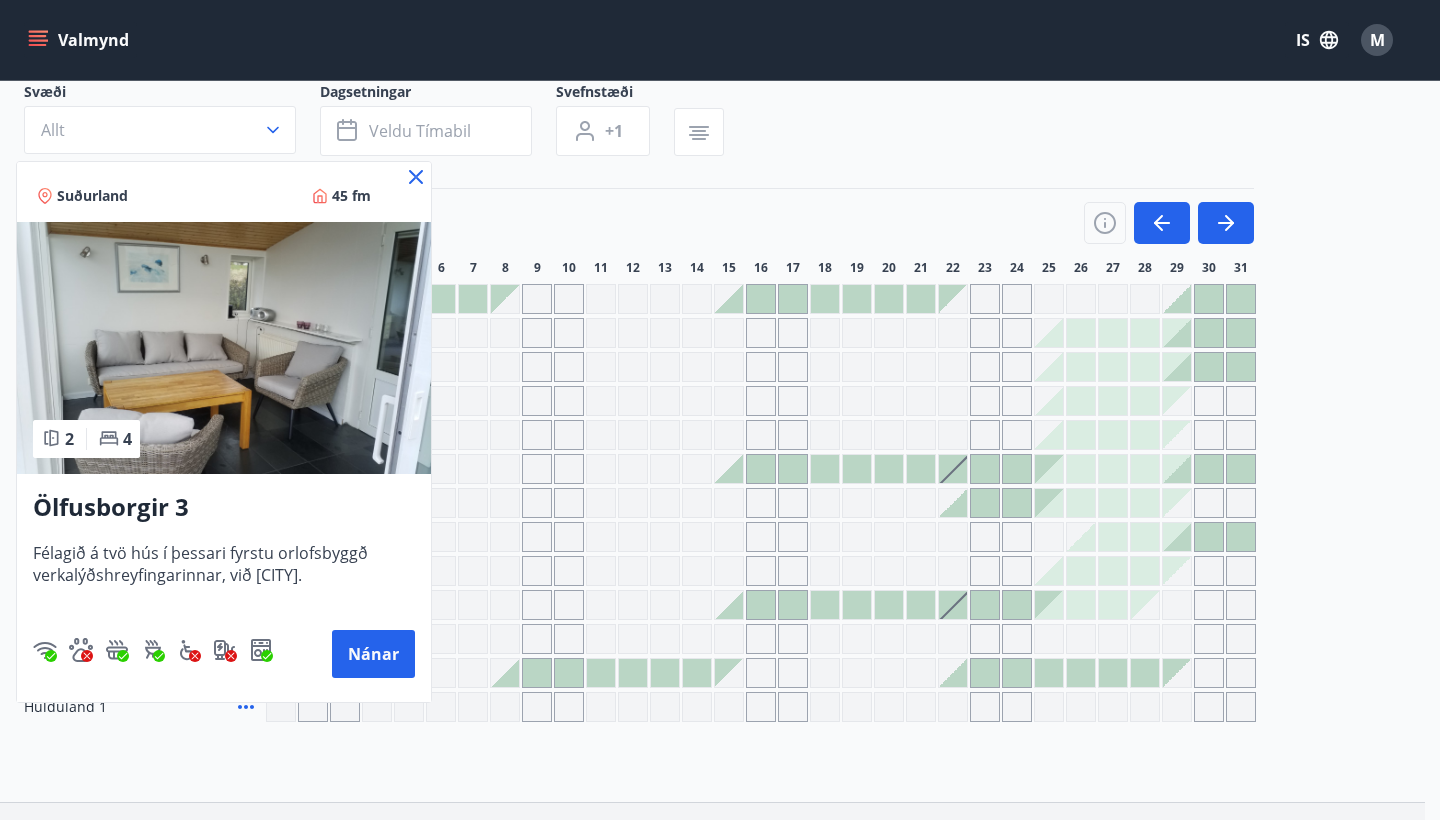 click at bounding box center (224, 348) 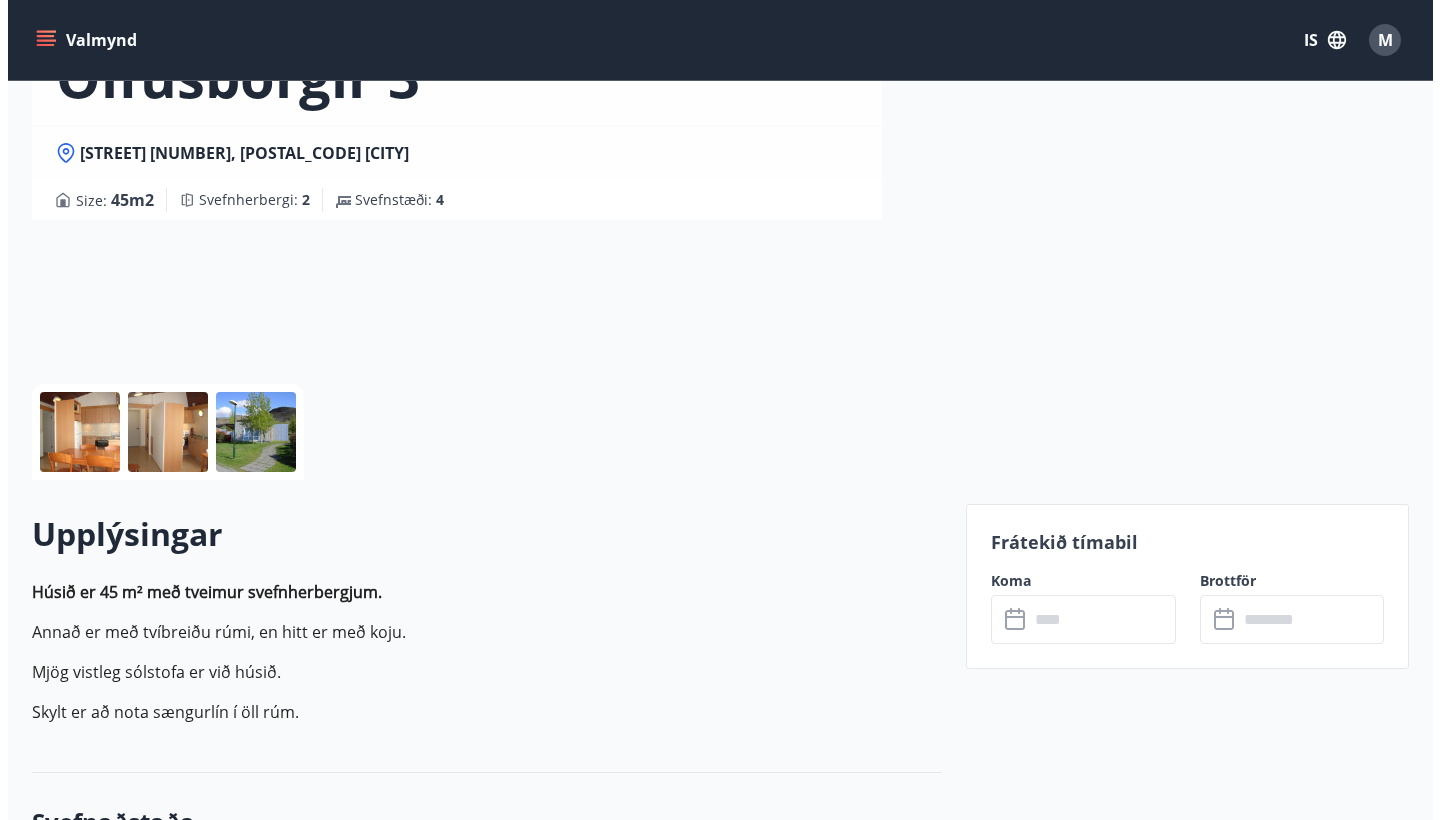 scroll, scrollTop: 0, scrollLeft: 0, axis: both 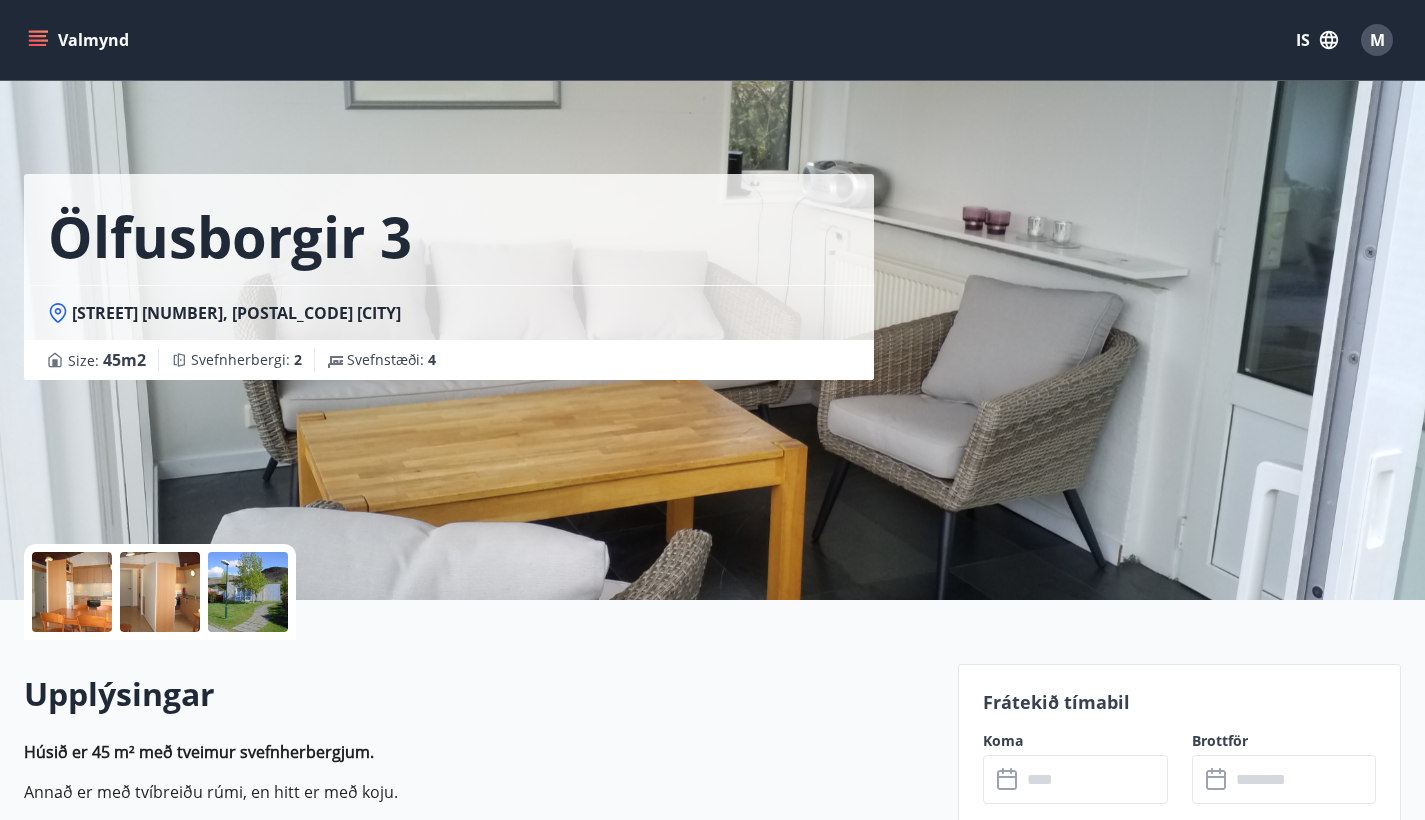 click at bounding box center [72, 592] 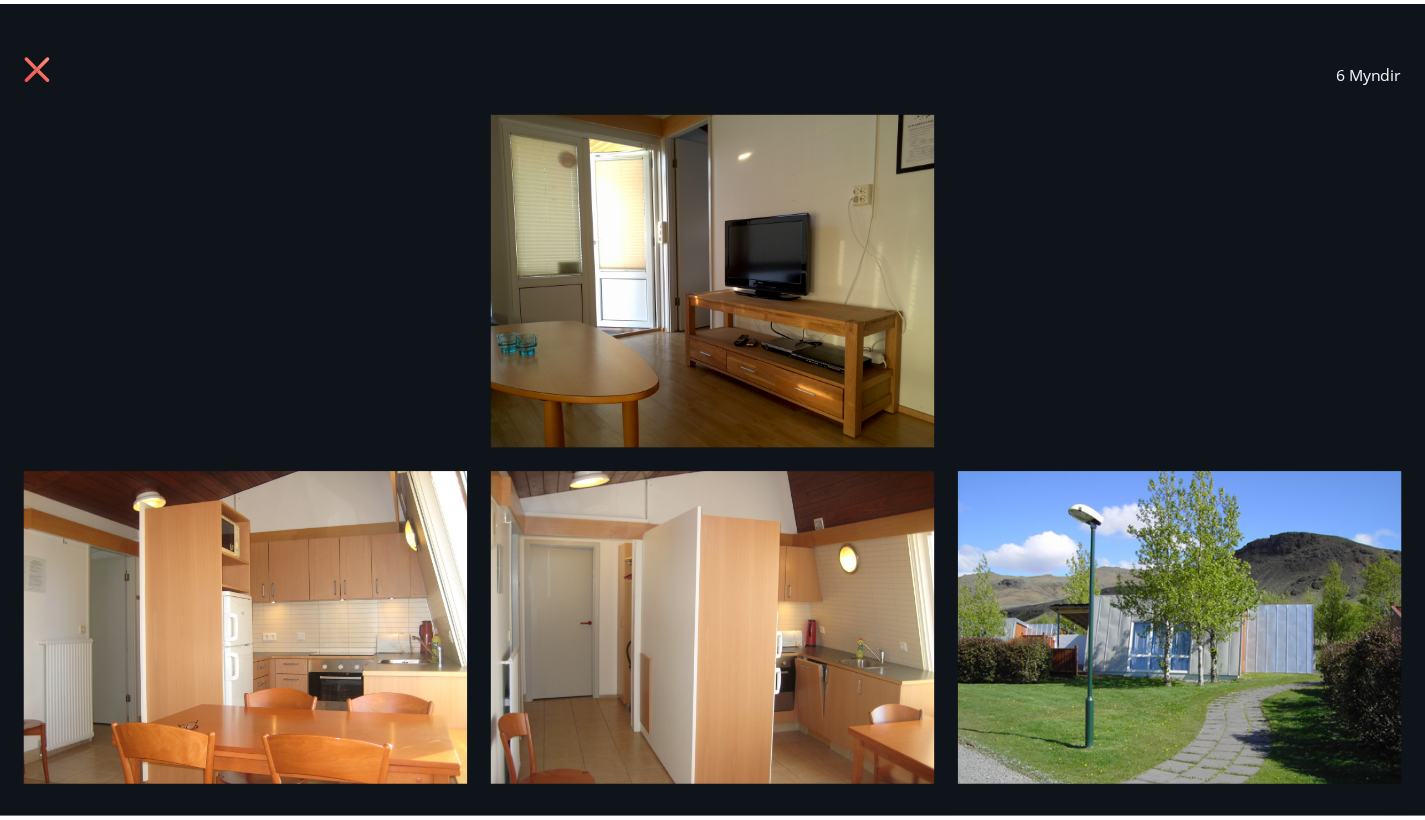 scroll, scrollTop: 26, scrollLeft: 0, axis: vertical 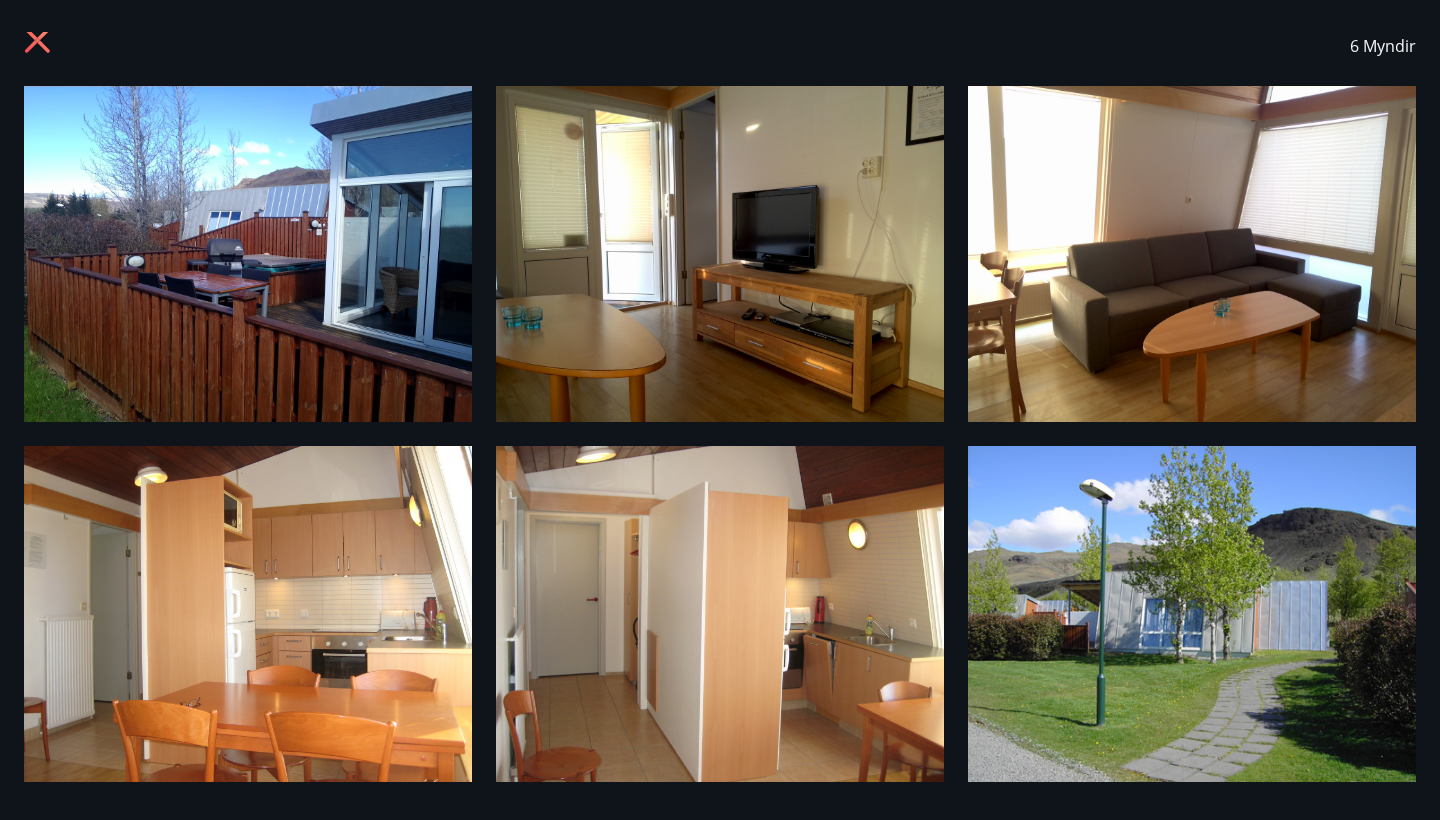 click at bounding box center (40, 43) 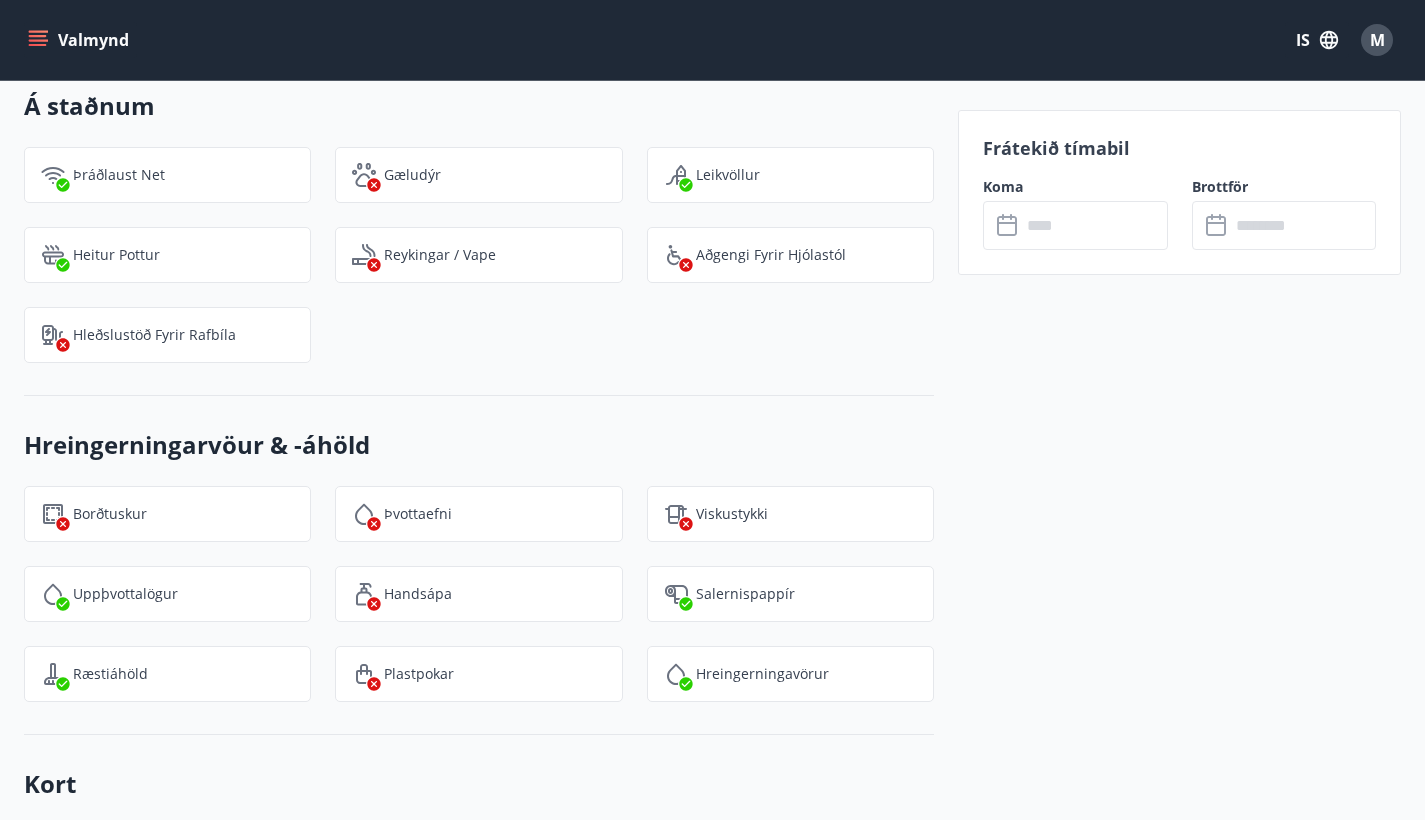 scroll, scrollTop: 2747, scrollLeft: 0, axis: vertical 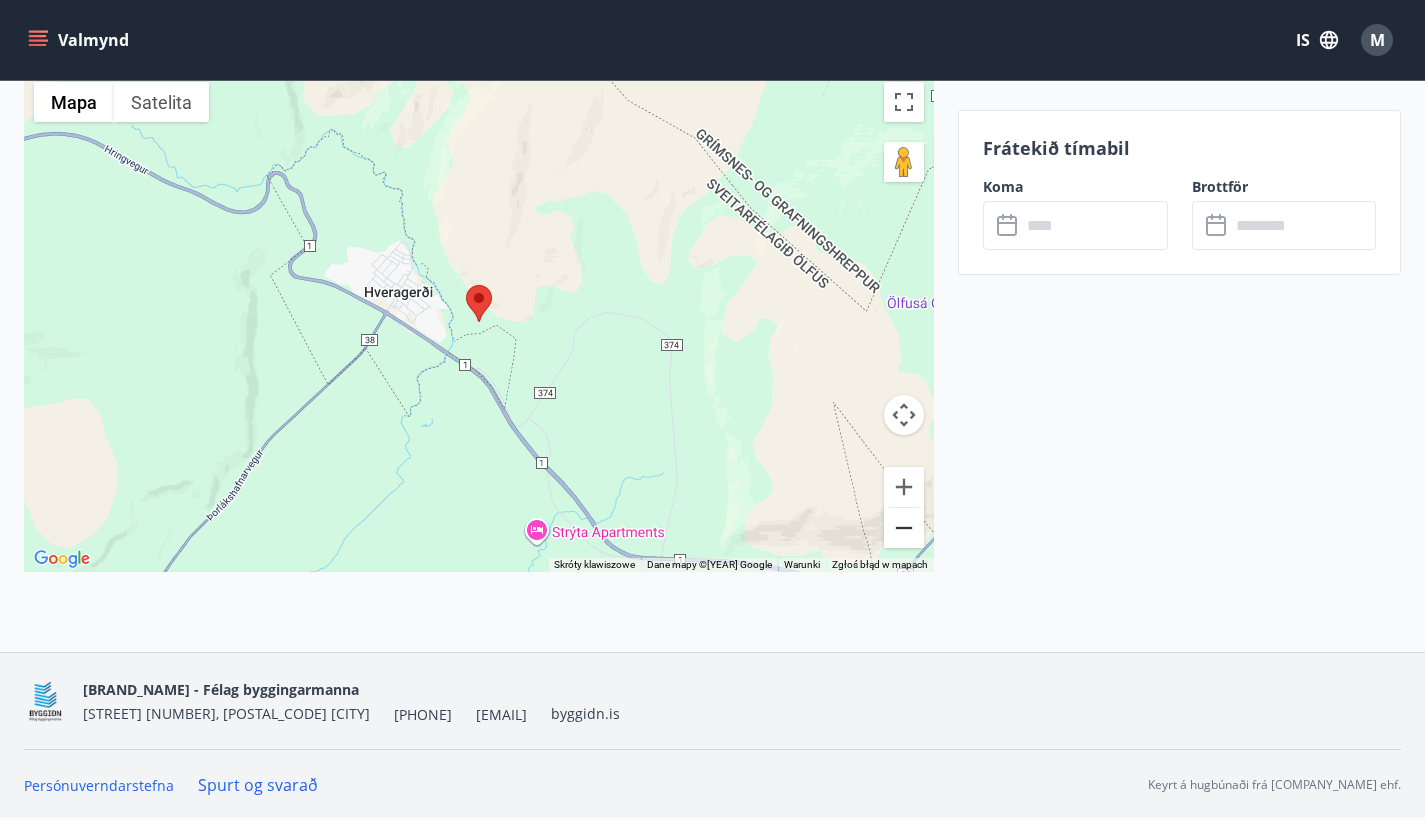 click at bounding box center (904, 528) 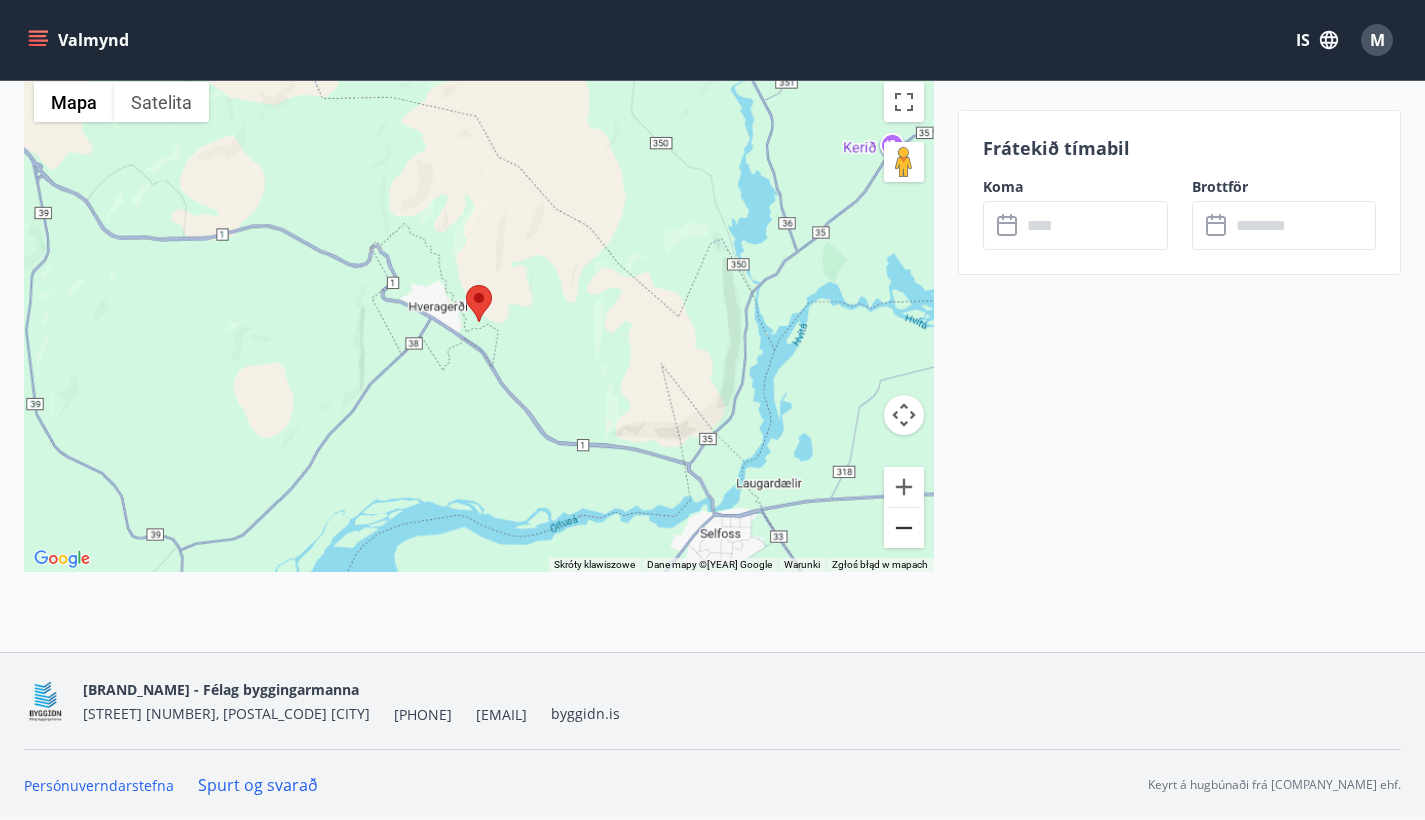 click at bounding box center [904, 528] 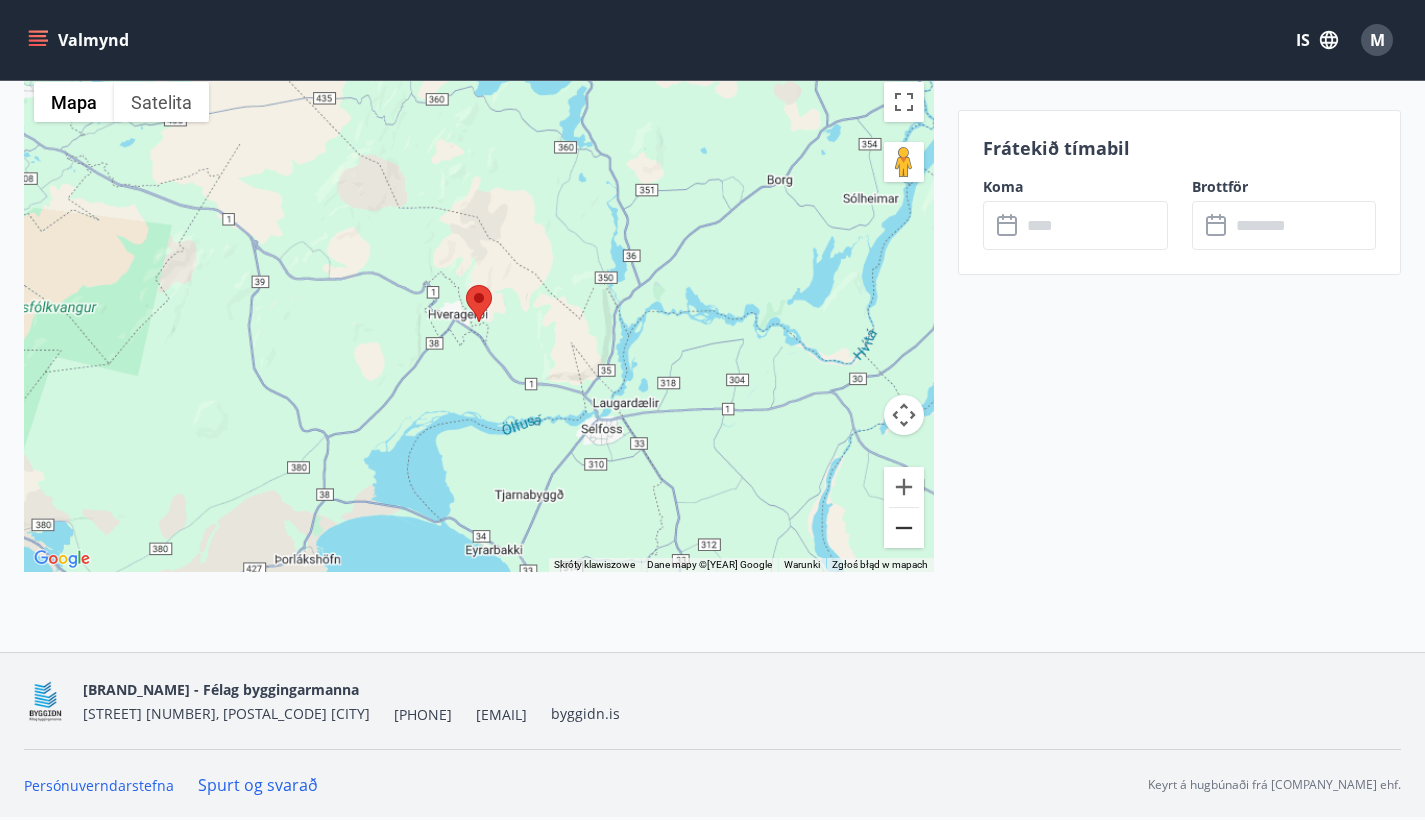 click at bounding box center [904, 528] 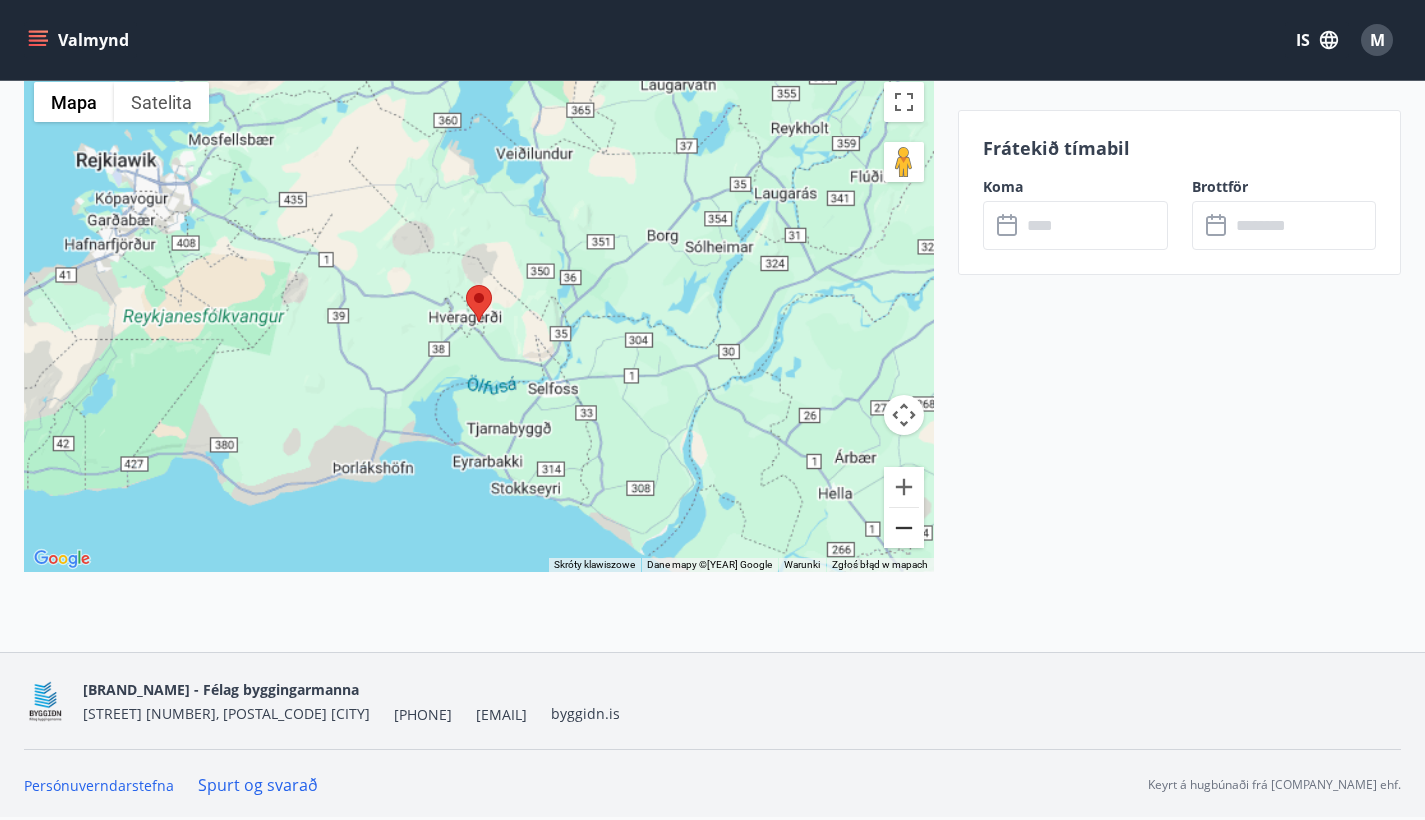 click at bounding box center [904, 528] 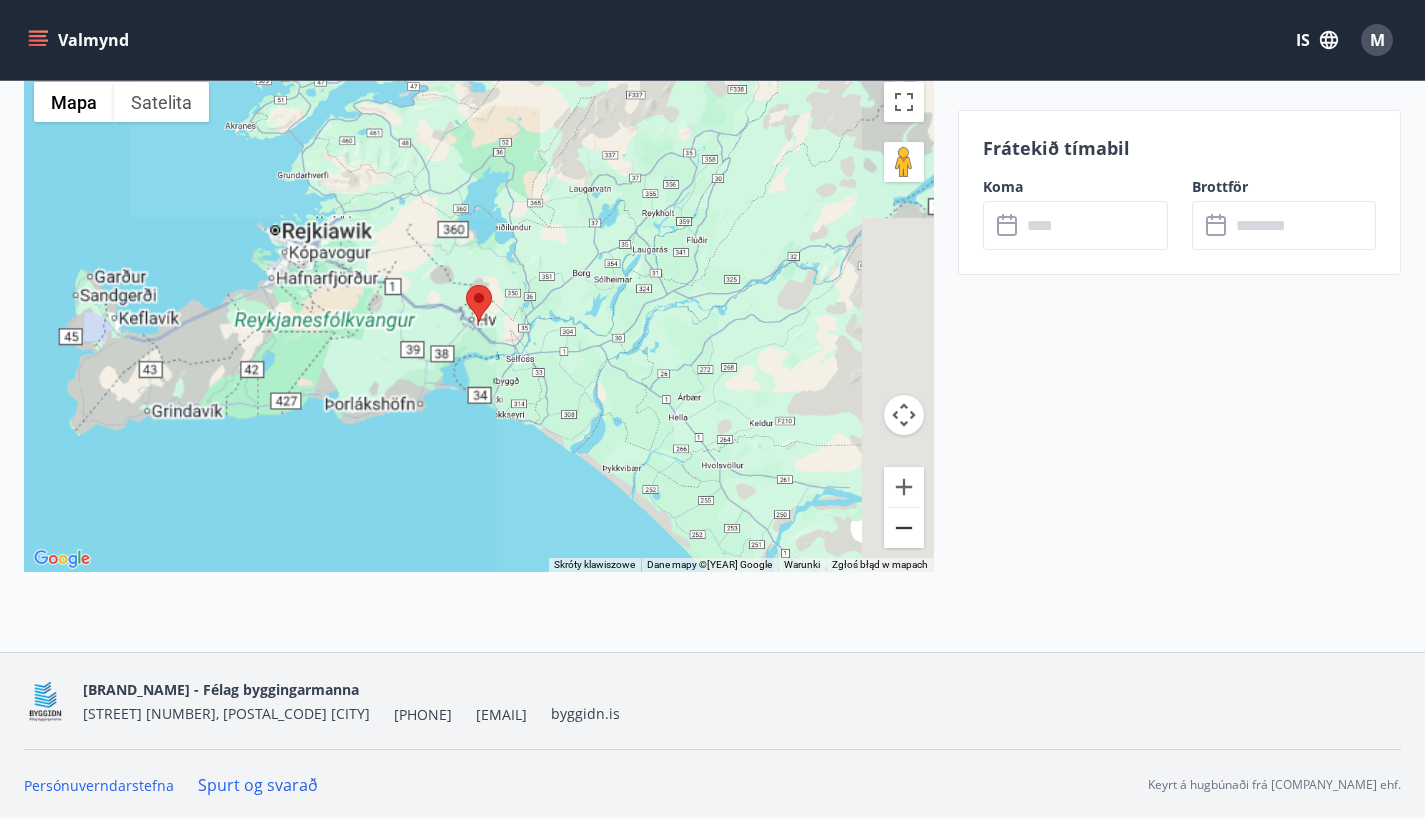 click at bounding box center [904, 528] 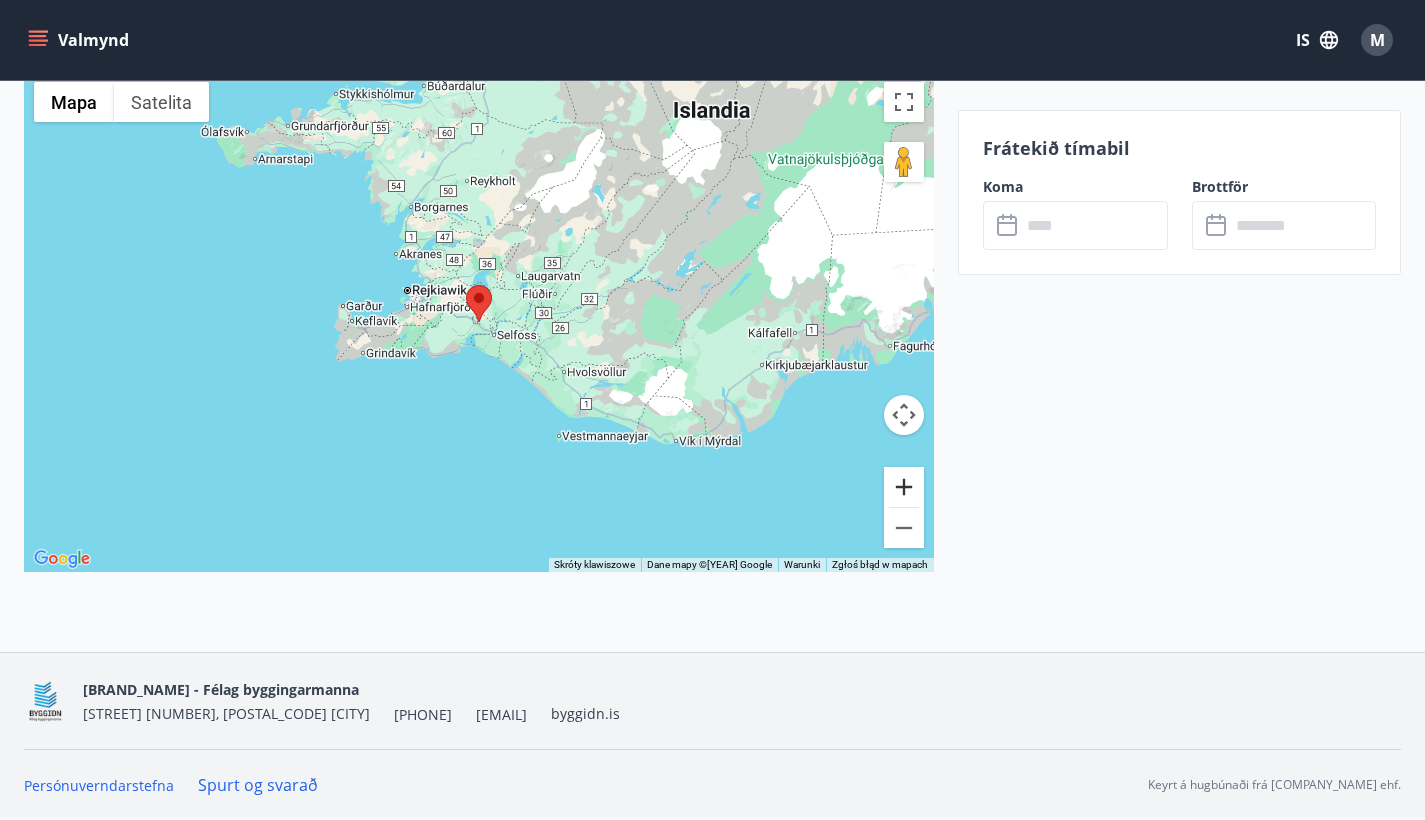 click at bounding box center [904, 487] 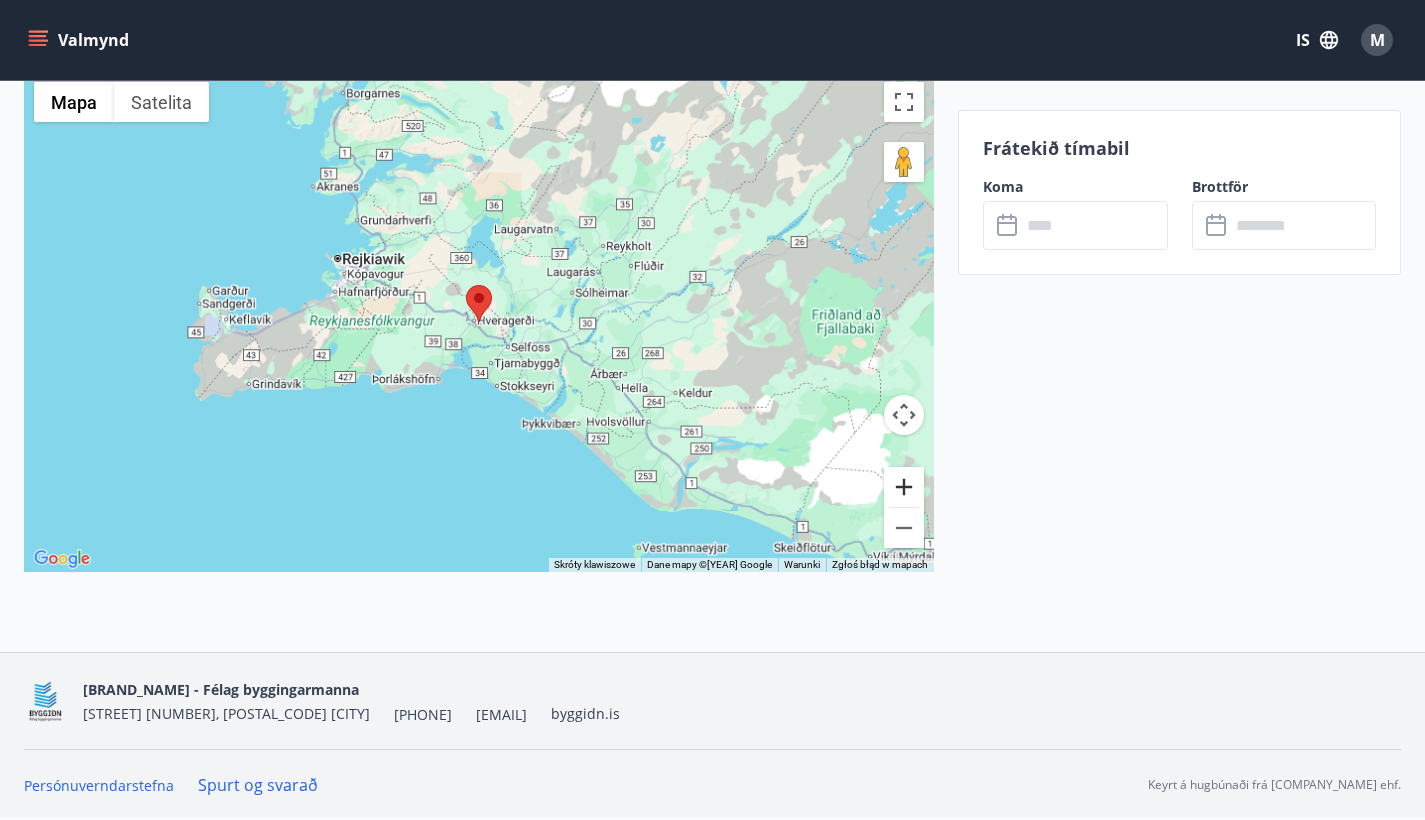 click at bounding box center (904, 487) 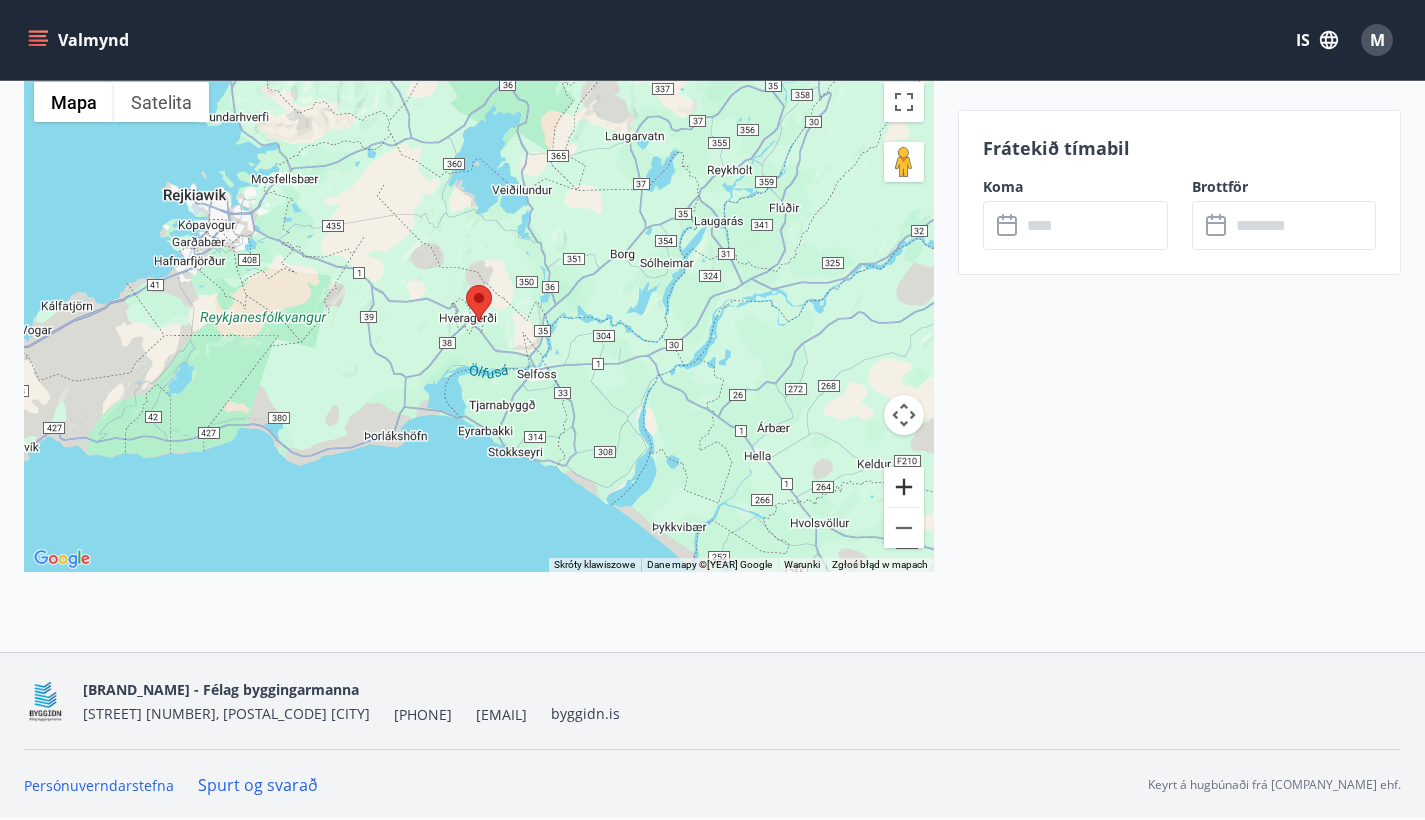 click at bounding box center [904, 487] 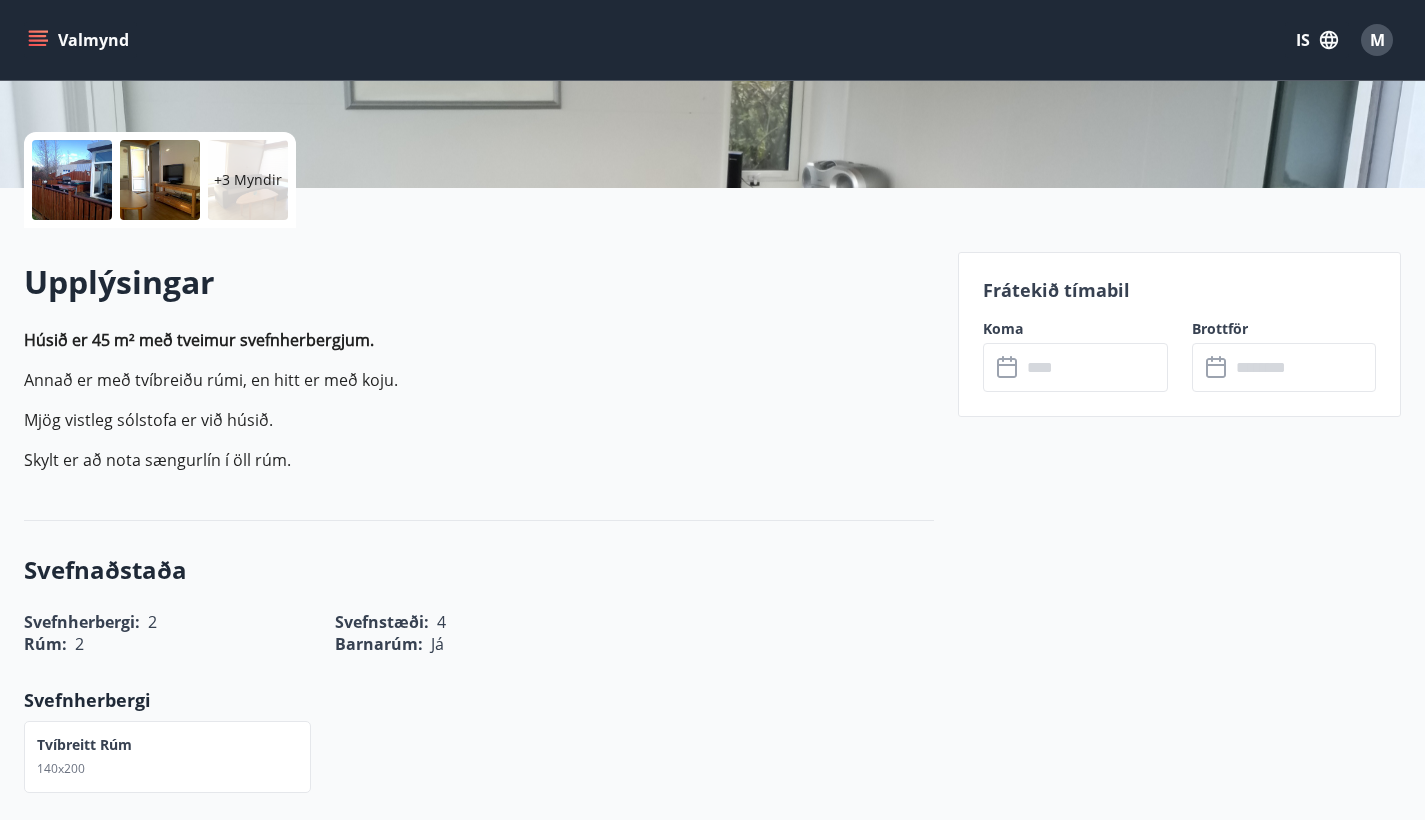 scroll, scrollTop: 0, scrollLeft: 0, axis: both 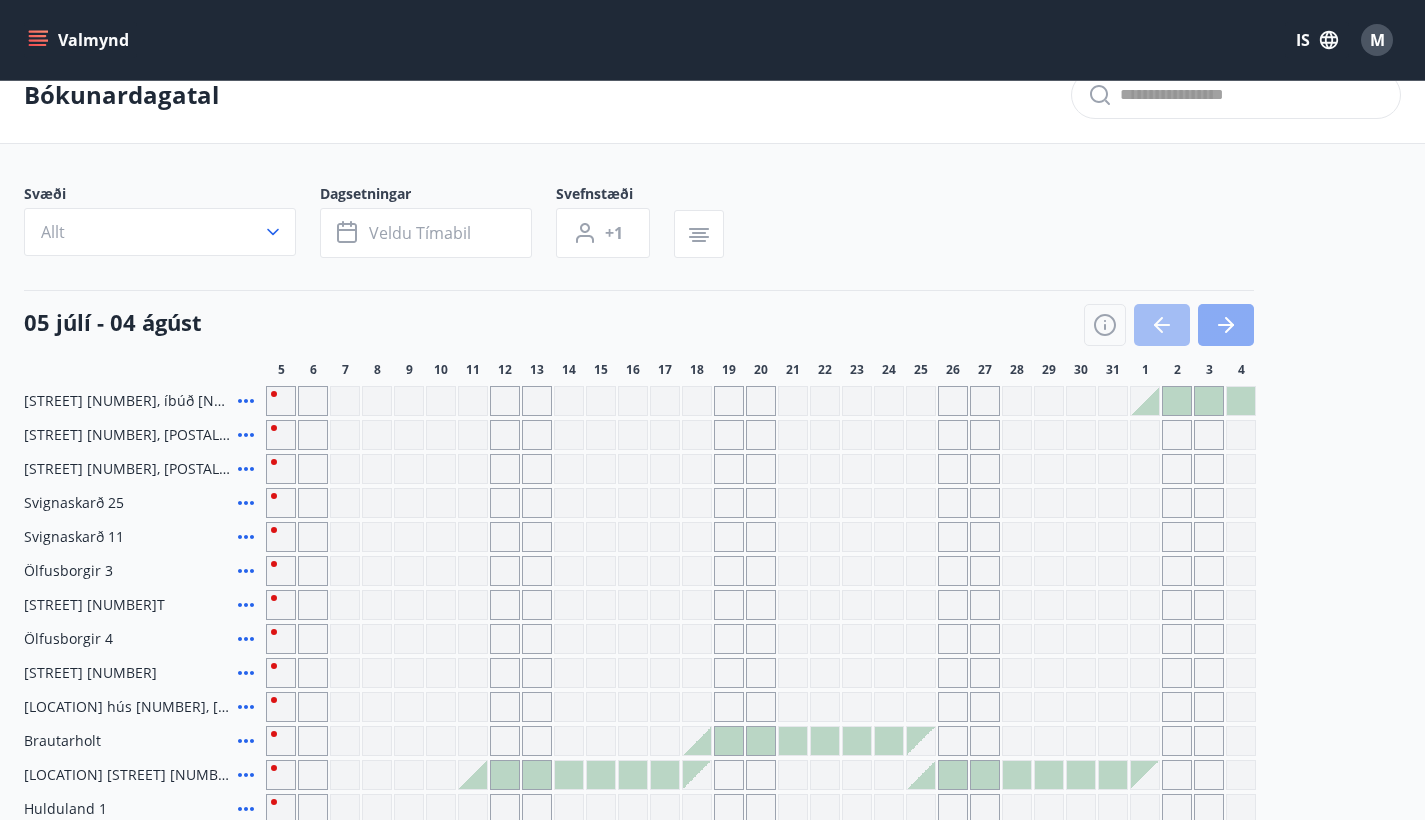 click at bounding box center [1226, 325] 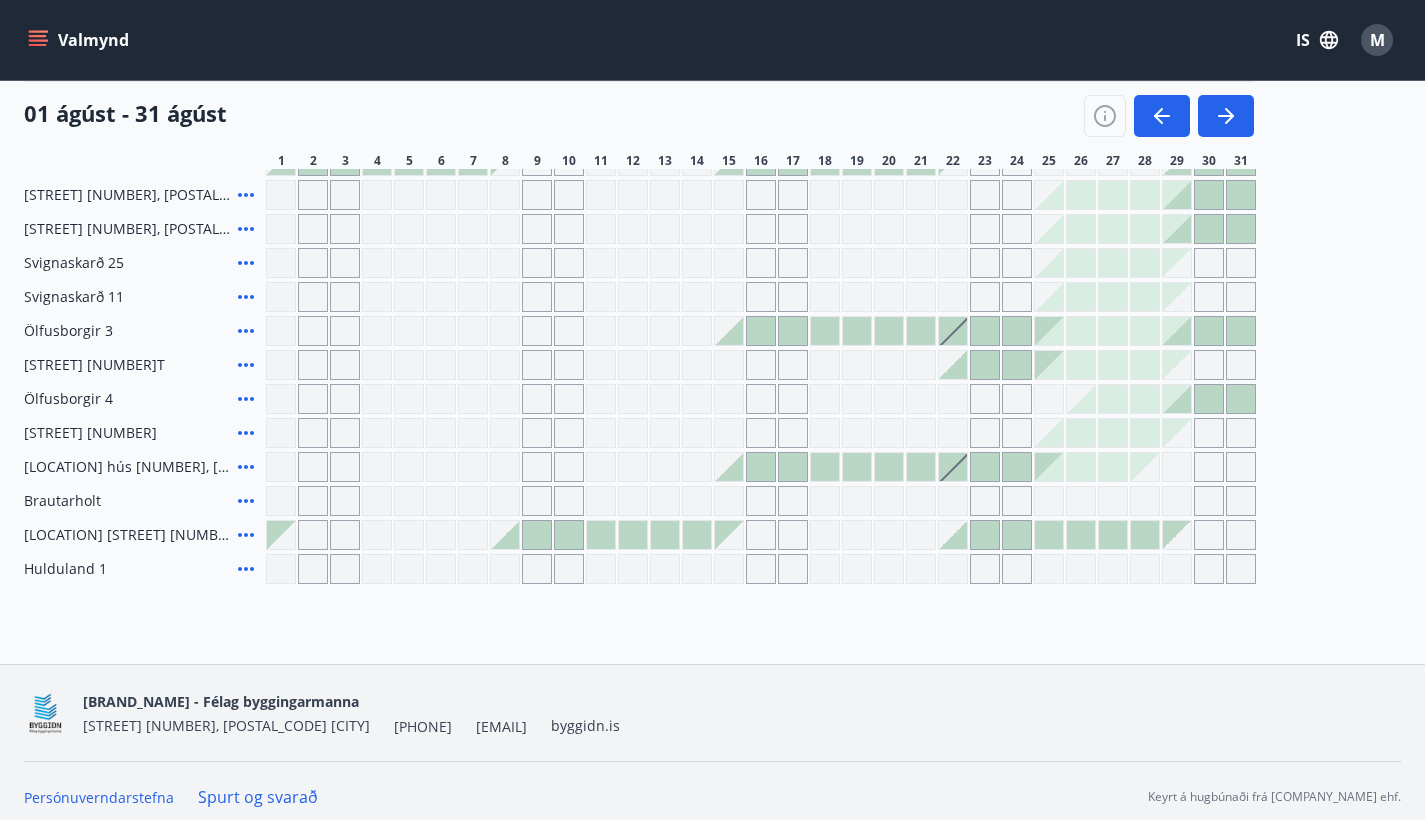 scroll, scrollTop: 277, scrollLeft: 0, axis: vertical 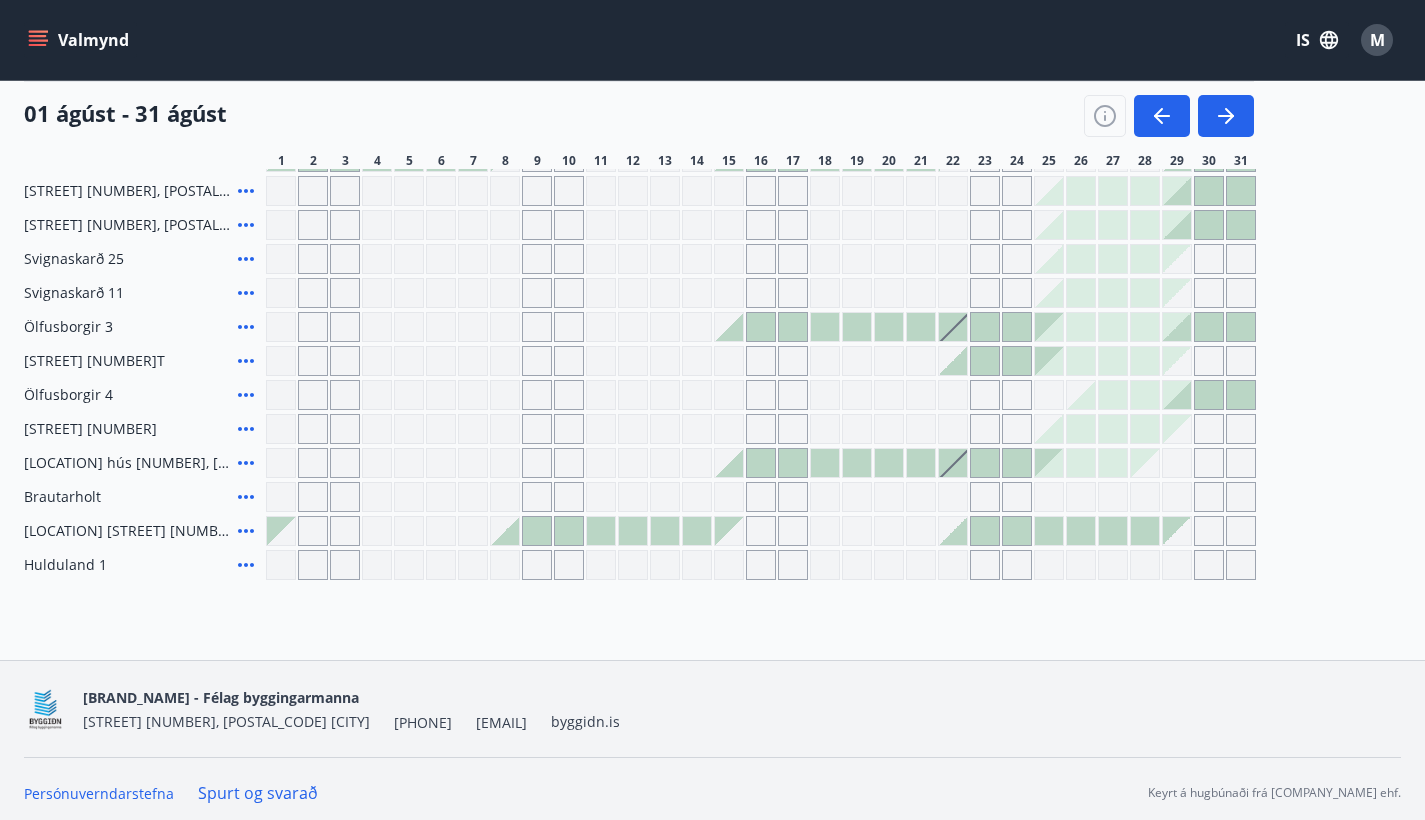 click at bounding box center [246, 157] 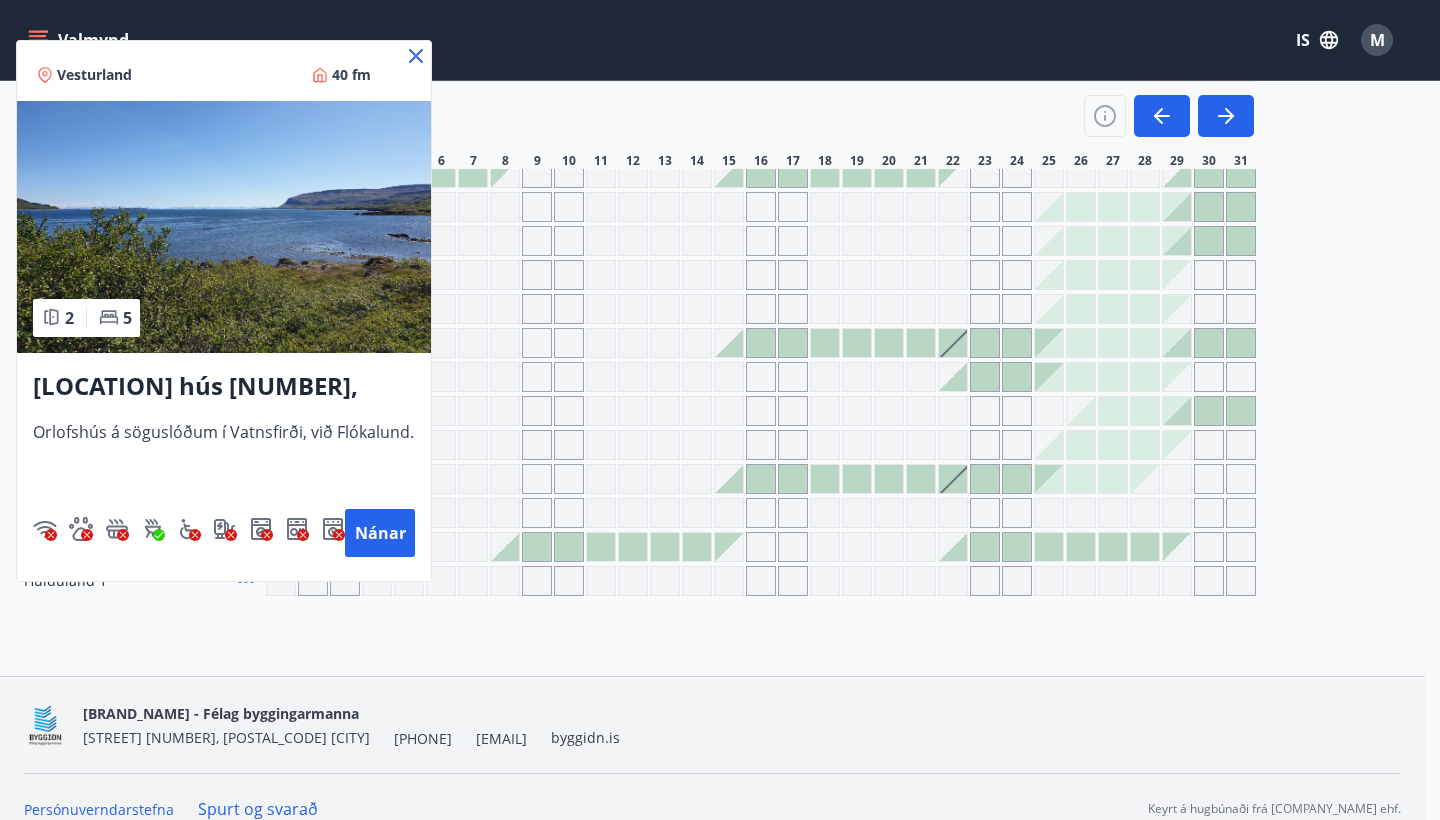 click at bounding box center (720, 410) 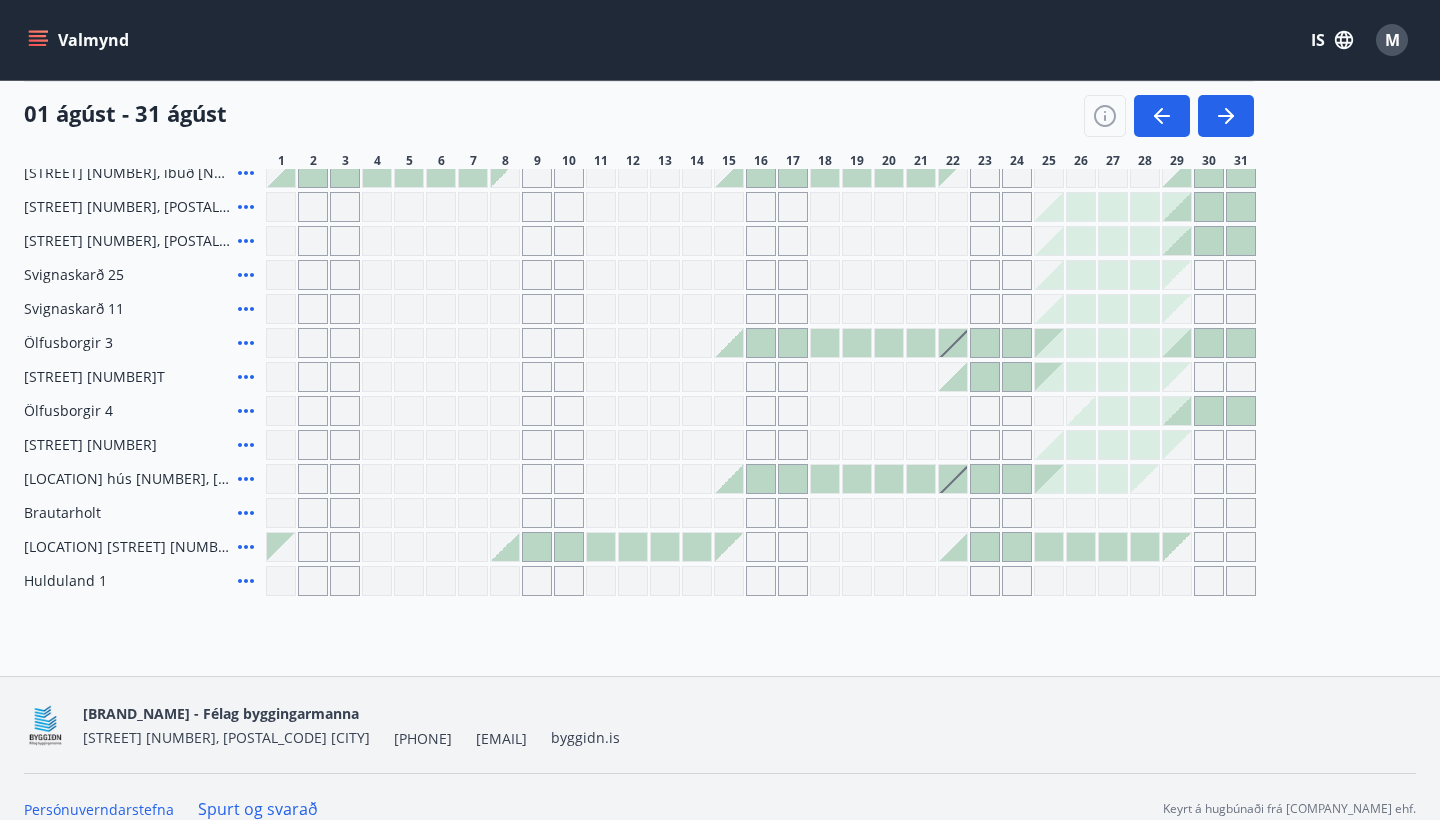 click on "Valmynd ÍS M" at bounding box center (720, 40) 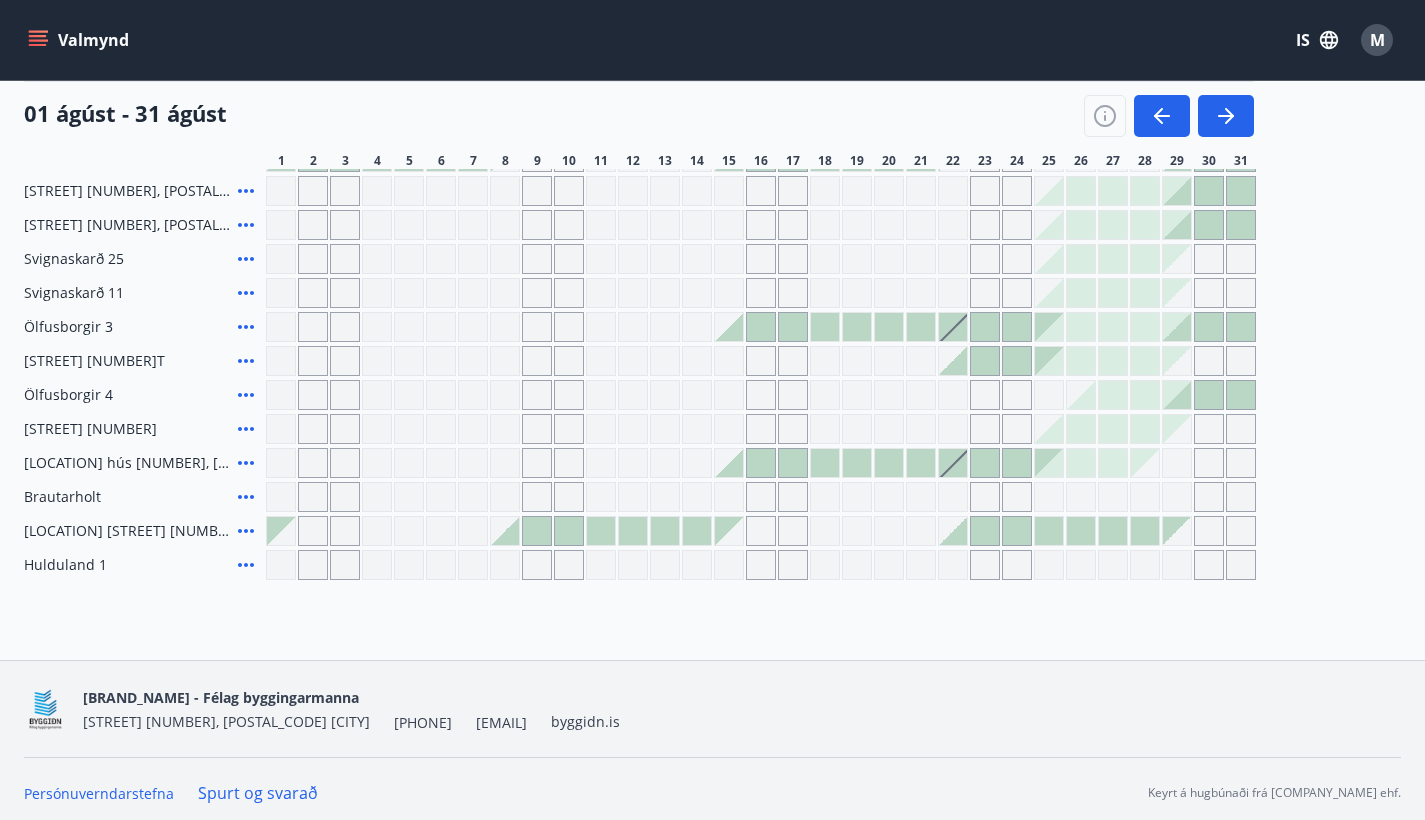 click at bounding box center (246, 157) 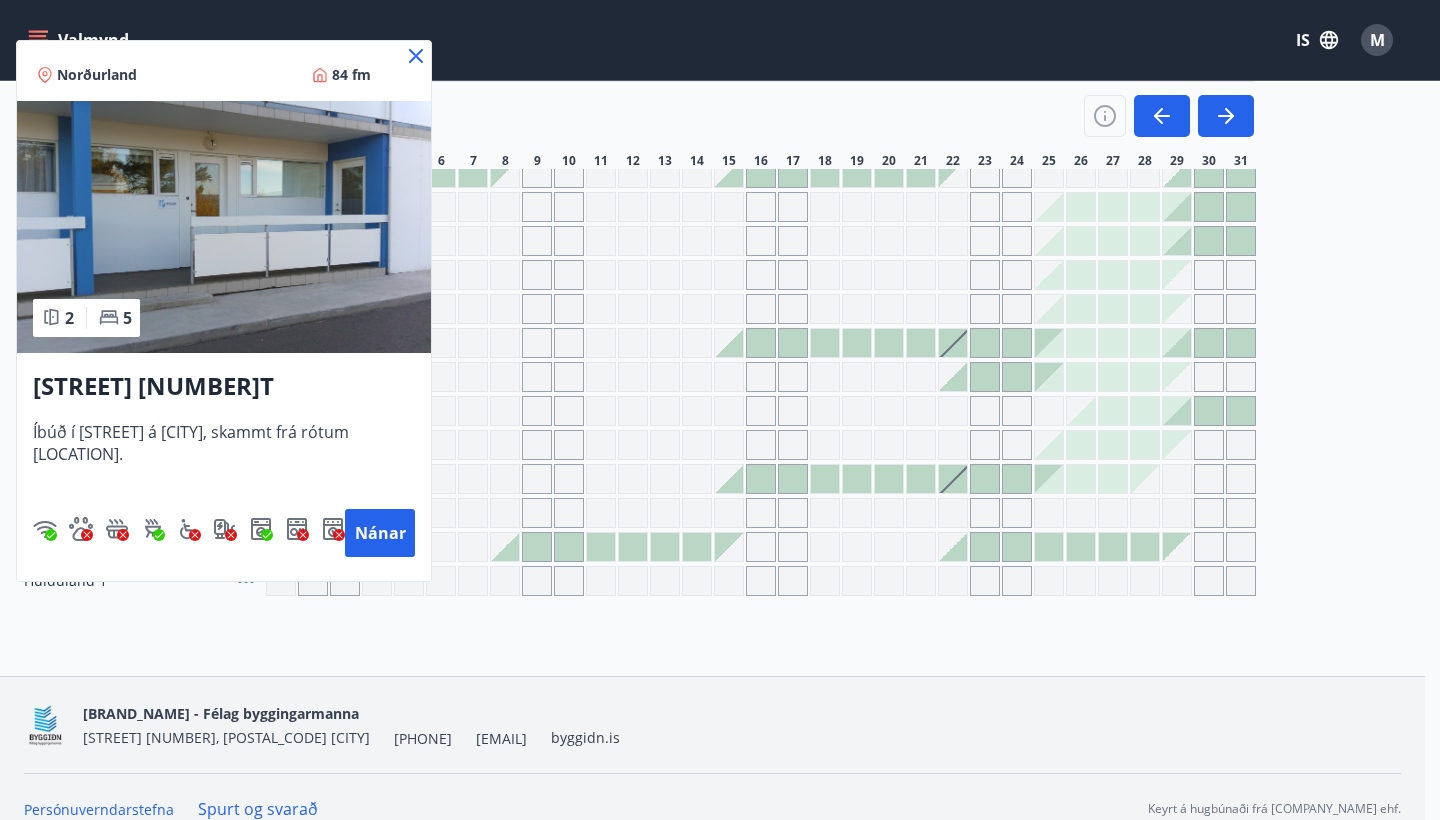 click at bounding box center (416, 56) 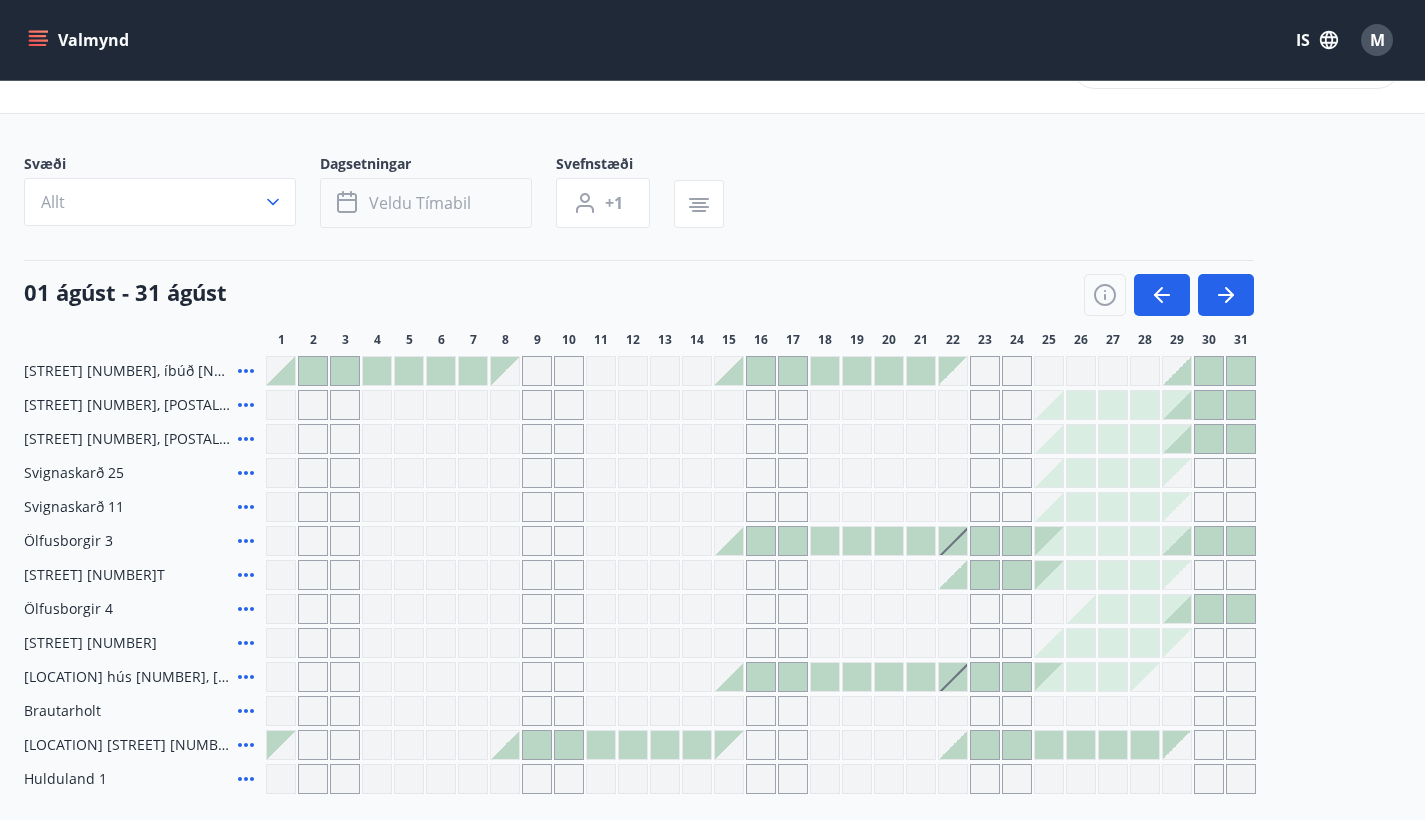 scroll, scrollTop: 0, scrollLeft: 0, axis: both 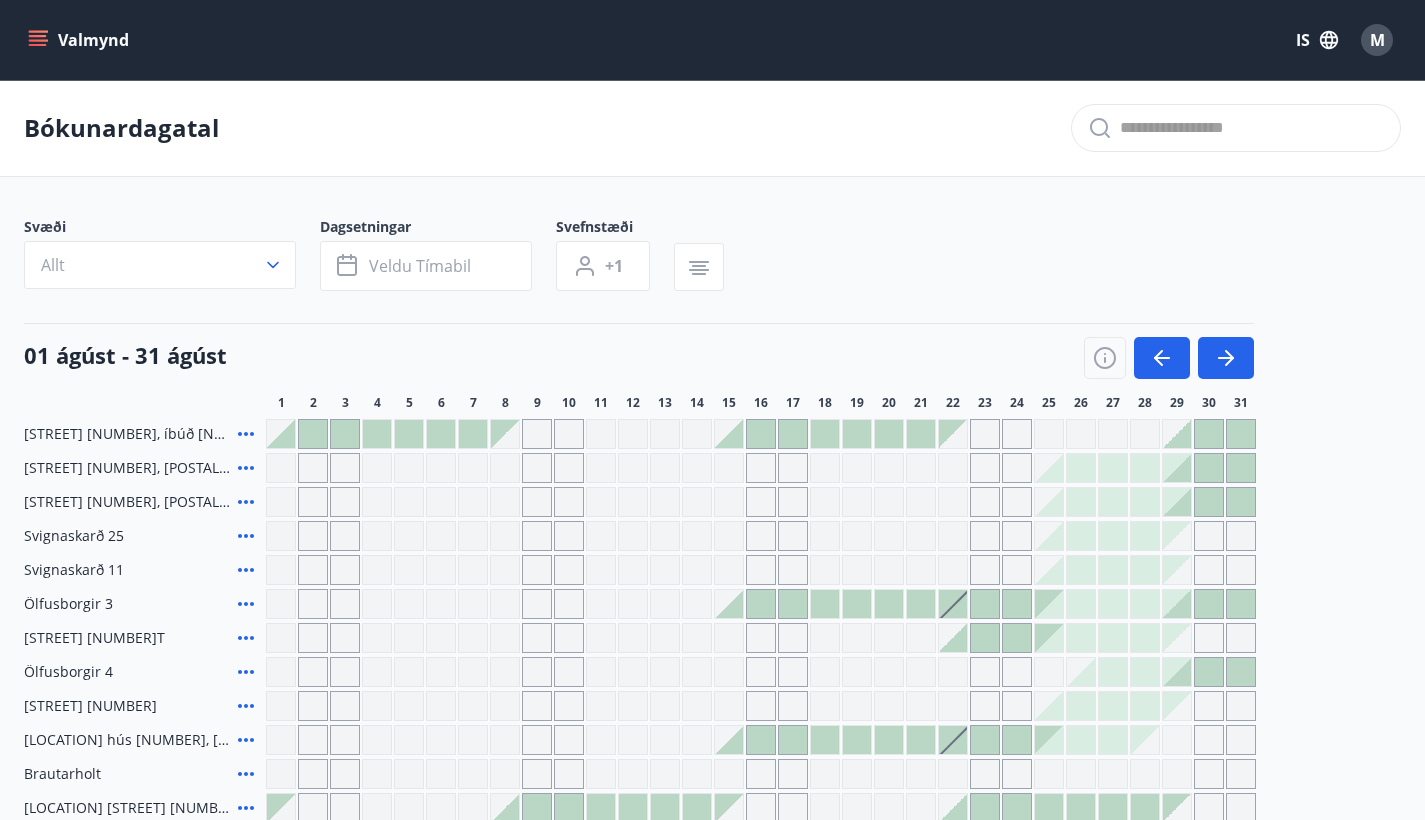 click at bounding box center [246, 434] 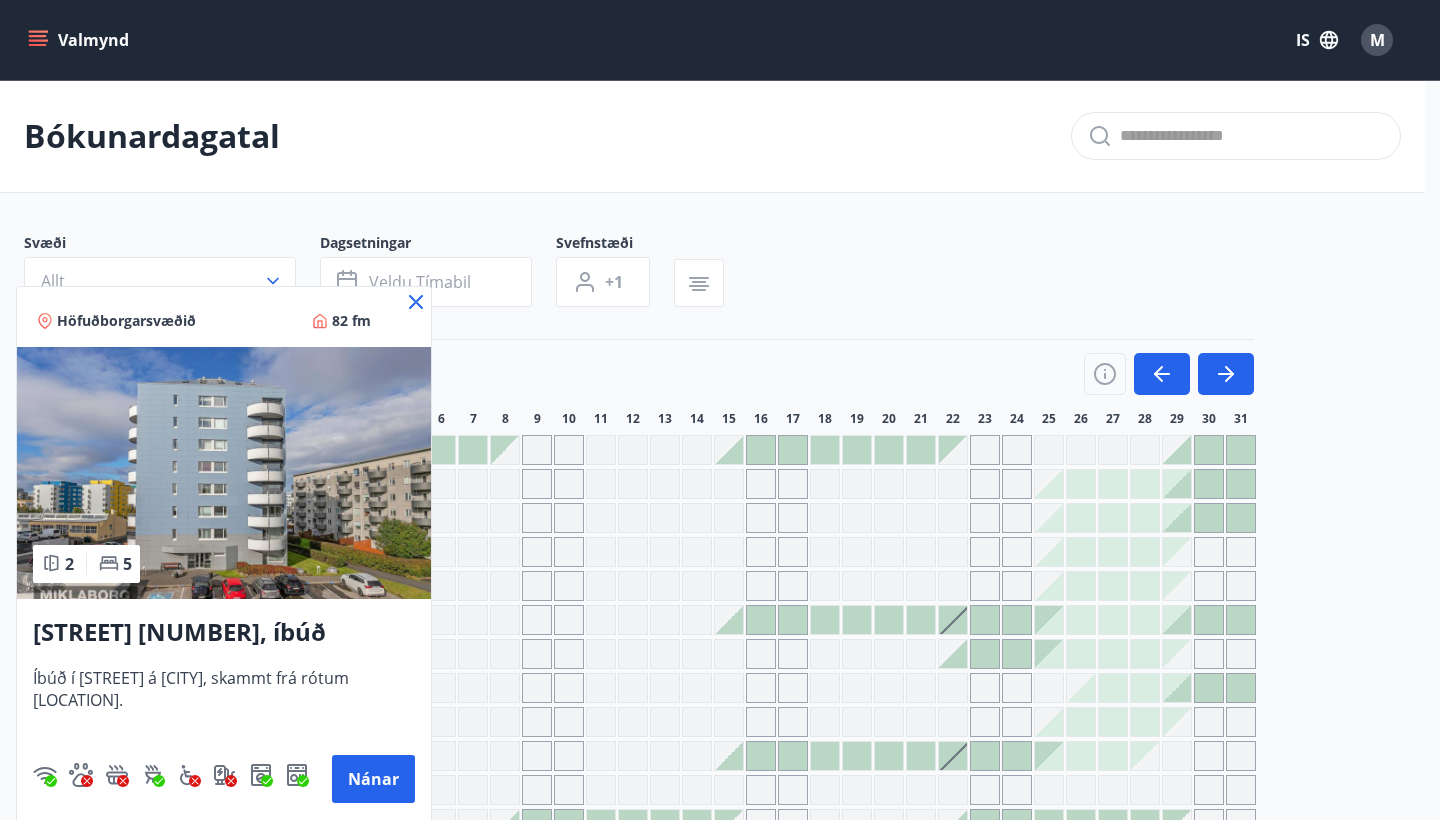 click at bounding box center [224, 473] 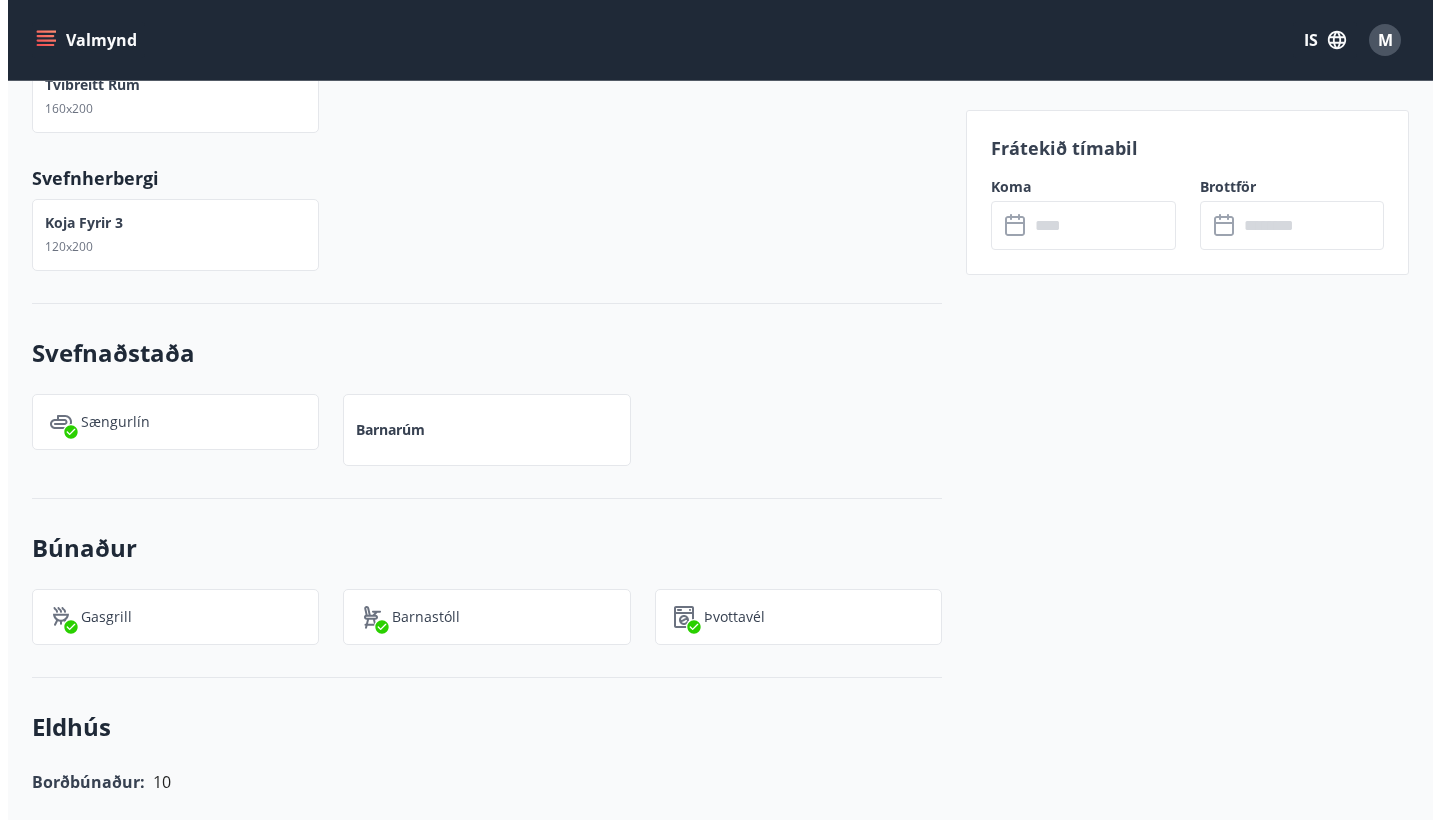 scroll, scrollTop: 0, scrollLeft: 0, axis: both 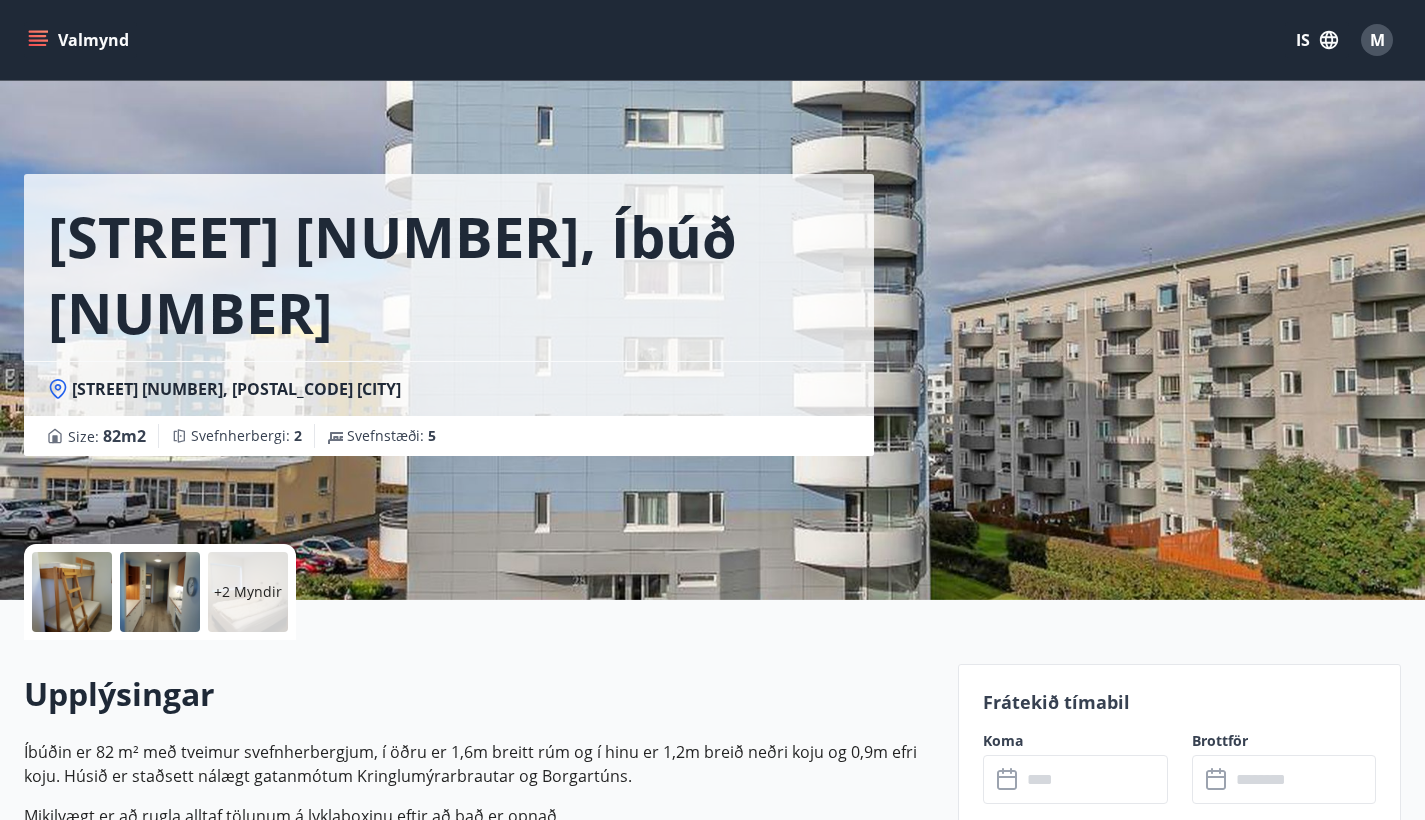 click at bounding box center (72, 592) 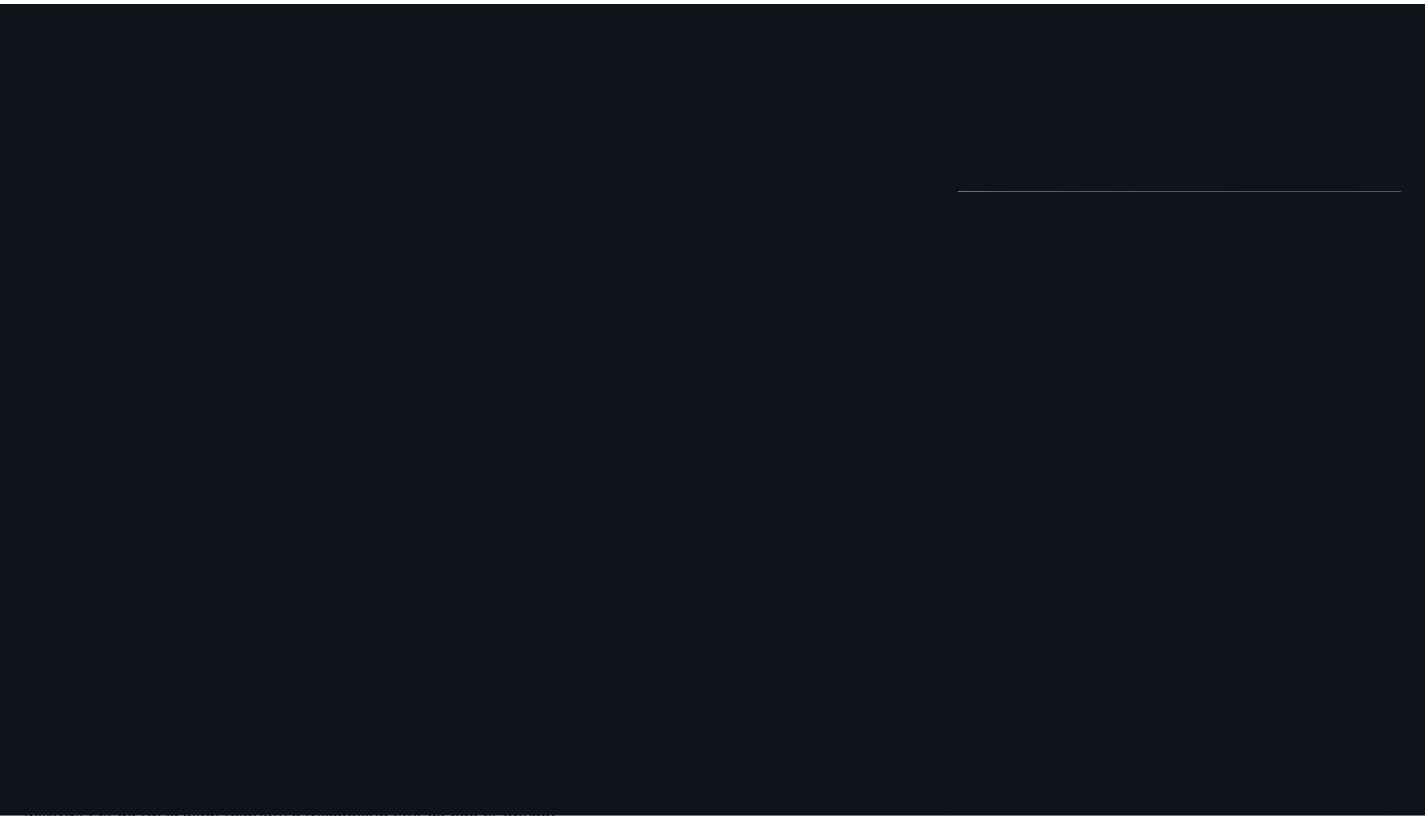 scroll, scrollTop: 0, scrollLeft: 0, axis: both 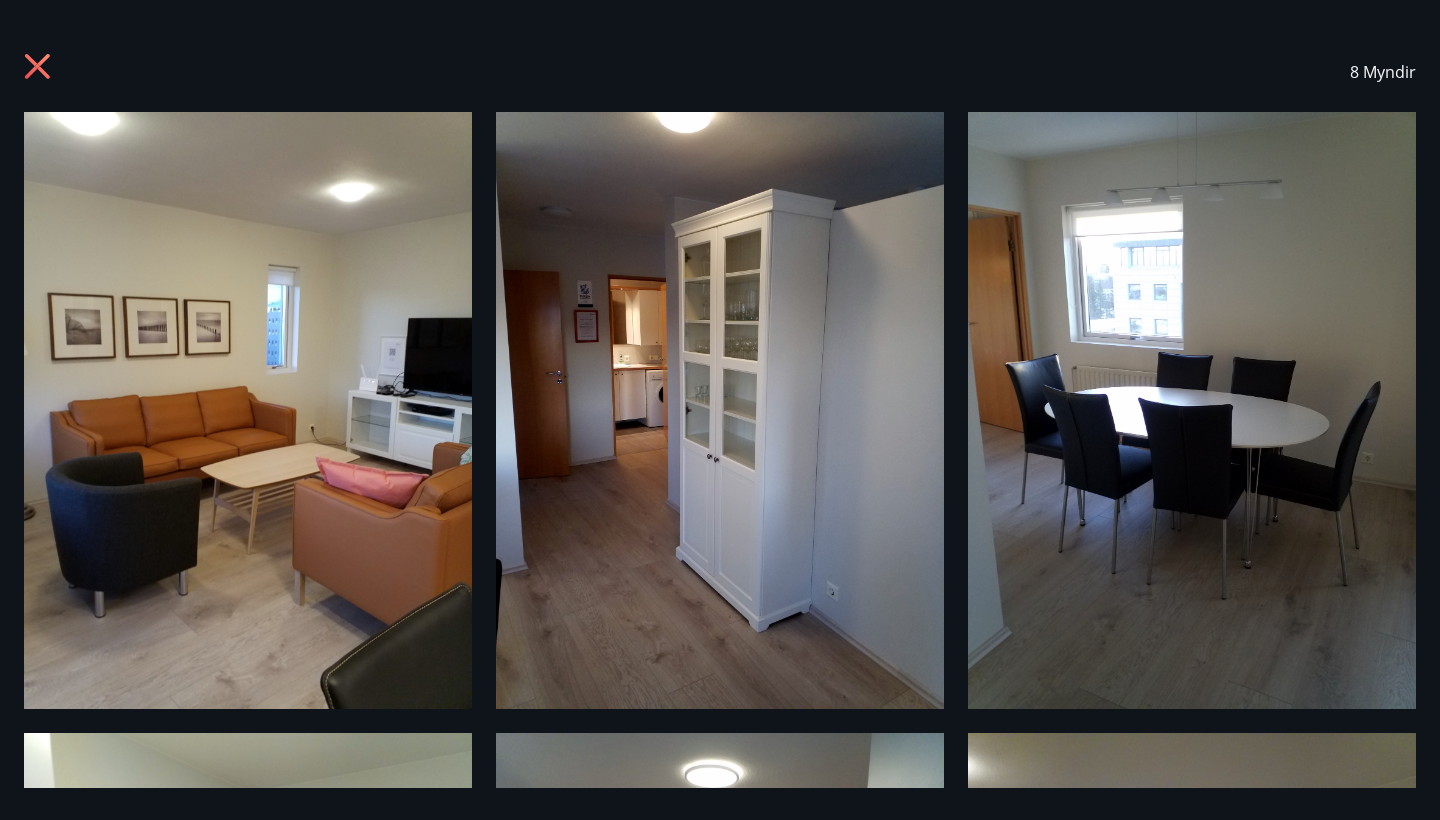 click at bounding box center [40, 69] 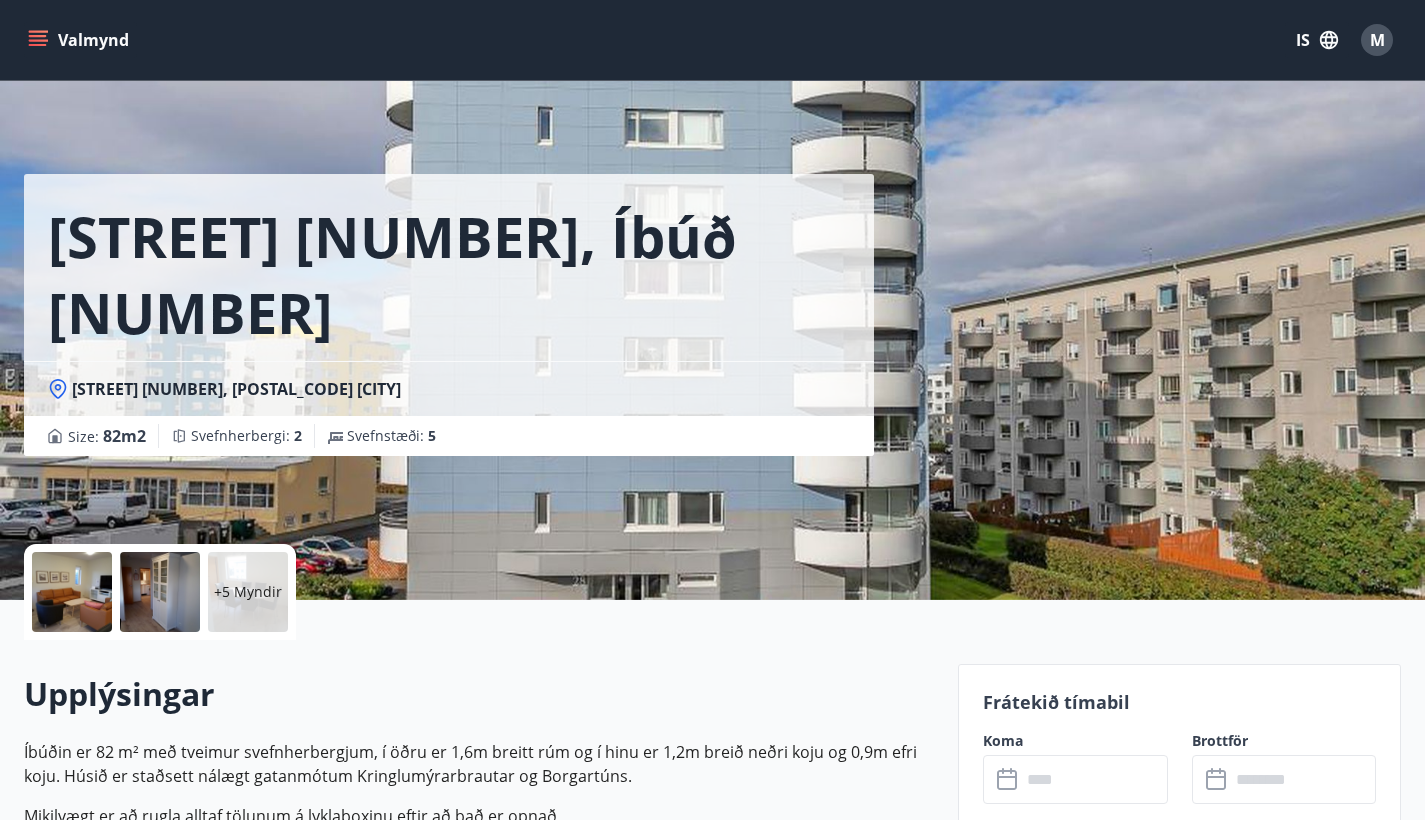 scroll, scrollTop: 176, scrollLeft: 0, axis: vertical 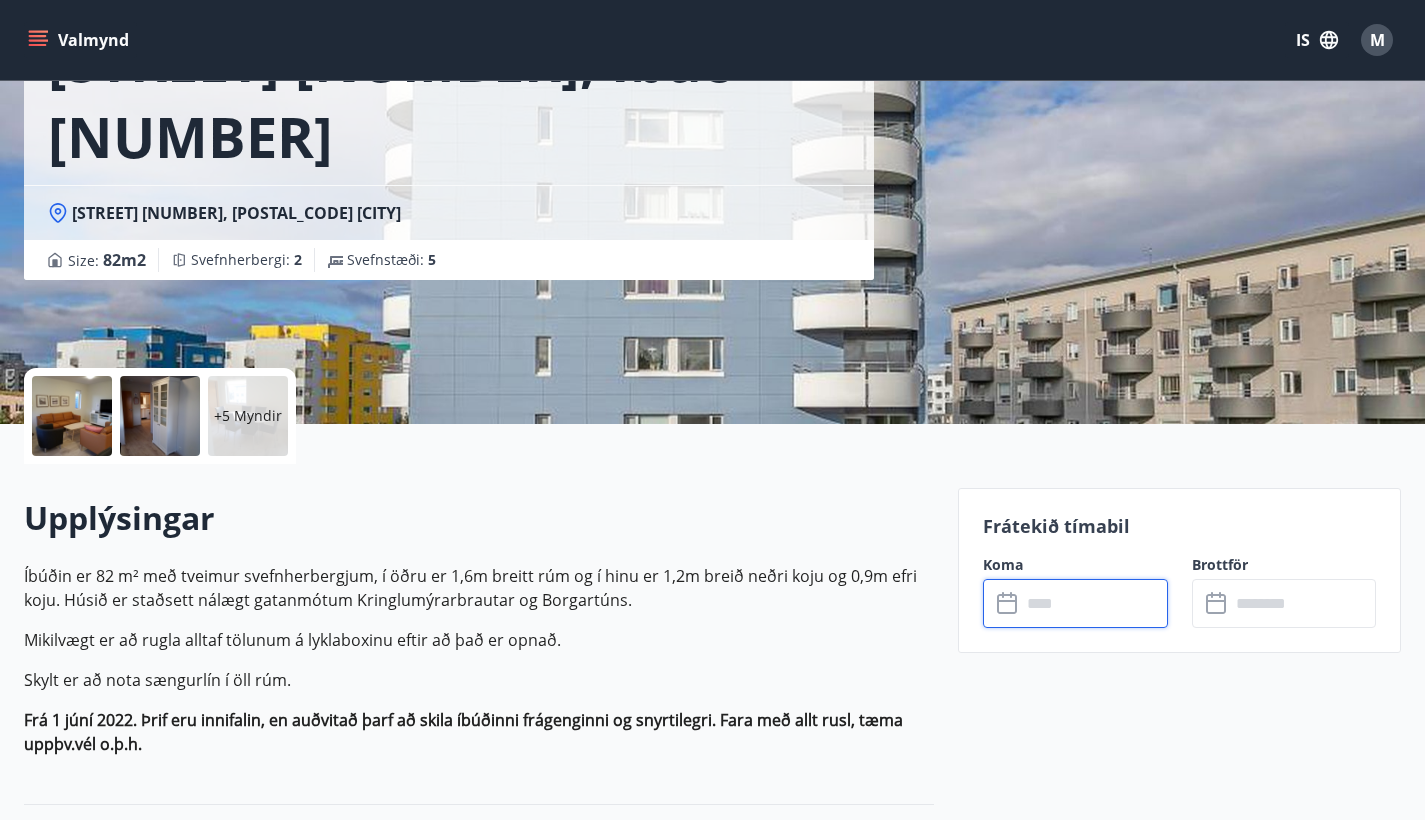 click at bounding box center [1094, 603] 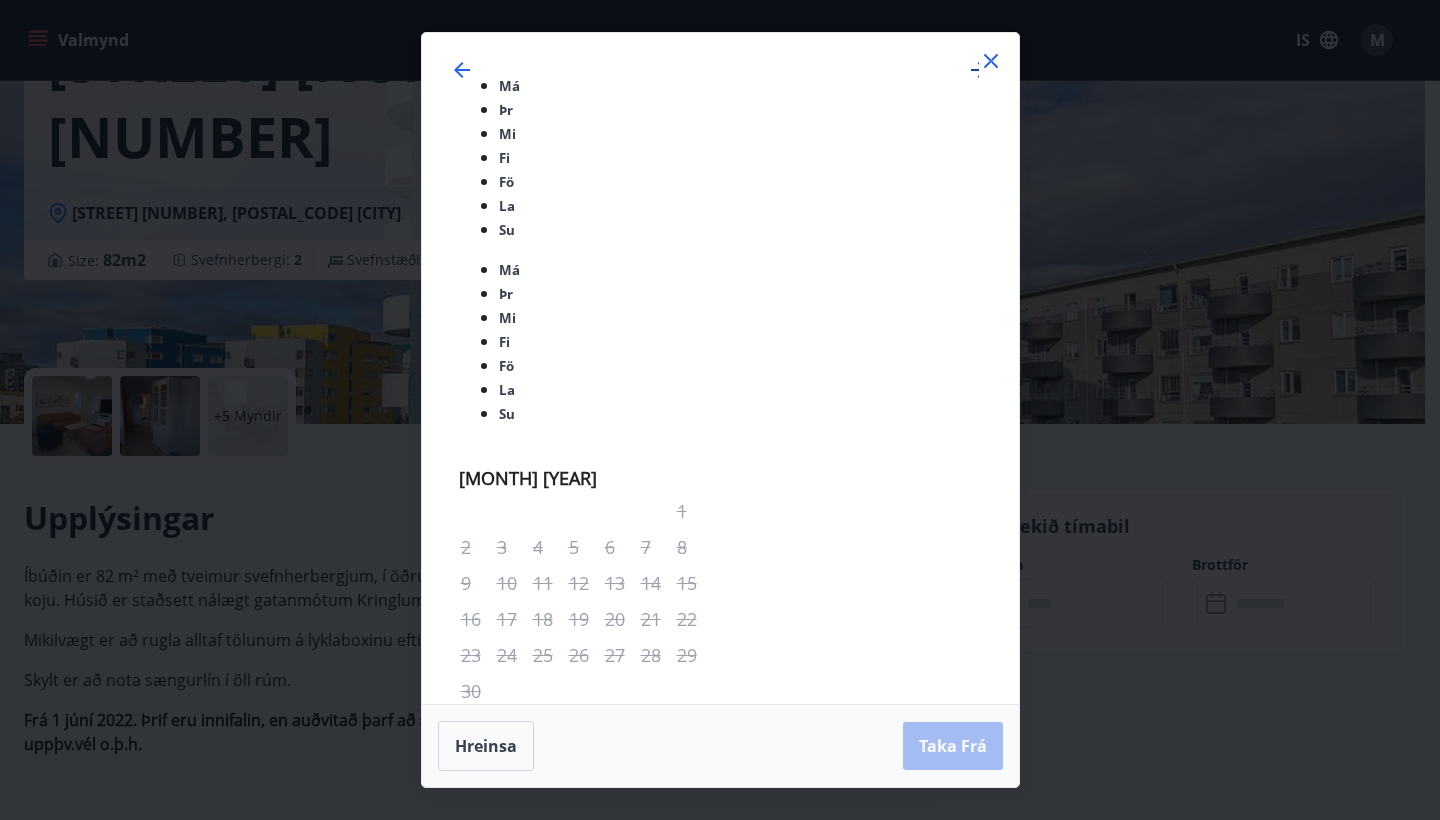 click at bounding box center (979, 70) 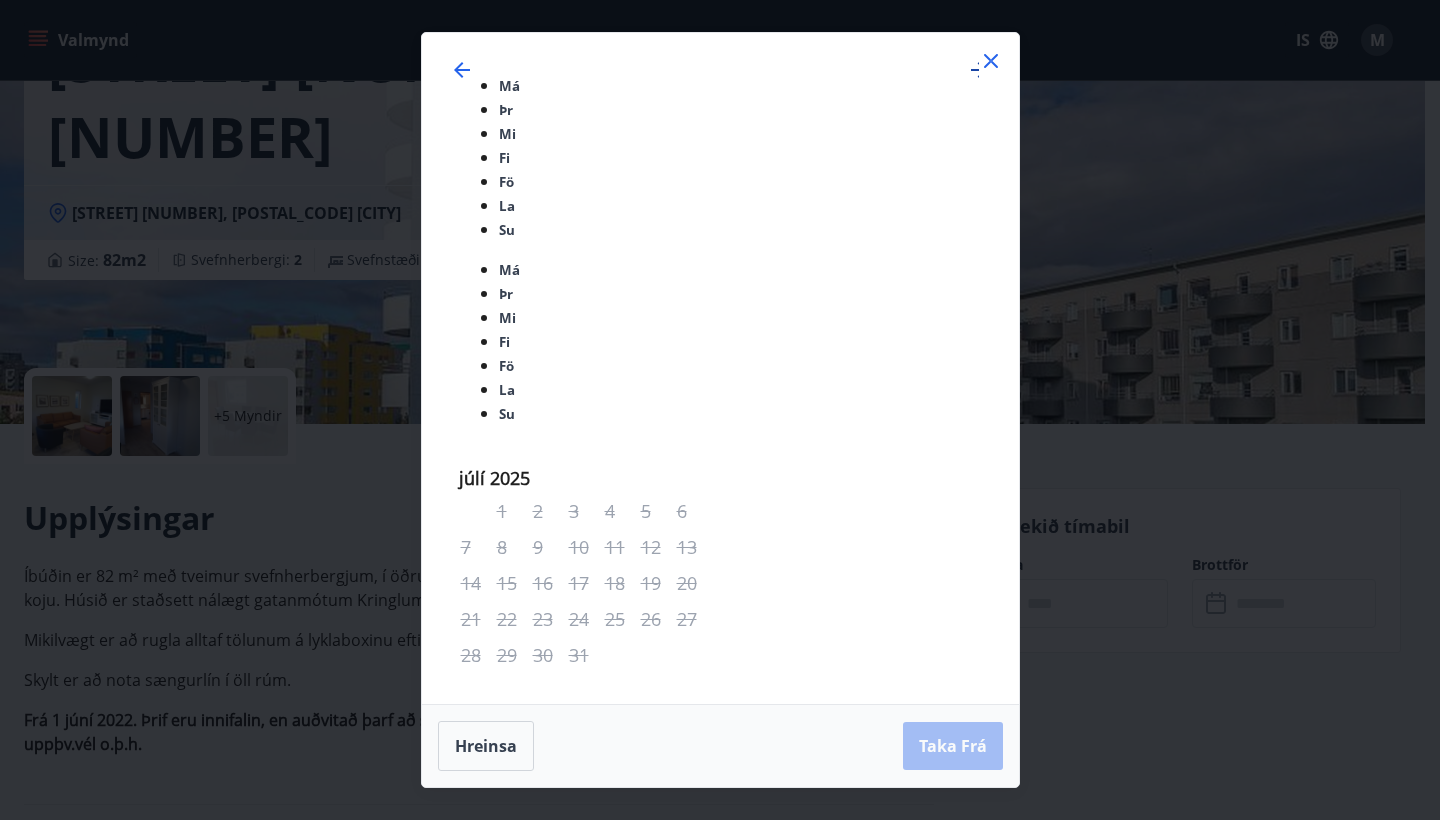 click at bounding box center [979, 70] 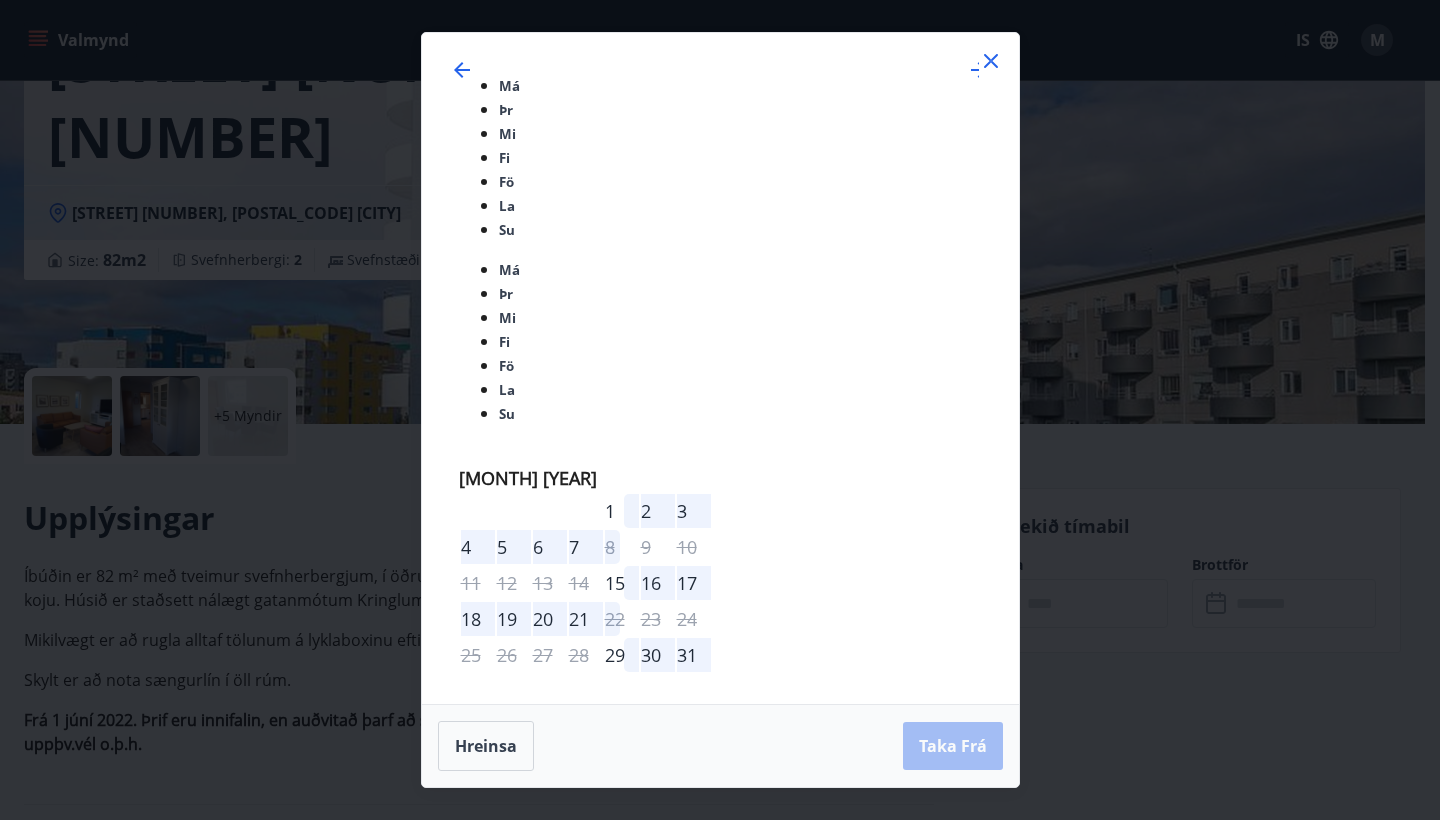 click on "15" at bounding box center (550, 1239) 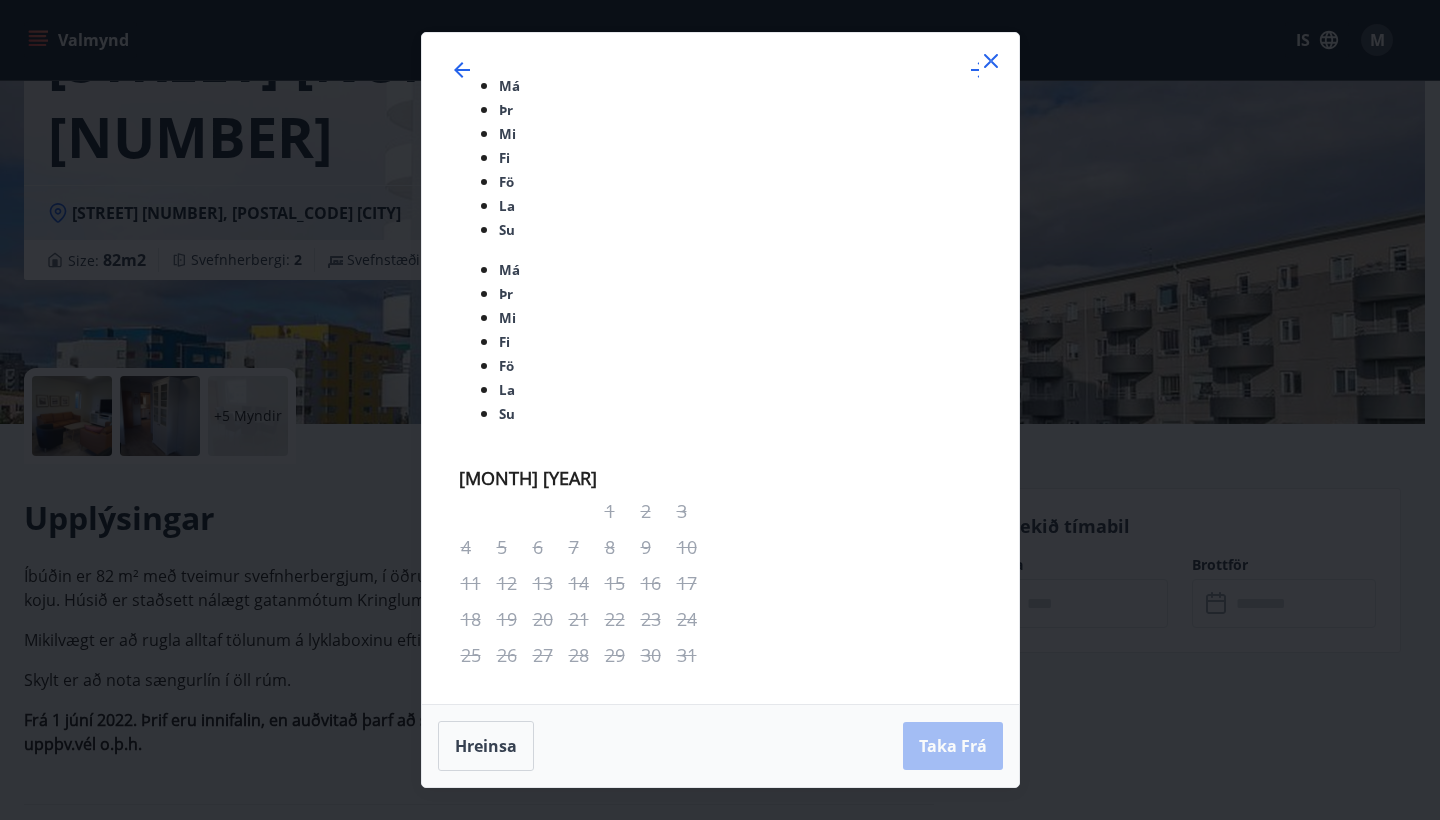 click on "19" at bounding box center [694, 1239] 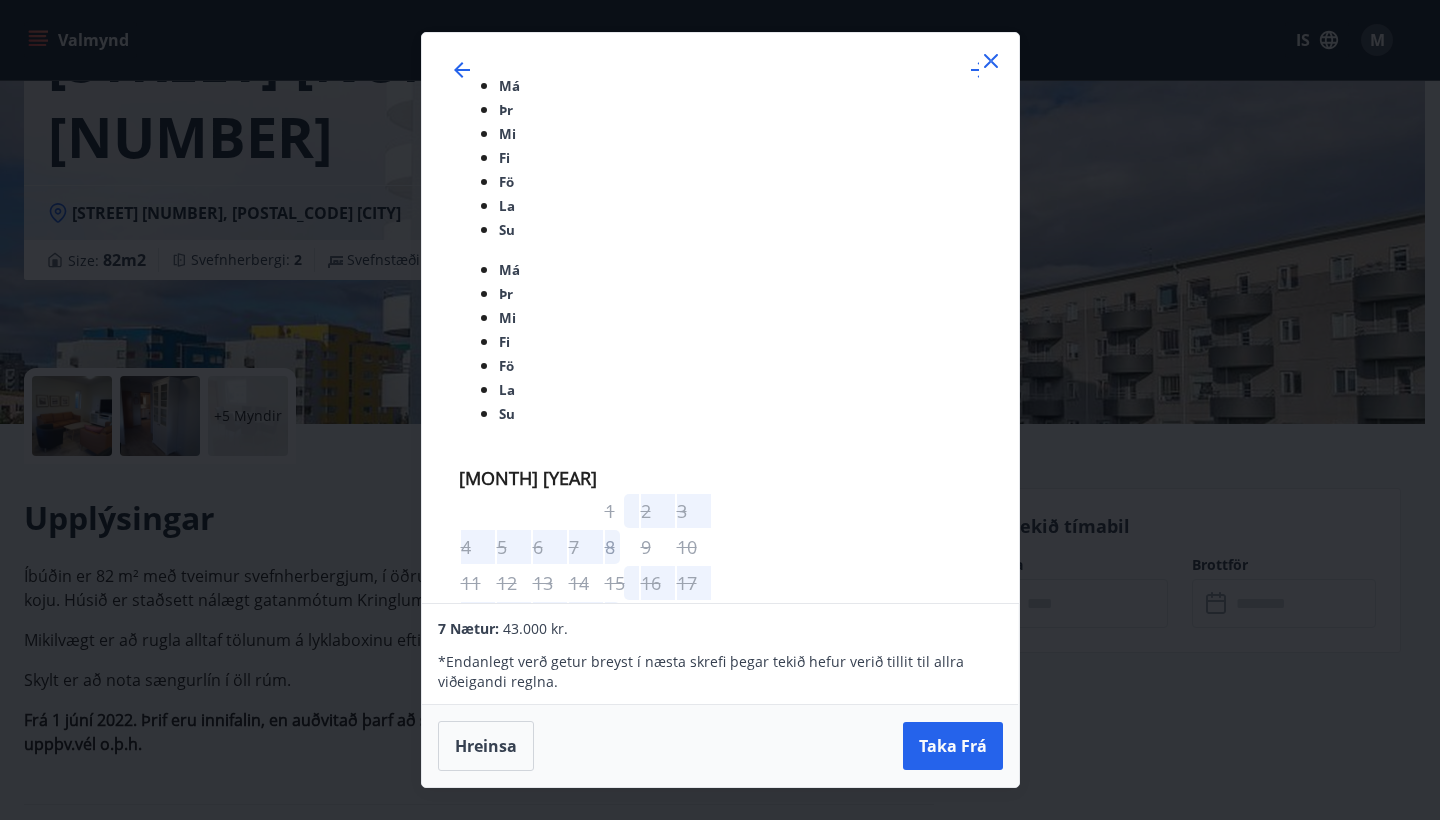 click at bounding box center (991, 61) 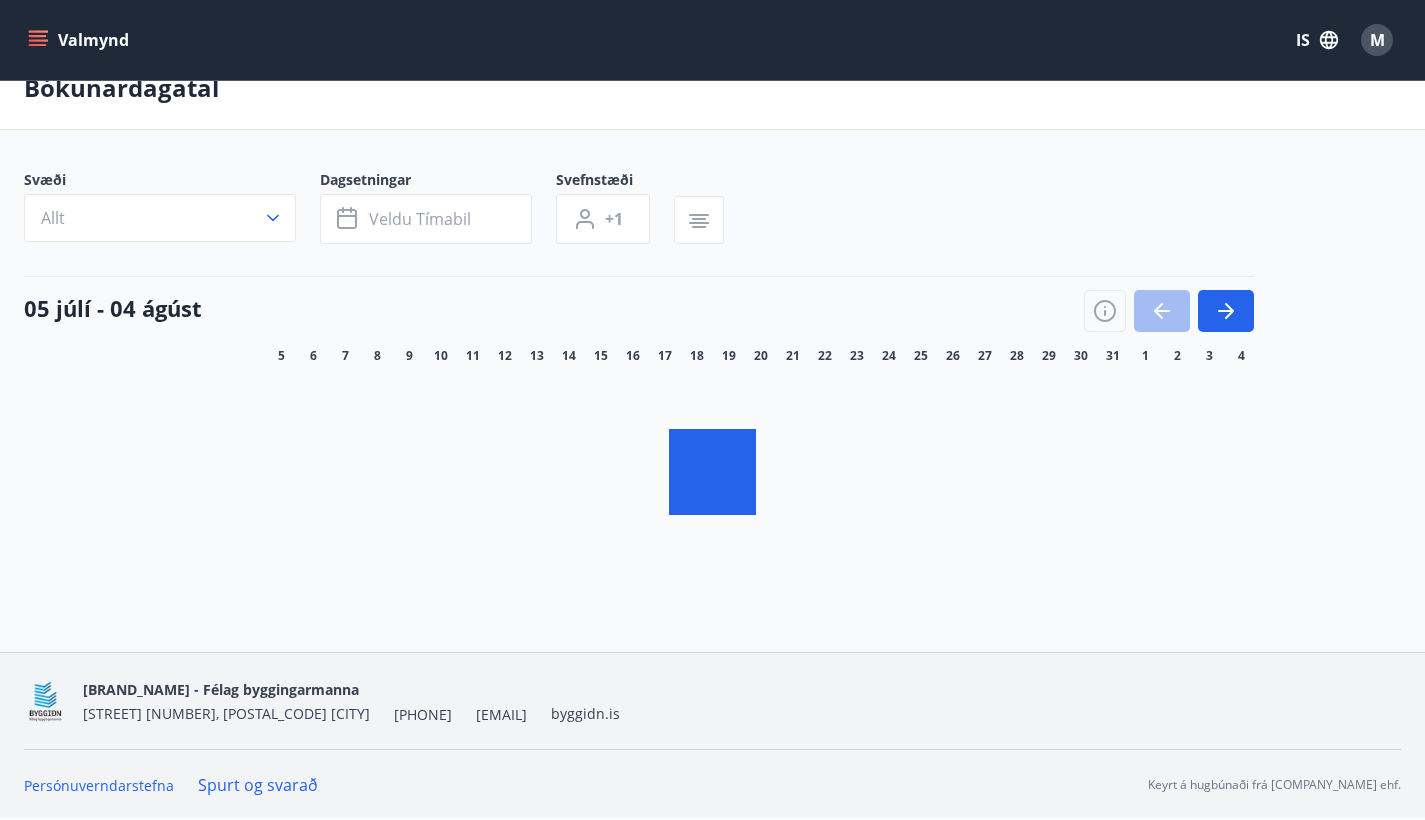 scroll, scrollTop: 0, scrollLeft: 0, axis: both 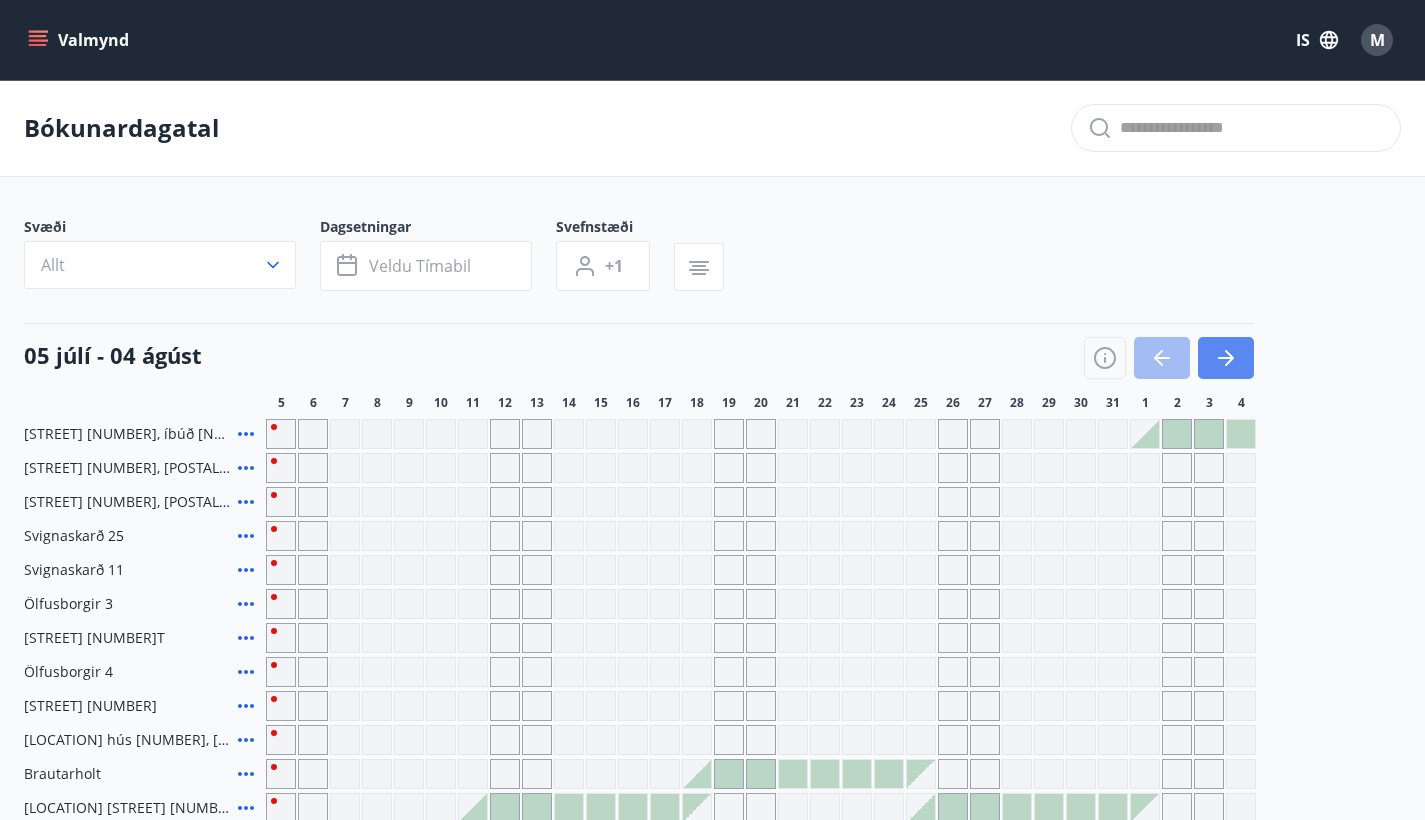 click at bounding box center [1226, 358] 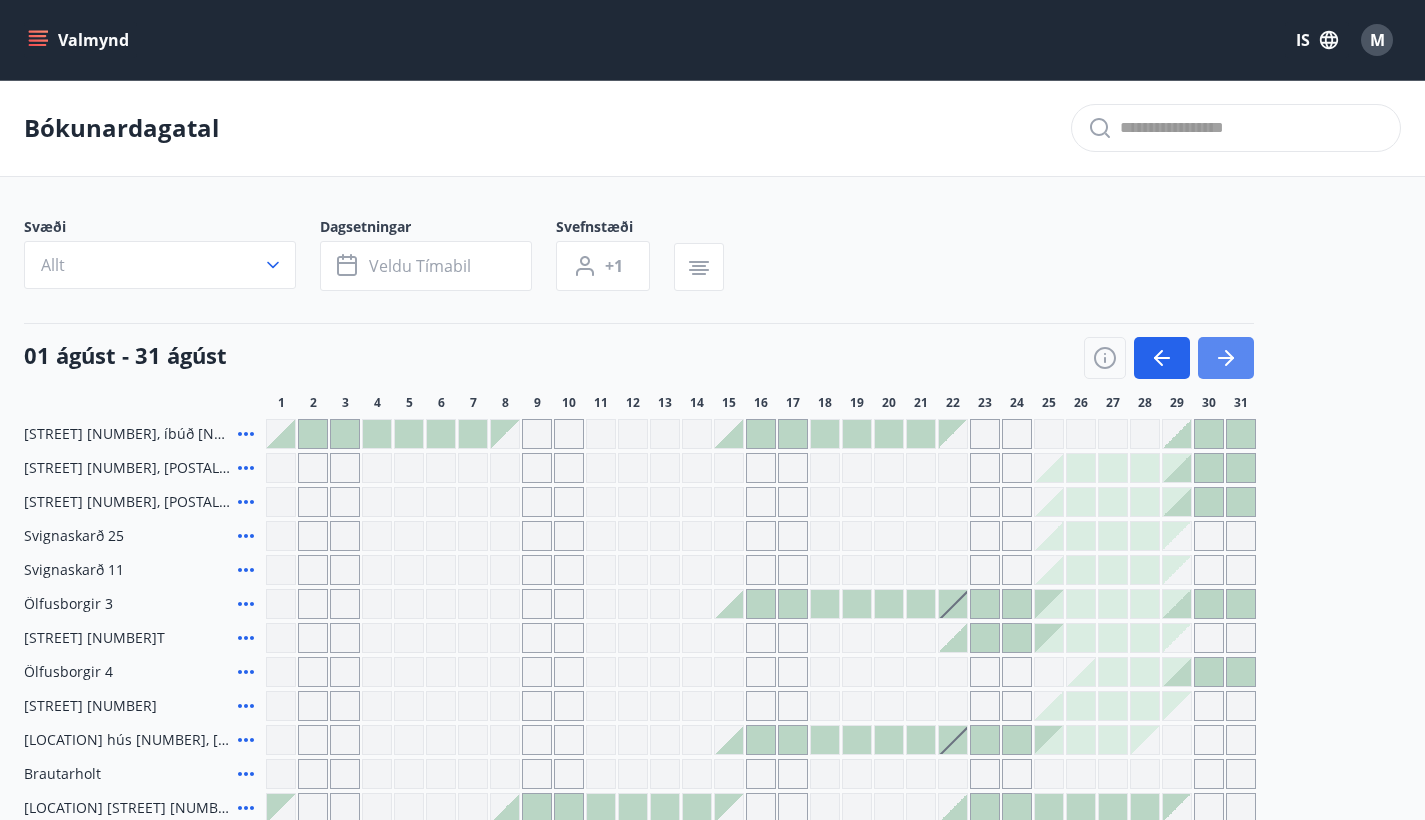 click at bounding box center (1226, 358) 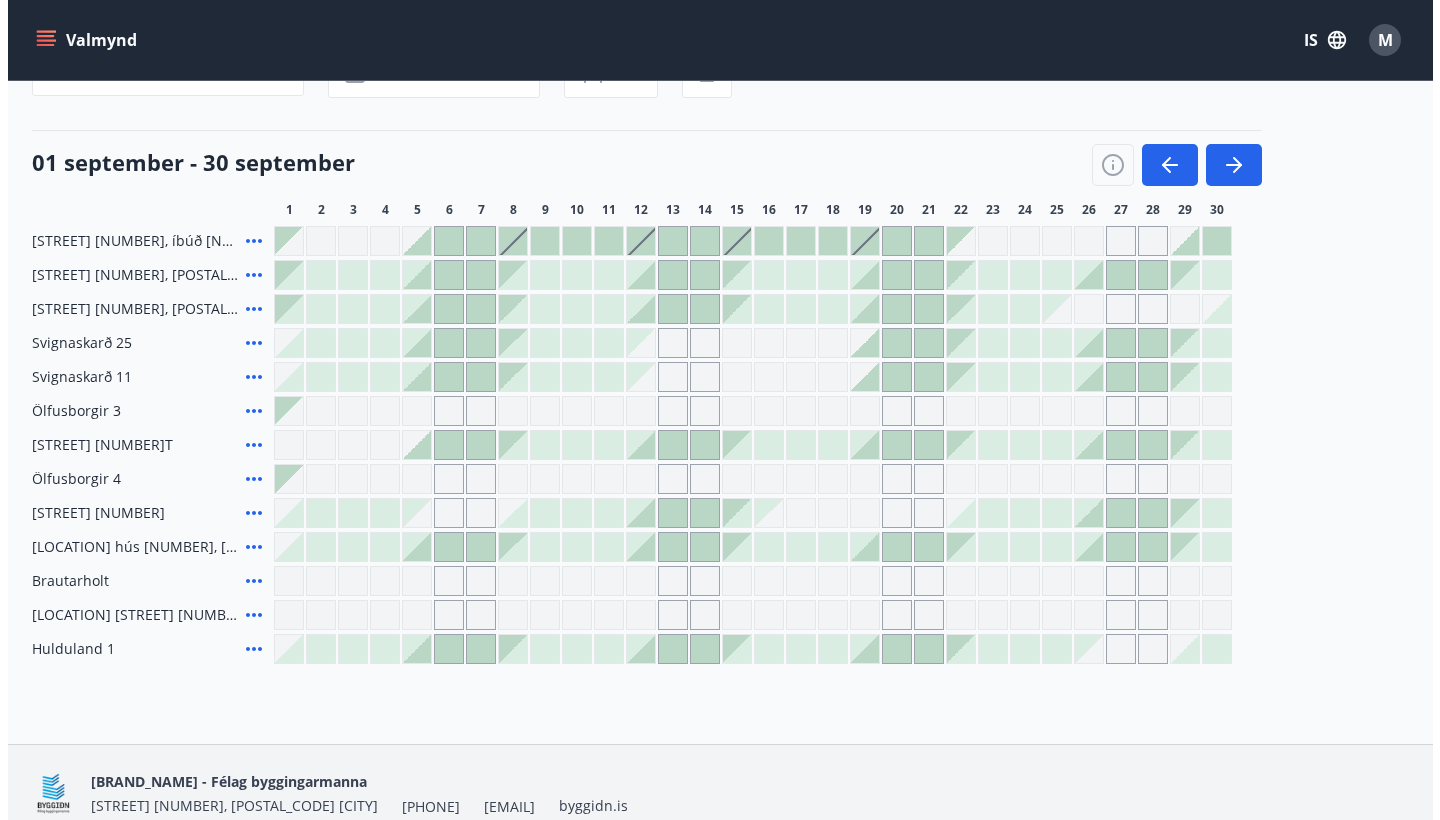 scroll, scrollTop: 176, scrollLeft: 0, axis: vertical 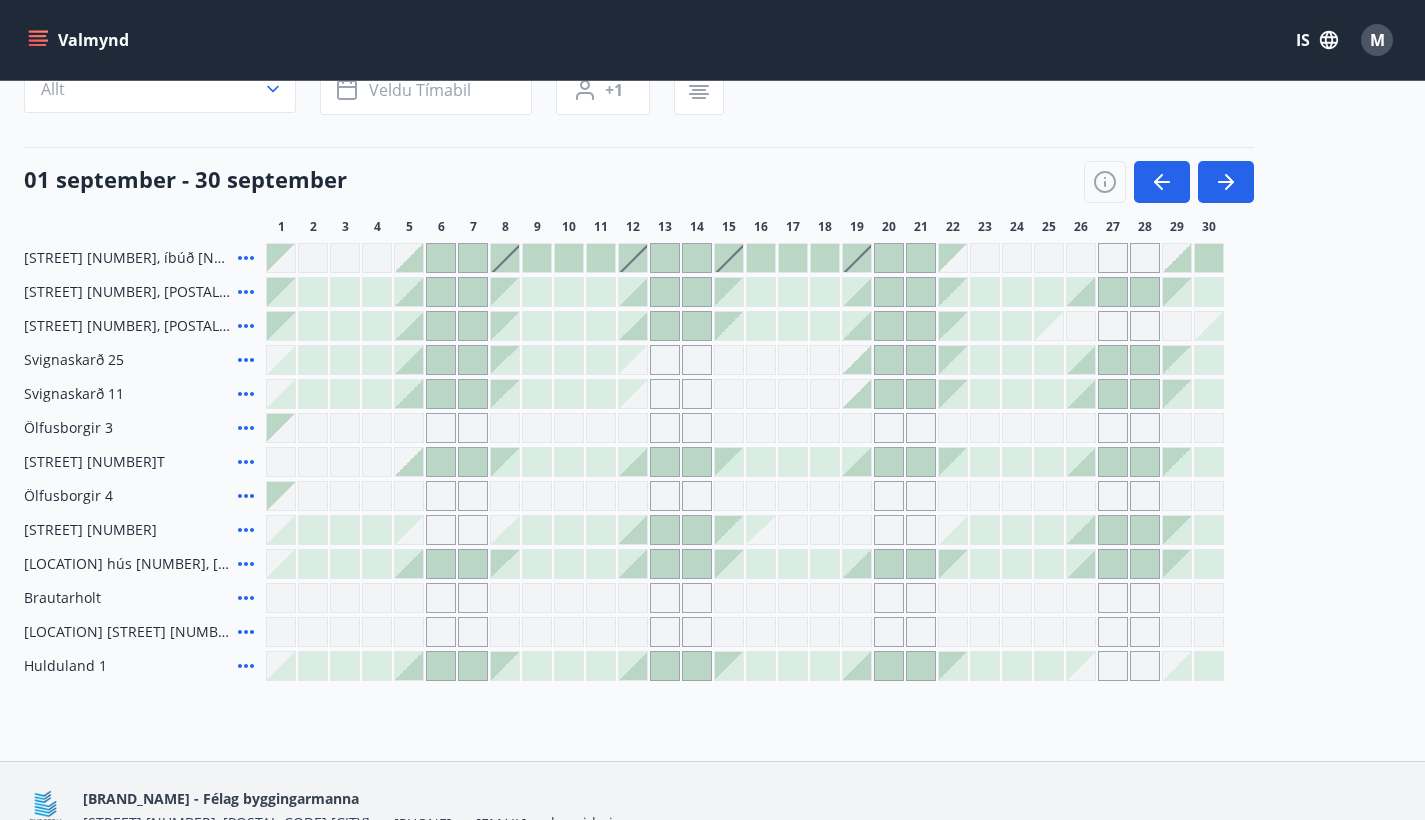 click at bounding box center (246, 258) 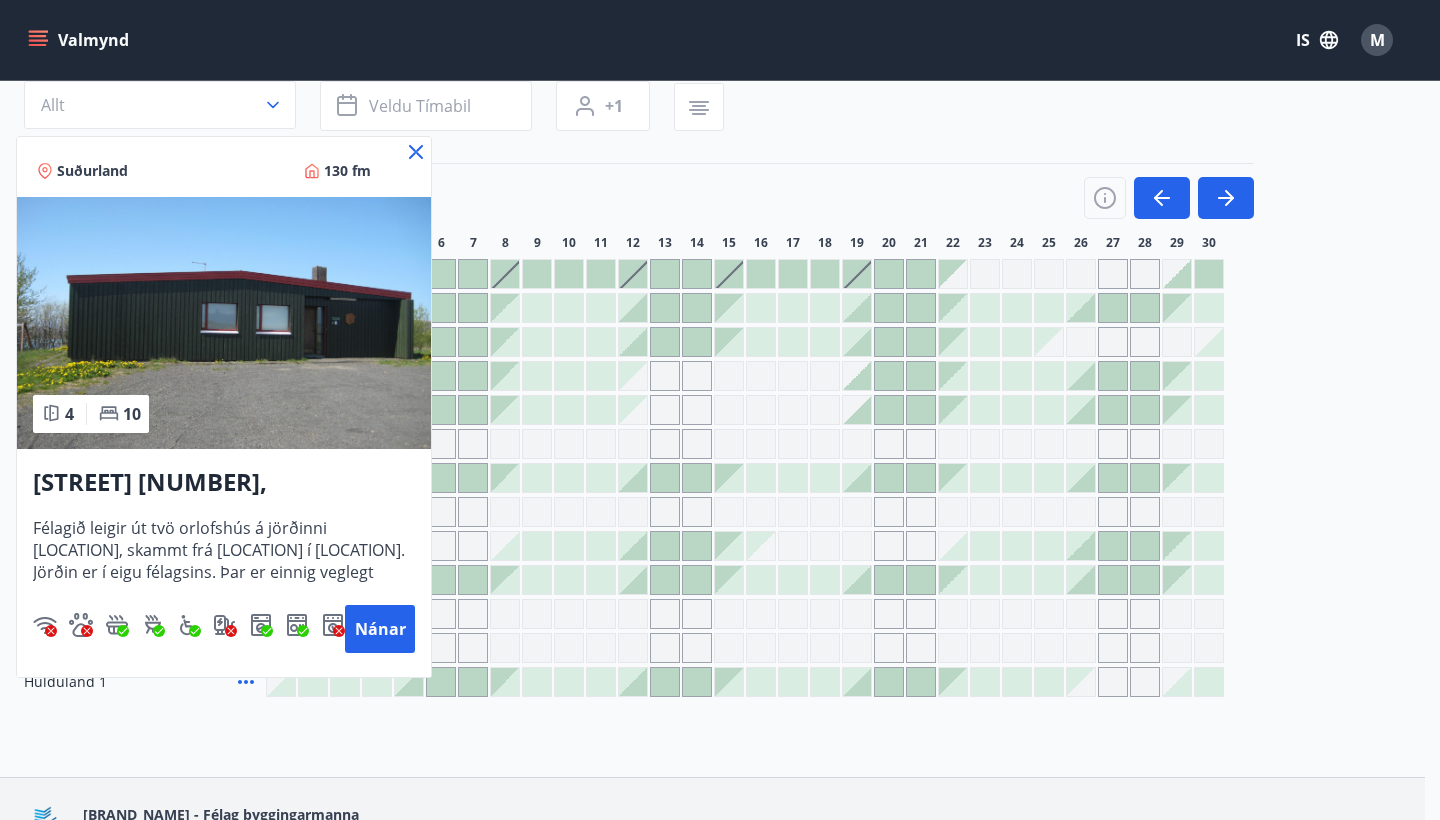 click at bounding box center [416, 152] 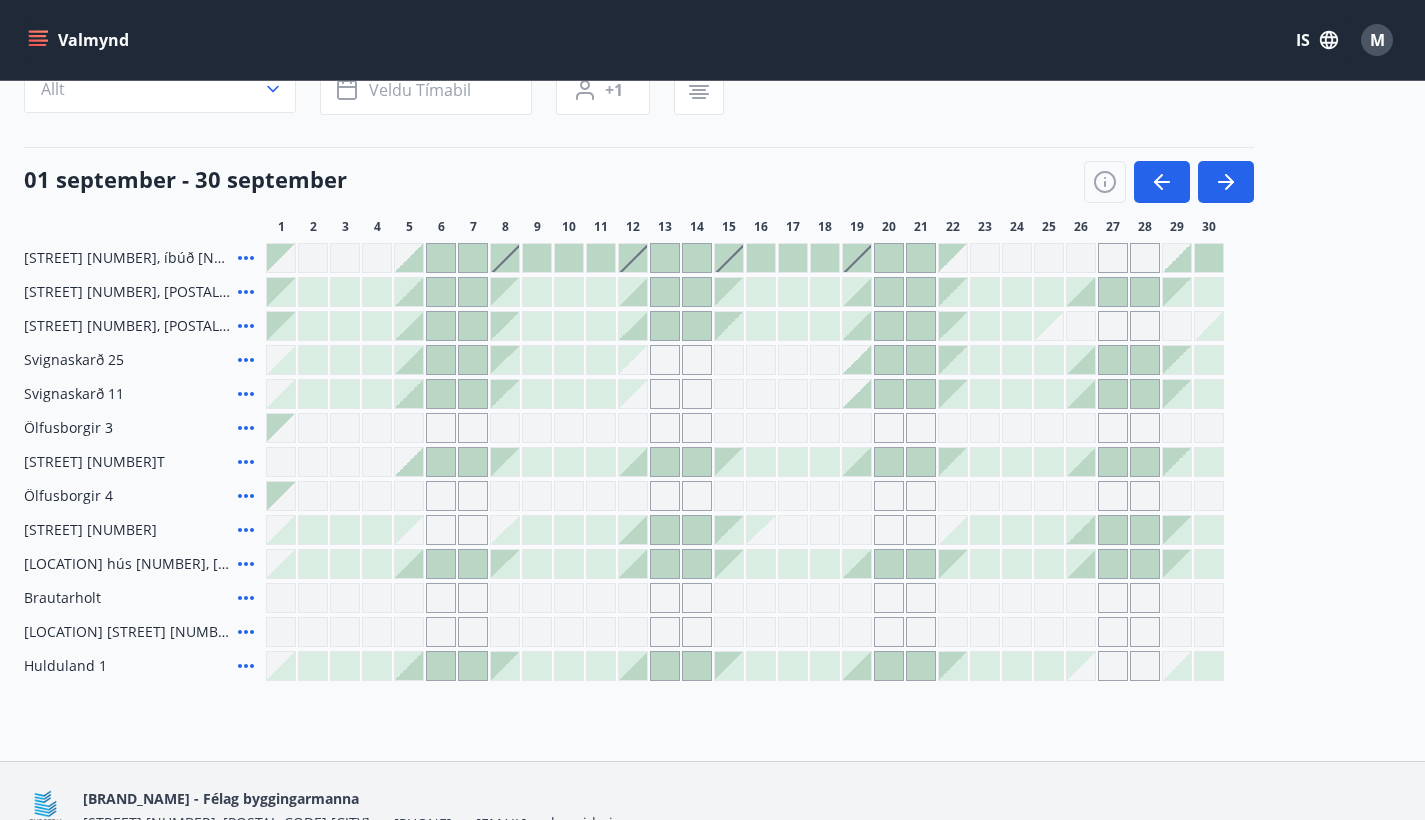 click at bounding box center [246, 258] 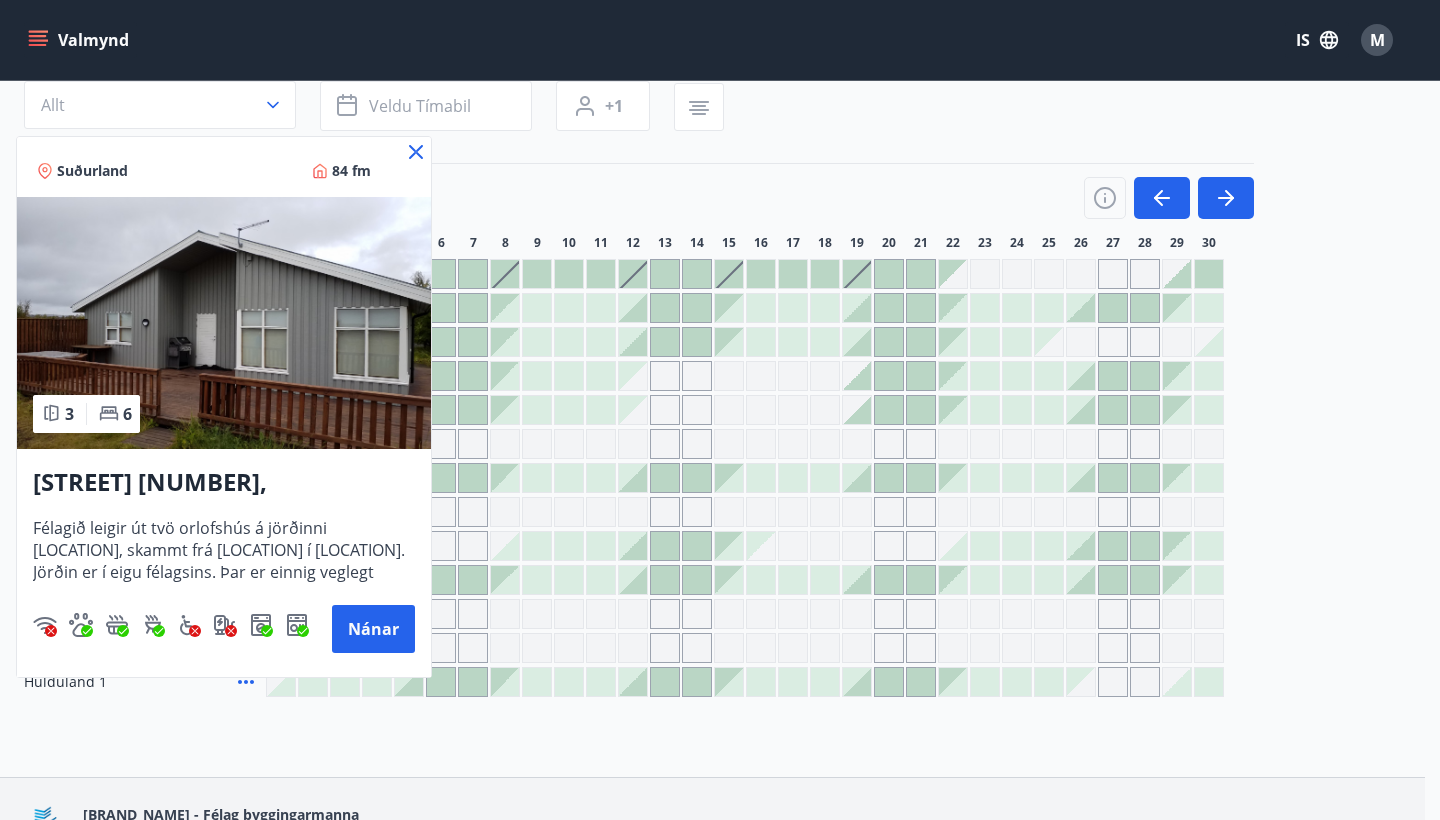 click at bounding box center (224, 323) 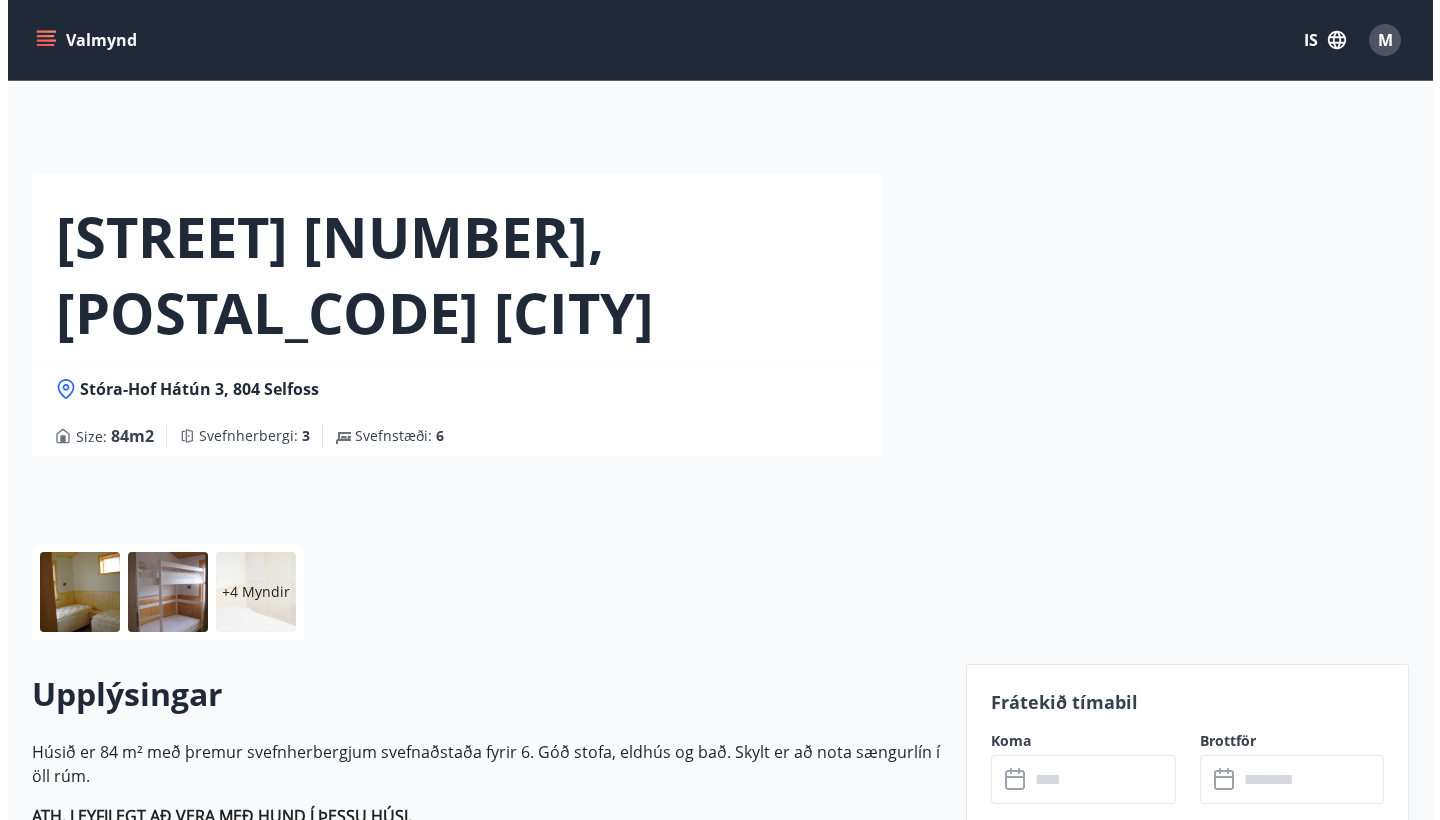 scroll, scrollTop: 86, scrollLeft: 0, axis: vertical 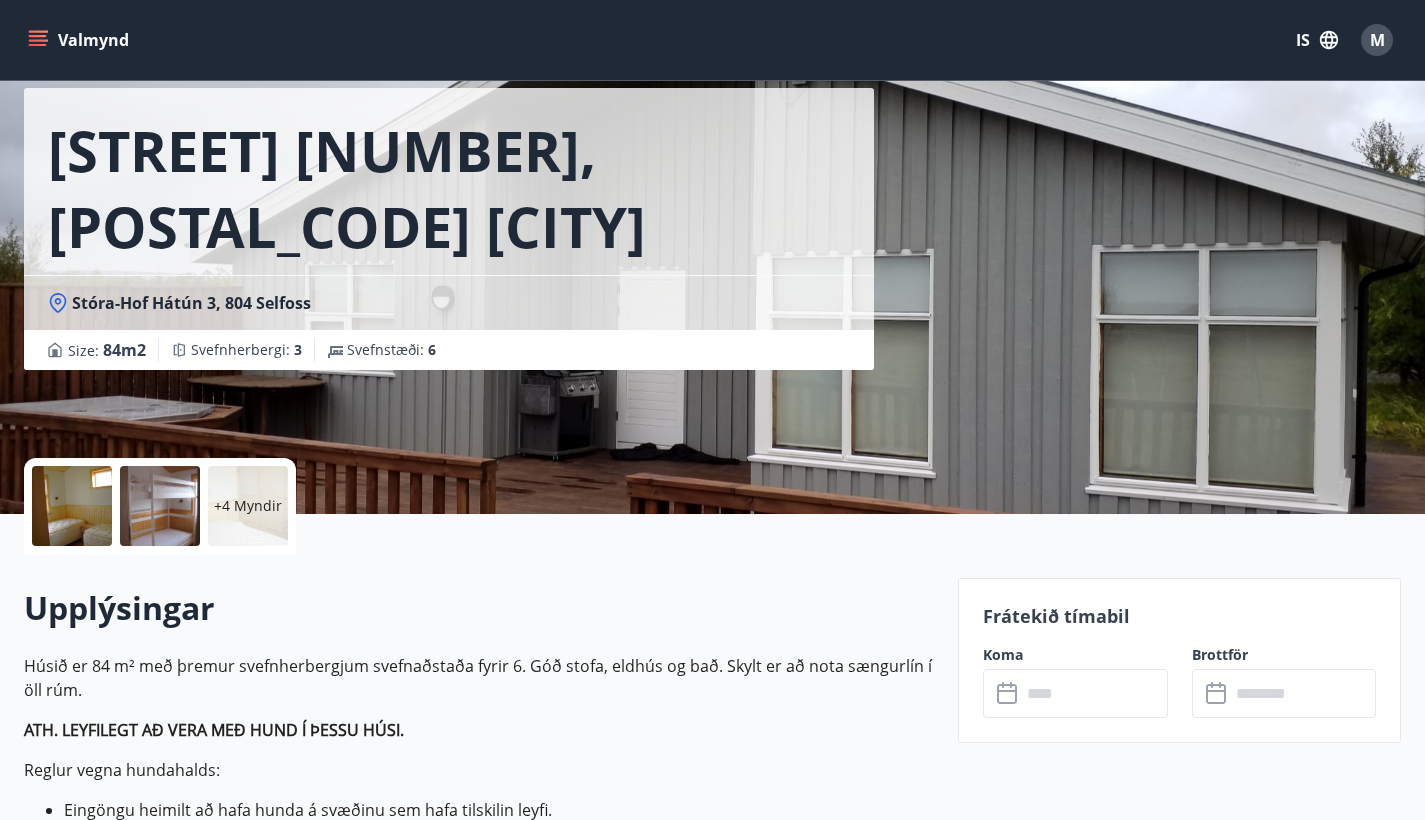 click at bounding box center [72, 506] 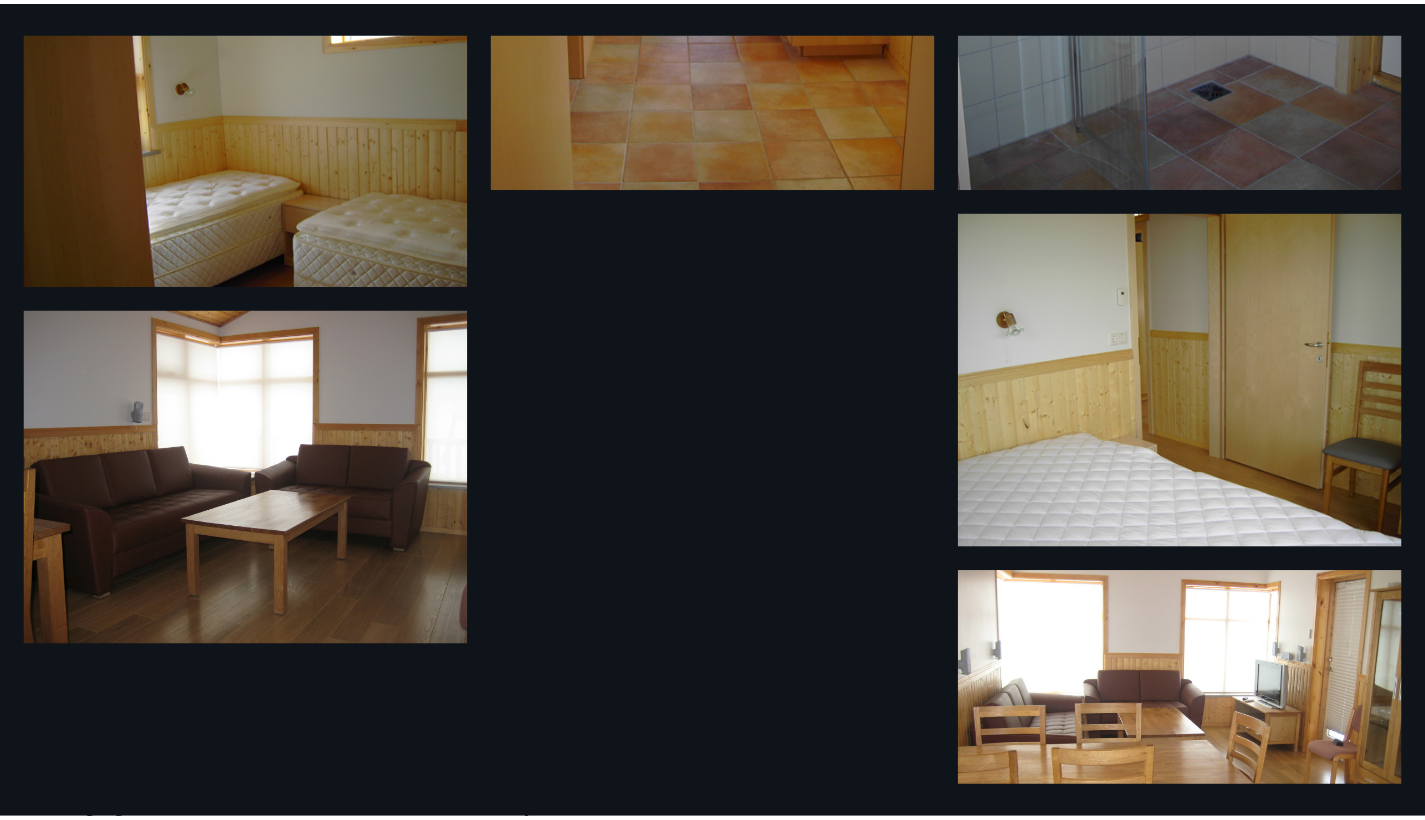 scroll, scrollTop: 0, scrollLeft: 0, axis: both 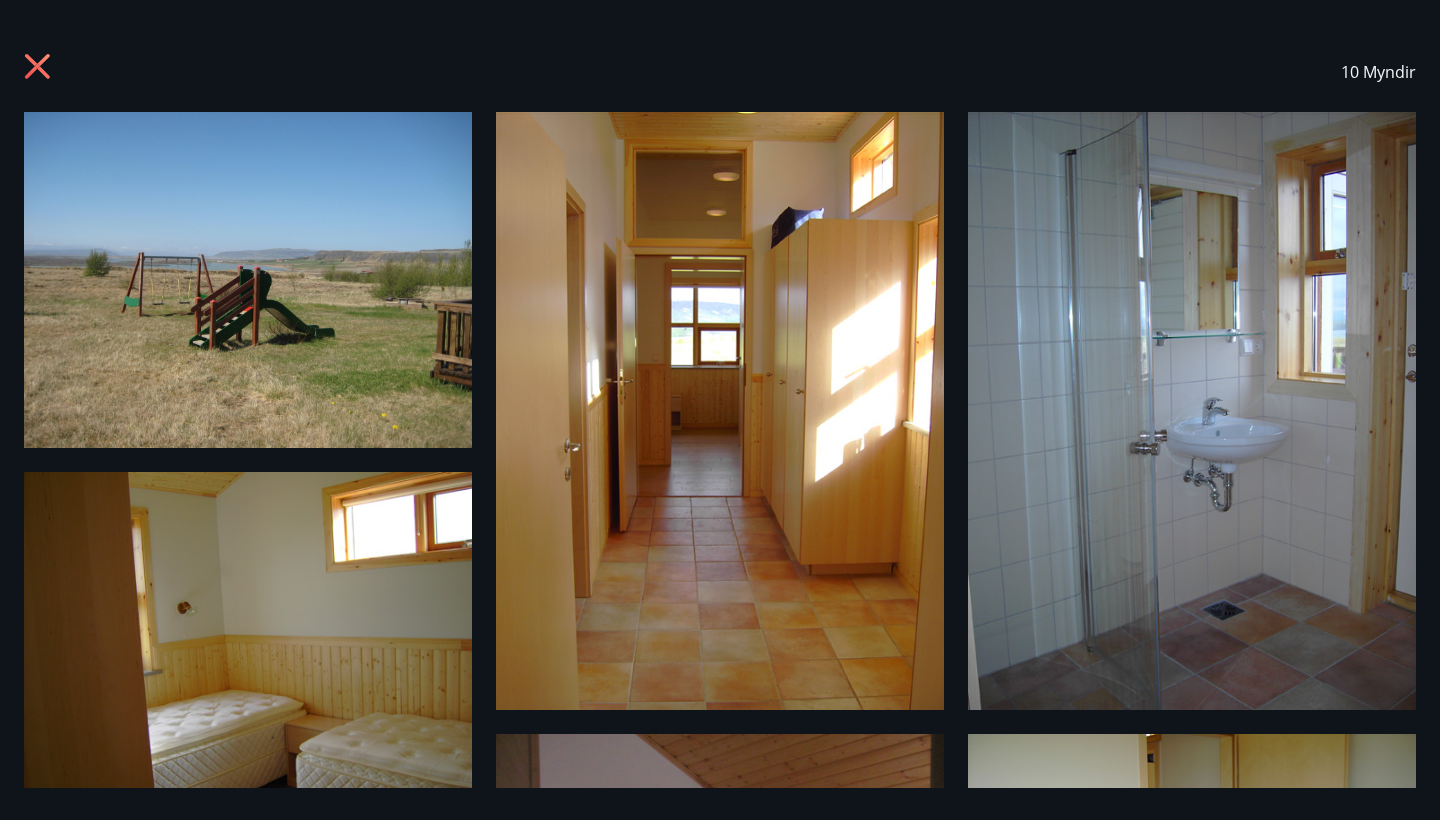 click at bounding box center (40, 69) 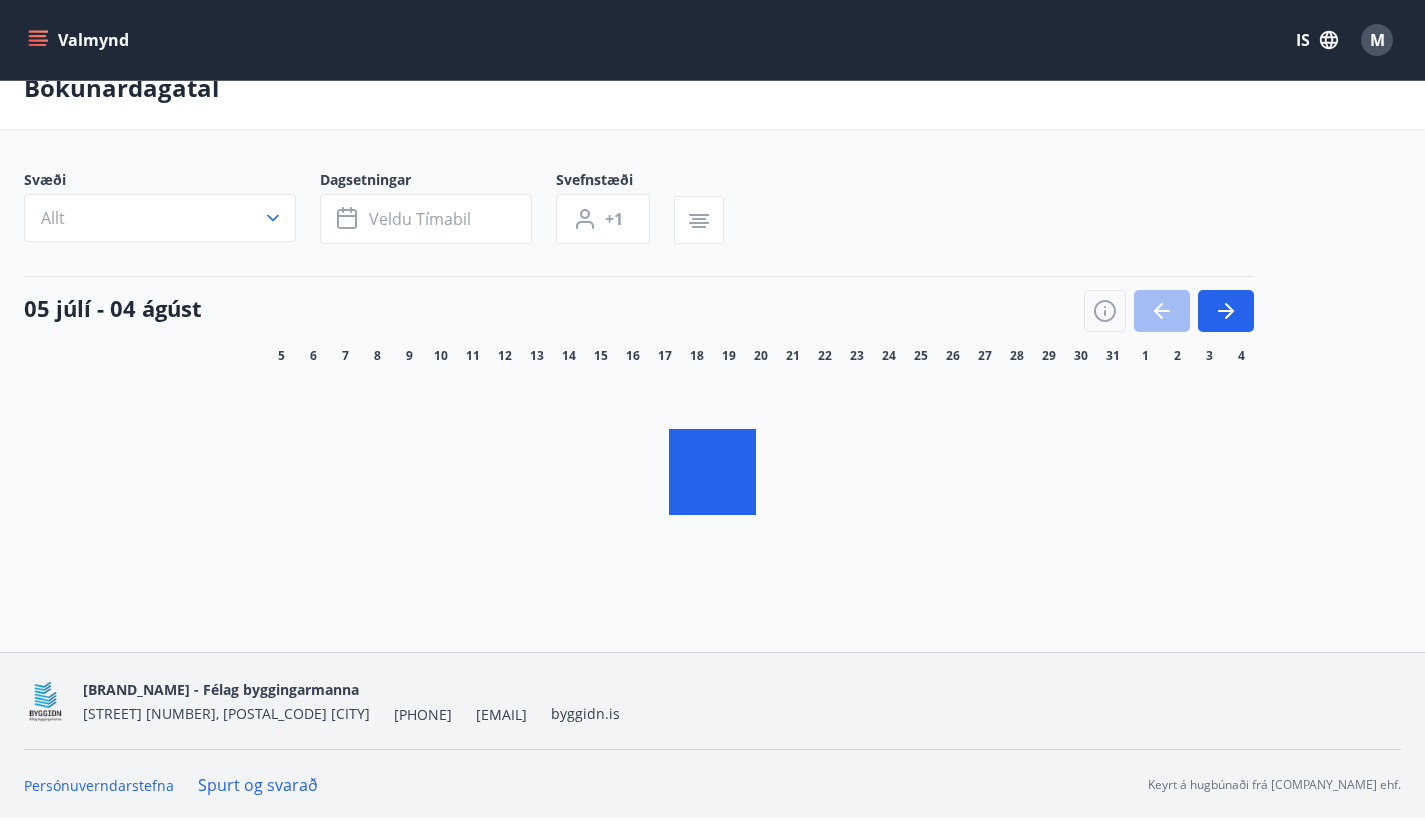 scroll, scrollTop: 33, scrollLeft: 0, axis: vertical 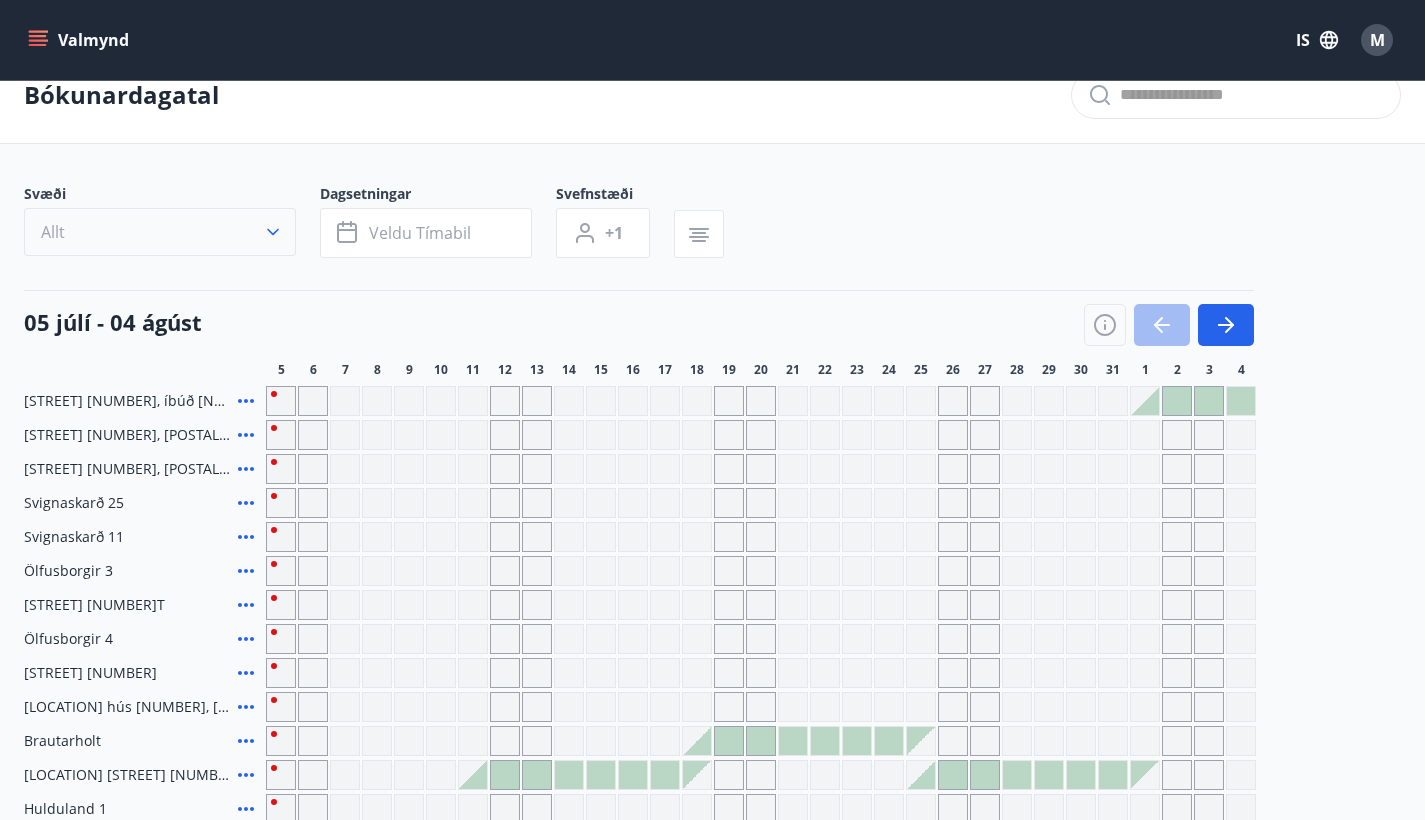 click on "Allt" at bounding box center (160, 232) 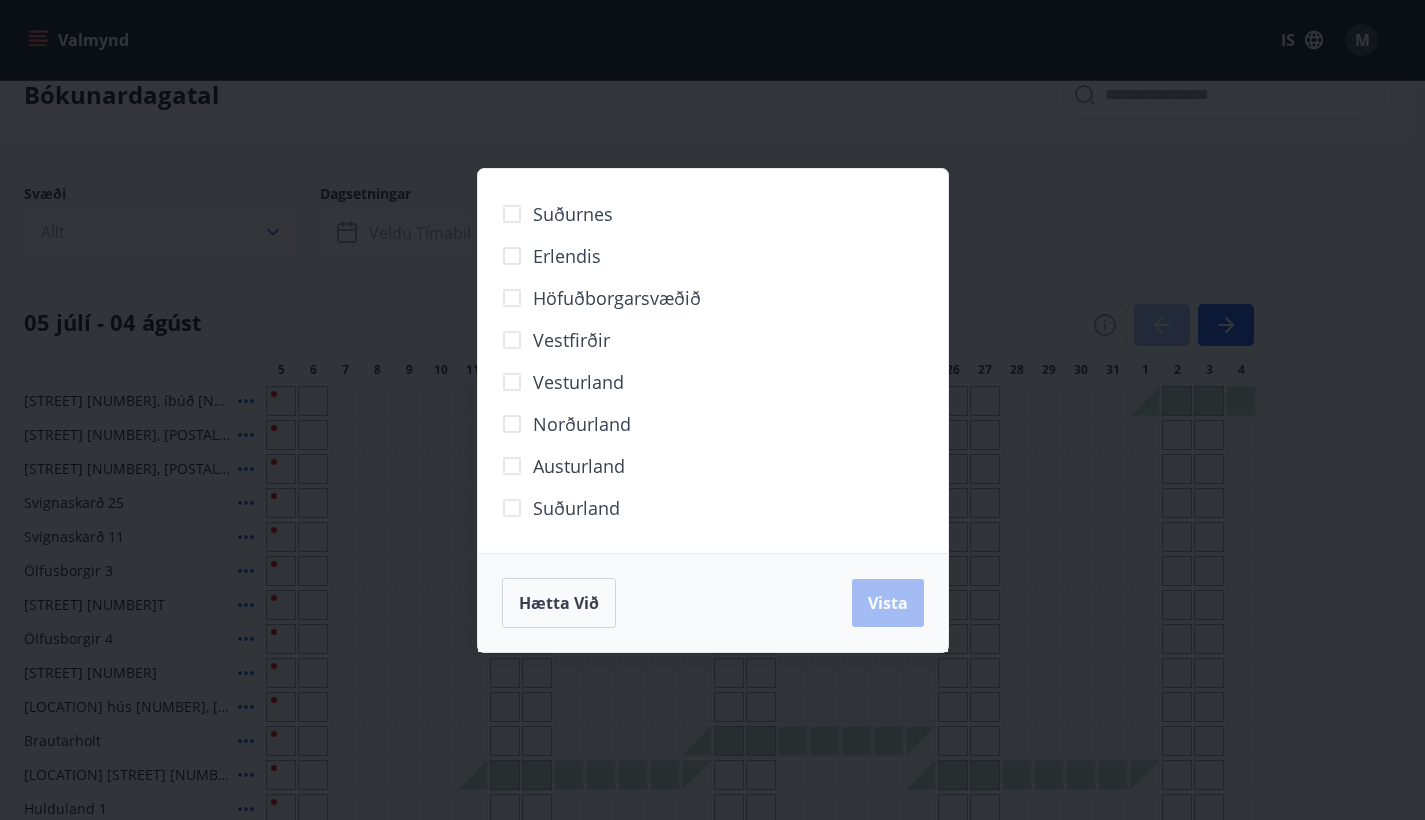 click on "Suðurnes Erlendis Höfuðborgarsvæðið Vestfirðir Vesturland Norðurland Austurland Suðurland Hætta við Vista" at bounding box center [712, 410] 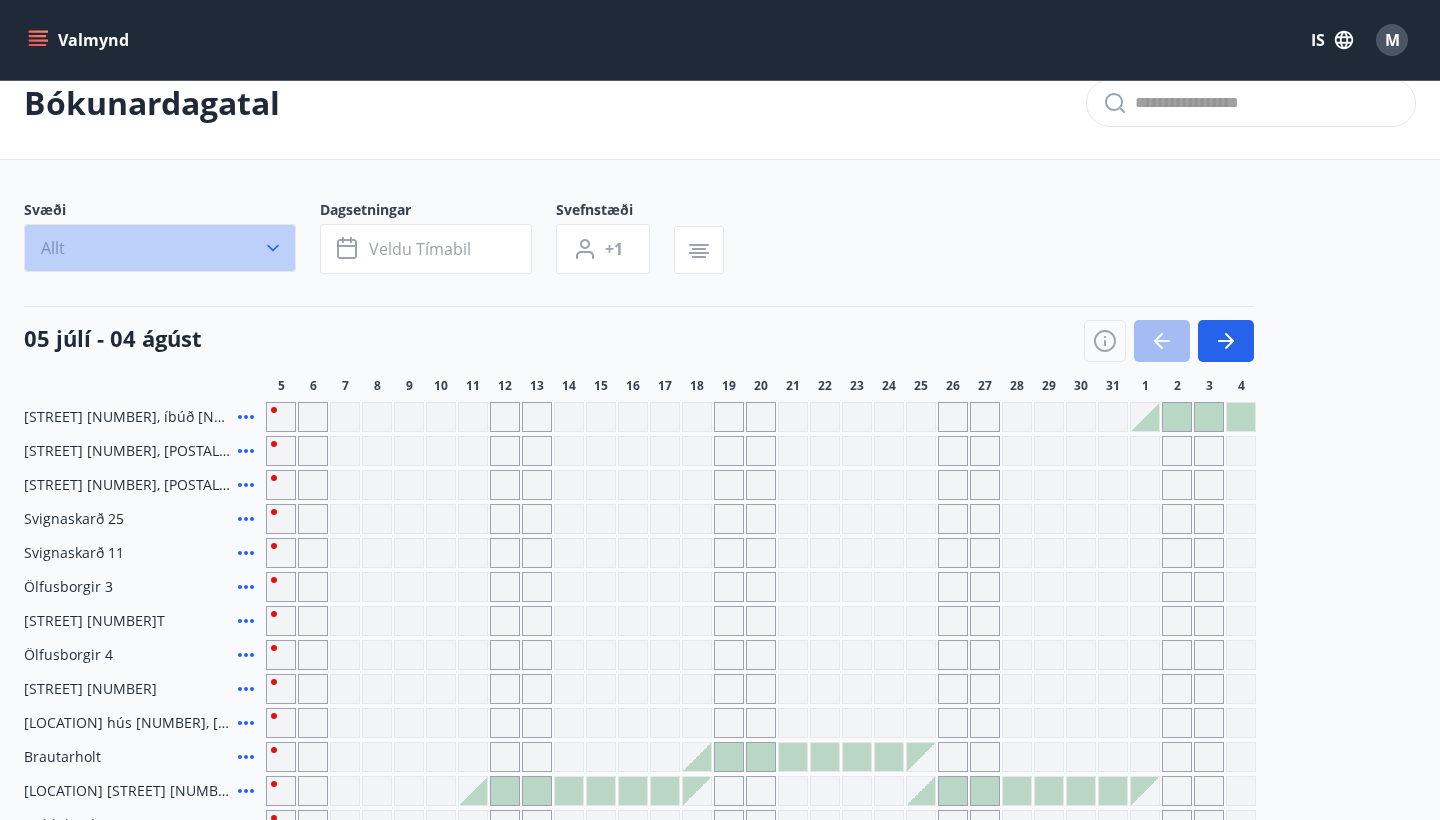 click on "Allt" at bounding box center [160, 248] 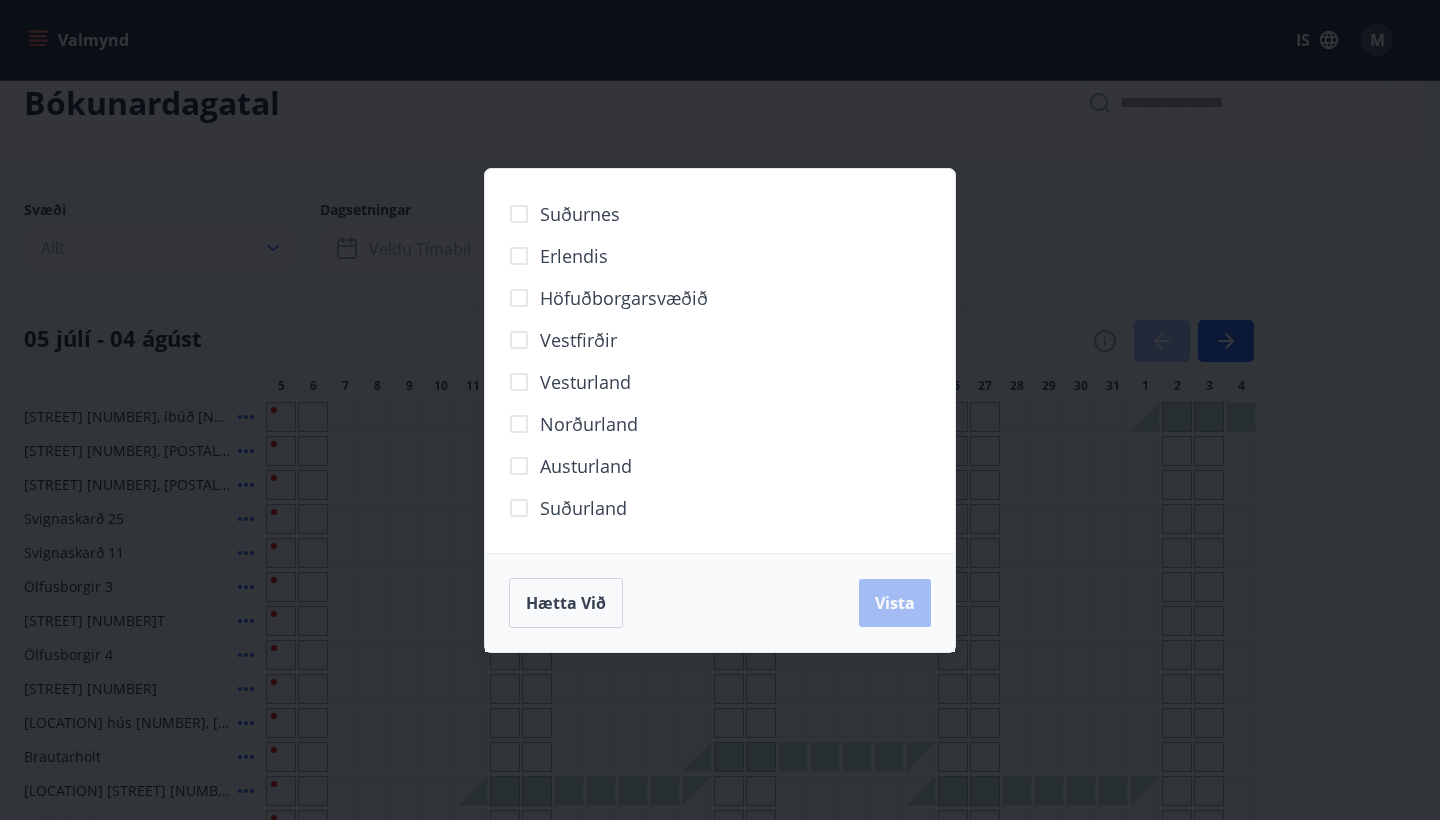 click on "Suðurnes Erlendis Höfuðborgarsvæðið Vestfirðir Vesturland Norðurland Austurland Suðurland Hætta við Vista" at bounding box center [720, 410] 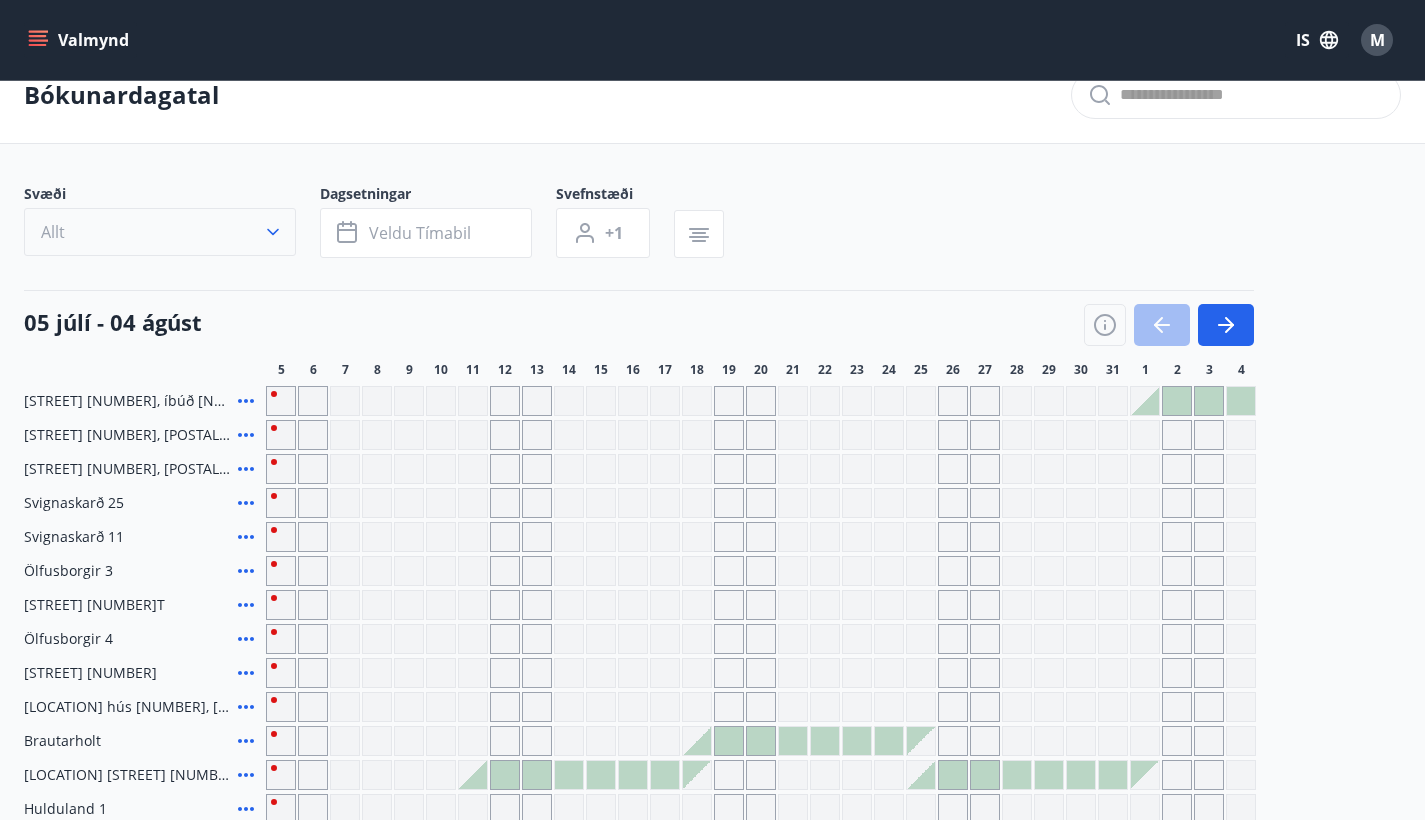 click on "Allt" at bounding box center [160, 232] 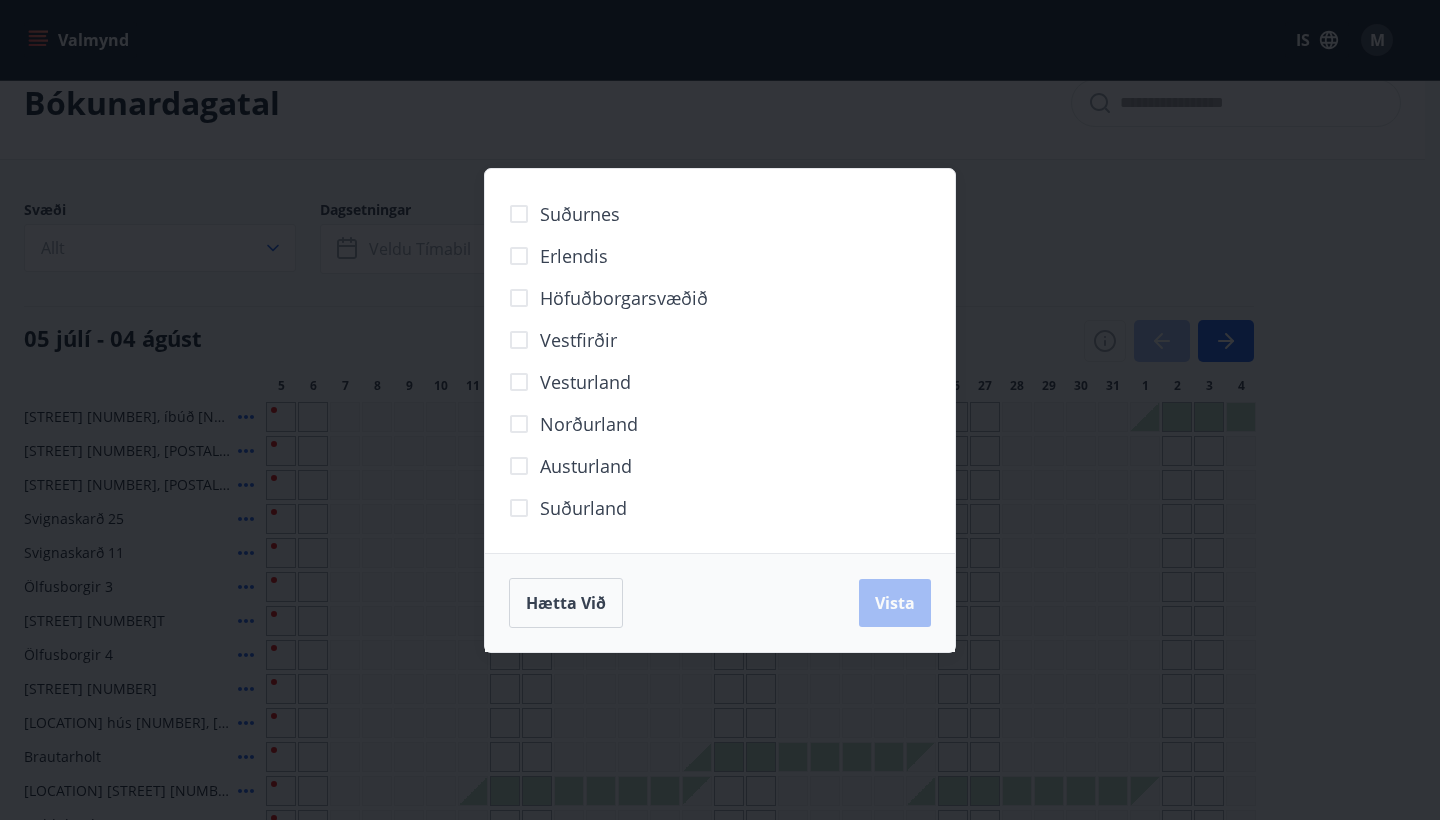 click on "Suðurnes Erlendis Höfuðborgarsvæðið Vestfirðir Vesturland Norðurland Austurland Suðurland Hætta við Vista" at bounding box center (720, 410) 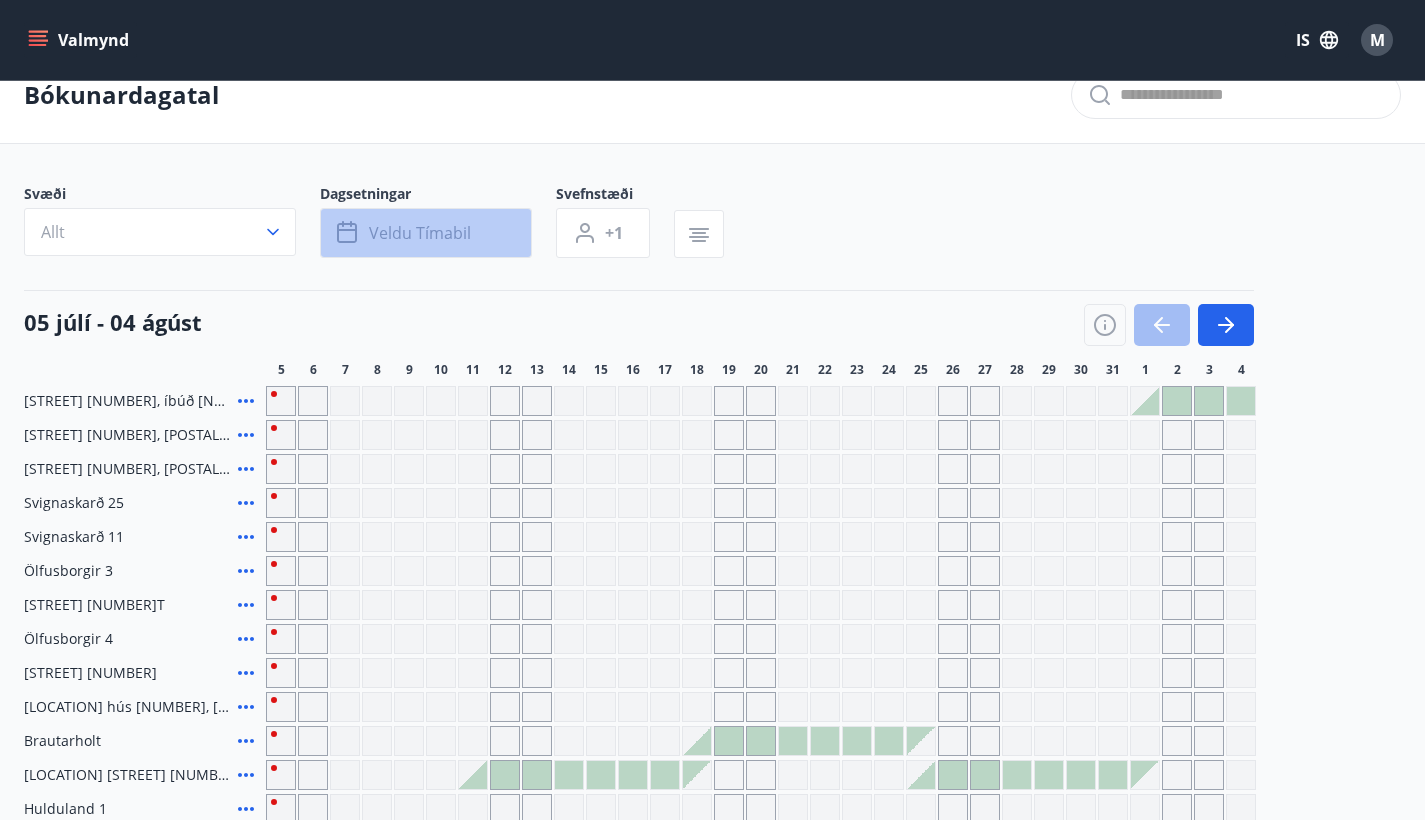 click on "Veldu tímabil" at bounding box center (426, 233) 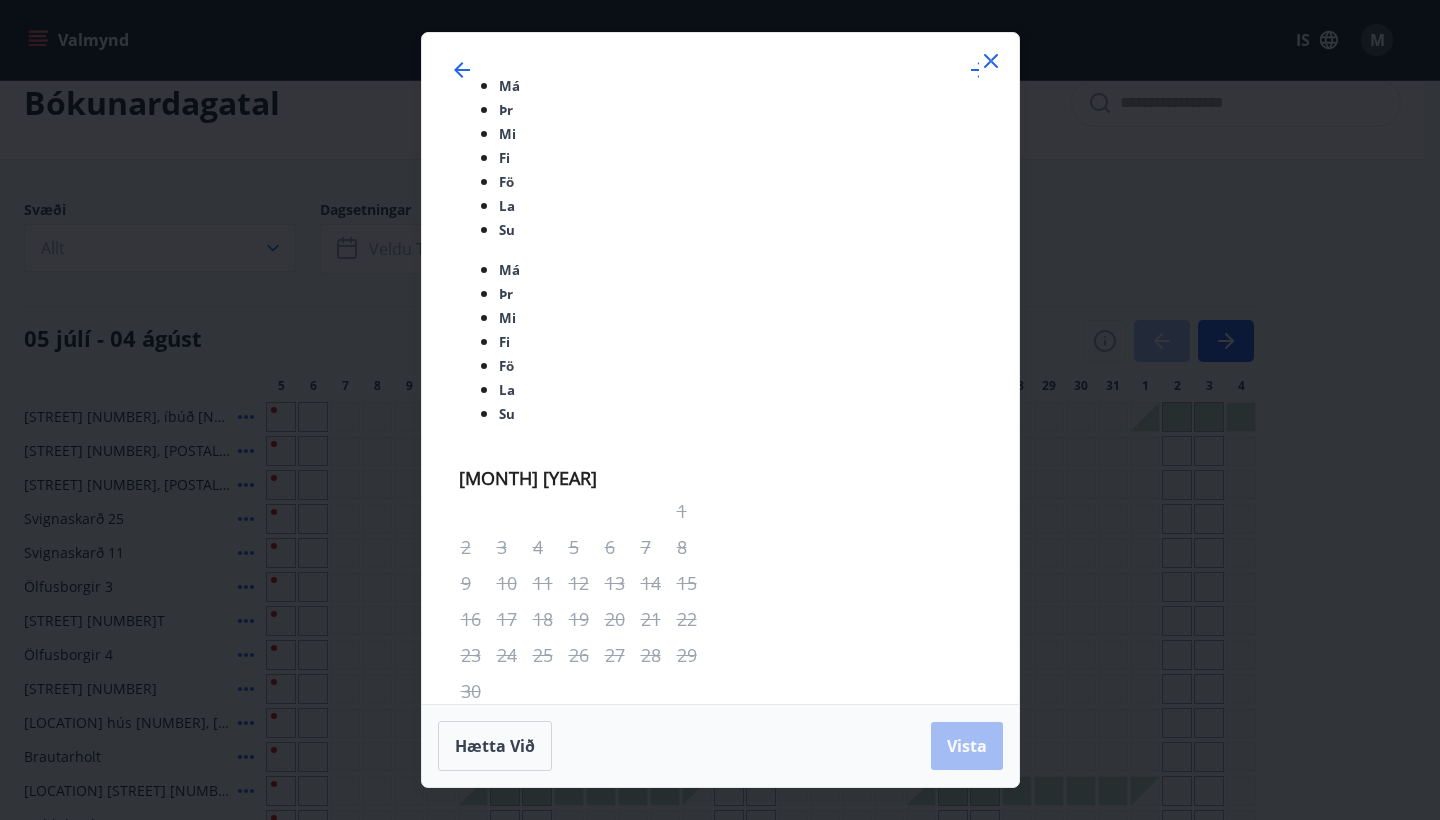 click on "Má Þr Mi Fi Fö La Su Má Þr Mi Fi Fö La Su júní 2025 1 2 3 4 5 6 7 8 9 10 11 12 13 14 15 16 17 18 19 20 21 22 23 24 25 26 27 28 29 30 júlí 2025 1 2 3 4 5 6 7 8 9 10 11 12 13 14 15 16 17 18 19 20 21 22 23 24 25 26 27 28 29 30 31 ágúst 2025 1 2 3 4 5 6 7 8 9 10 11 12 13 14 15 16 17 18 19 20 21 22 23 24 25 26 27 28 29 30 31 september 2025 1 2 3 4 5 6 7 8 9 10 11 12 13 14 15 16 17 18 19 20 21 22 23 24 25 26 27 28 29 30 Hætta við Vista" at bounding box center [720, 410] 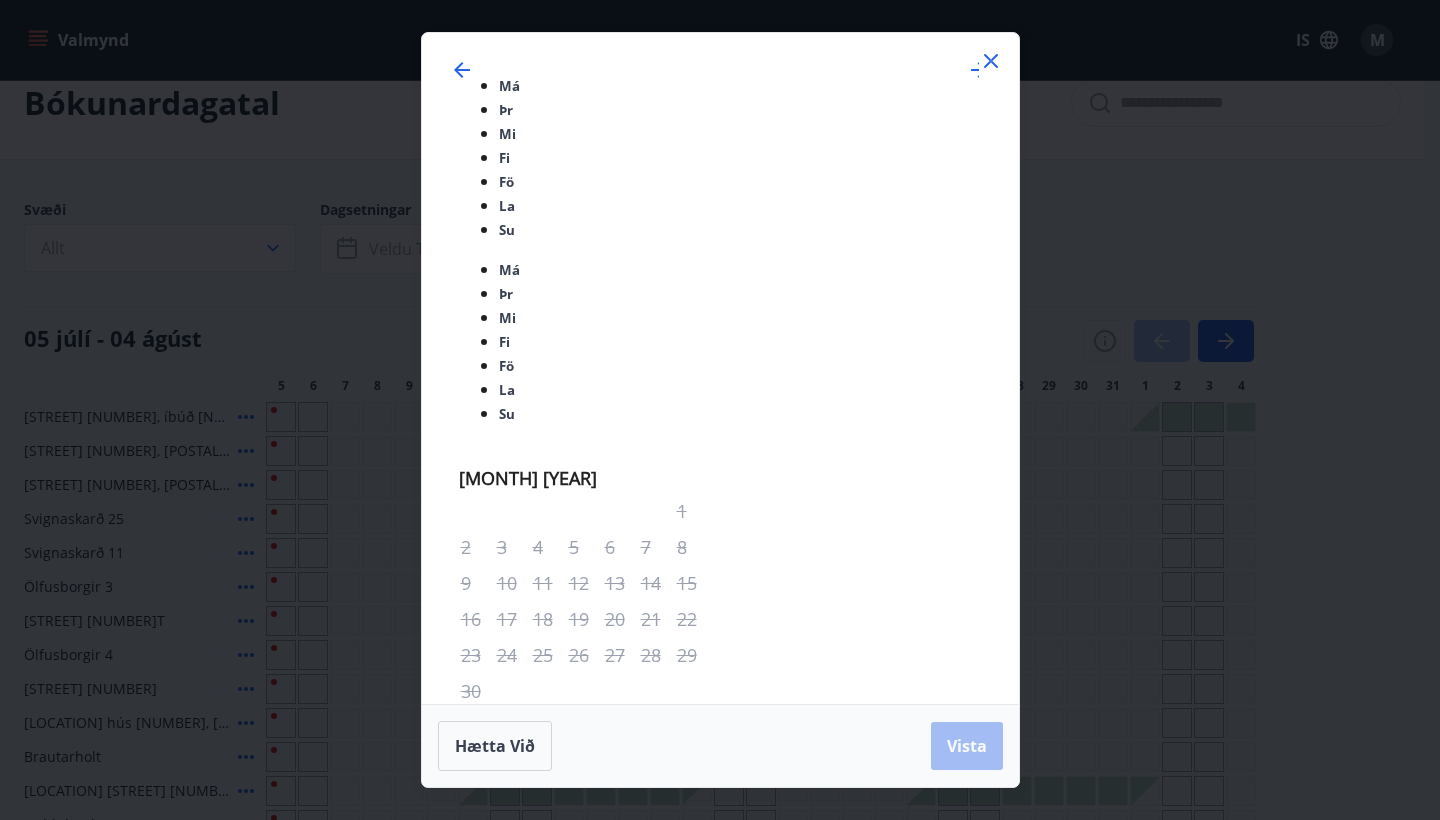 click at bounding box center (991, 61) 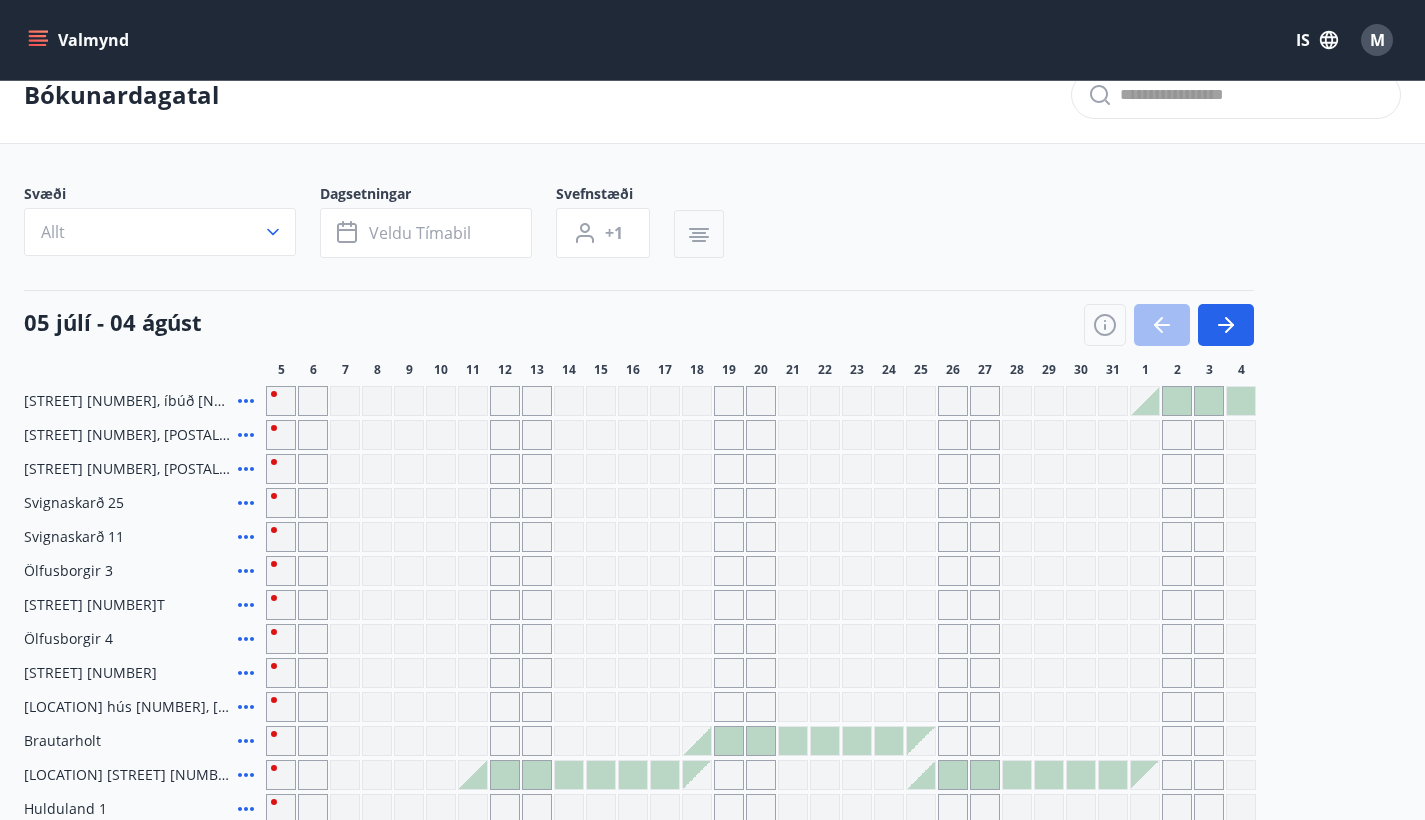 click at bounding box center (699, 234) 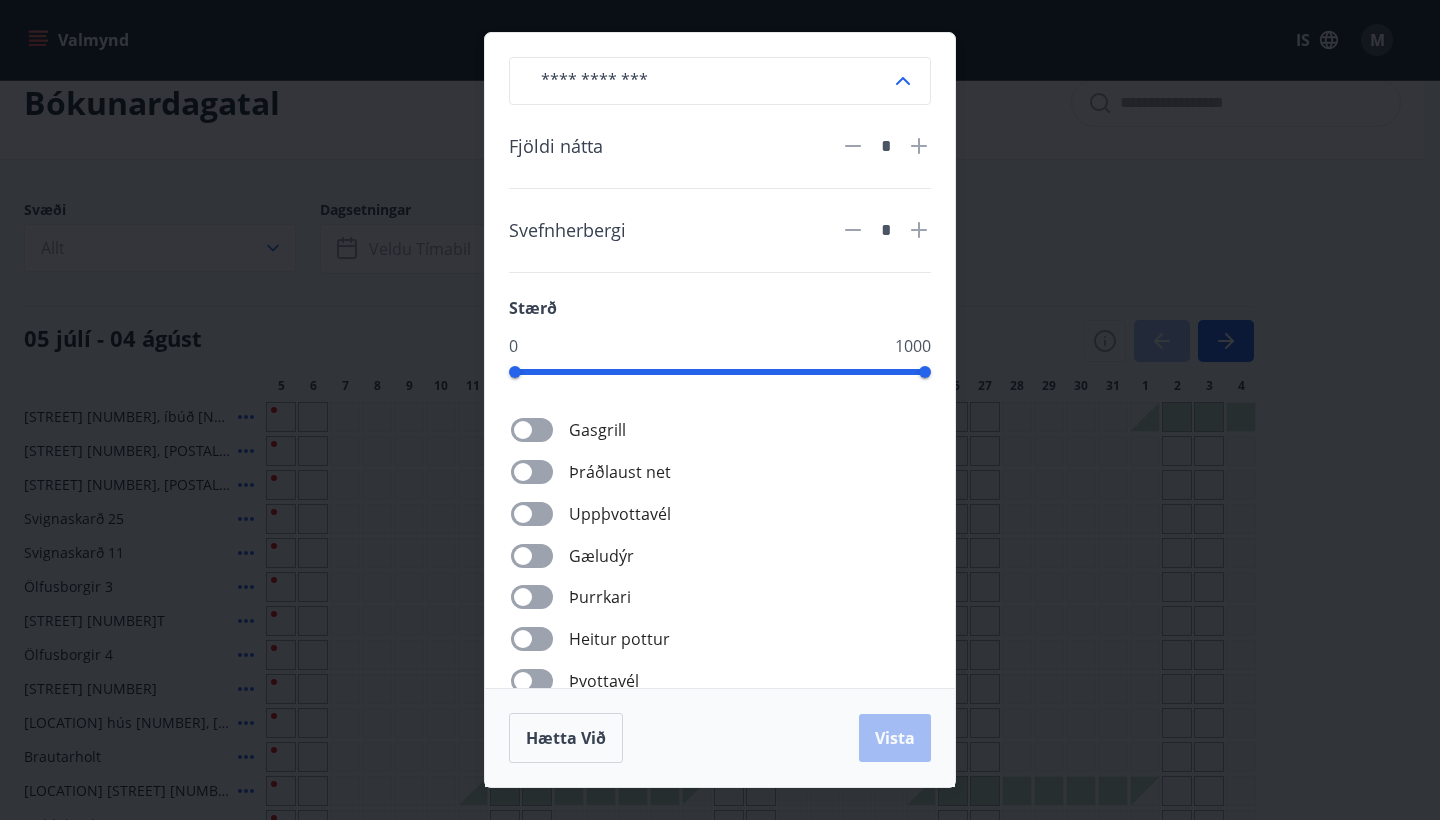 click on "​ Fjöldi nátta * Svefnherbergi * Stærð 0 1000 Gasgrill Þráðlaust net Uppþvottavél Gæludýr Þurrkari Heitur pottur Þvottavél Aðgengi fyrir hjólastól Hleðslustöð fyrir rafbíla Hætta við Vista" at bounding box center [720, 410] 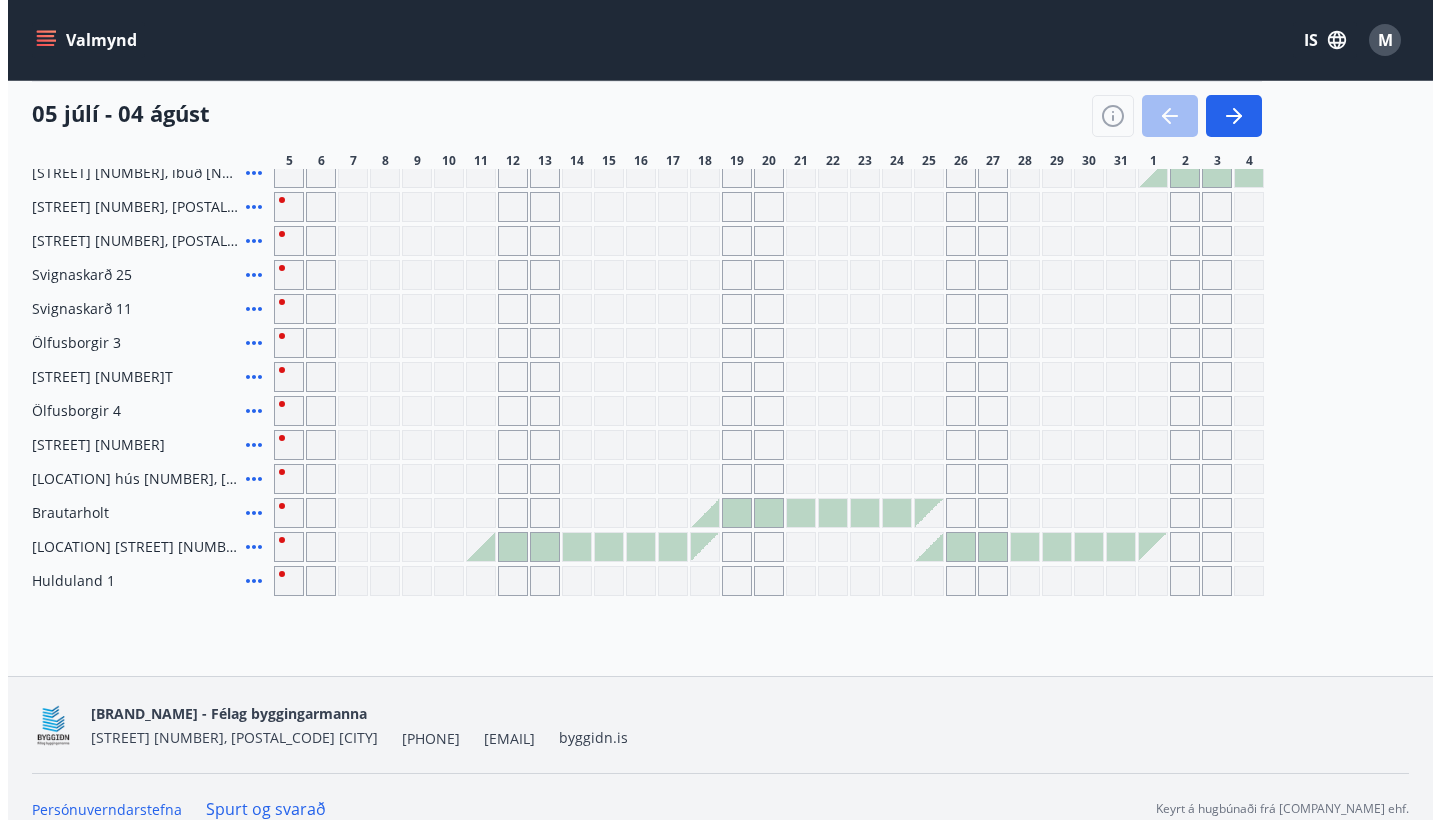 scroll, scrollTop: 0, scrollLeft: 0, axis: both 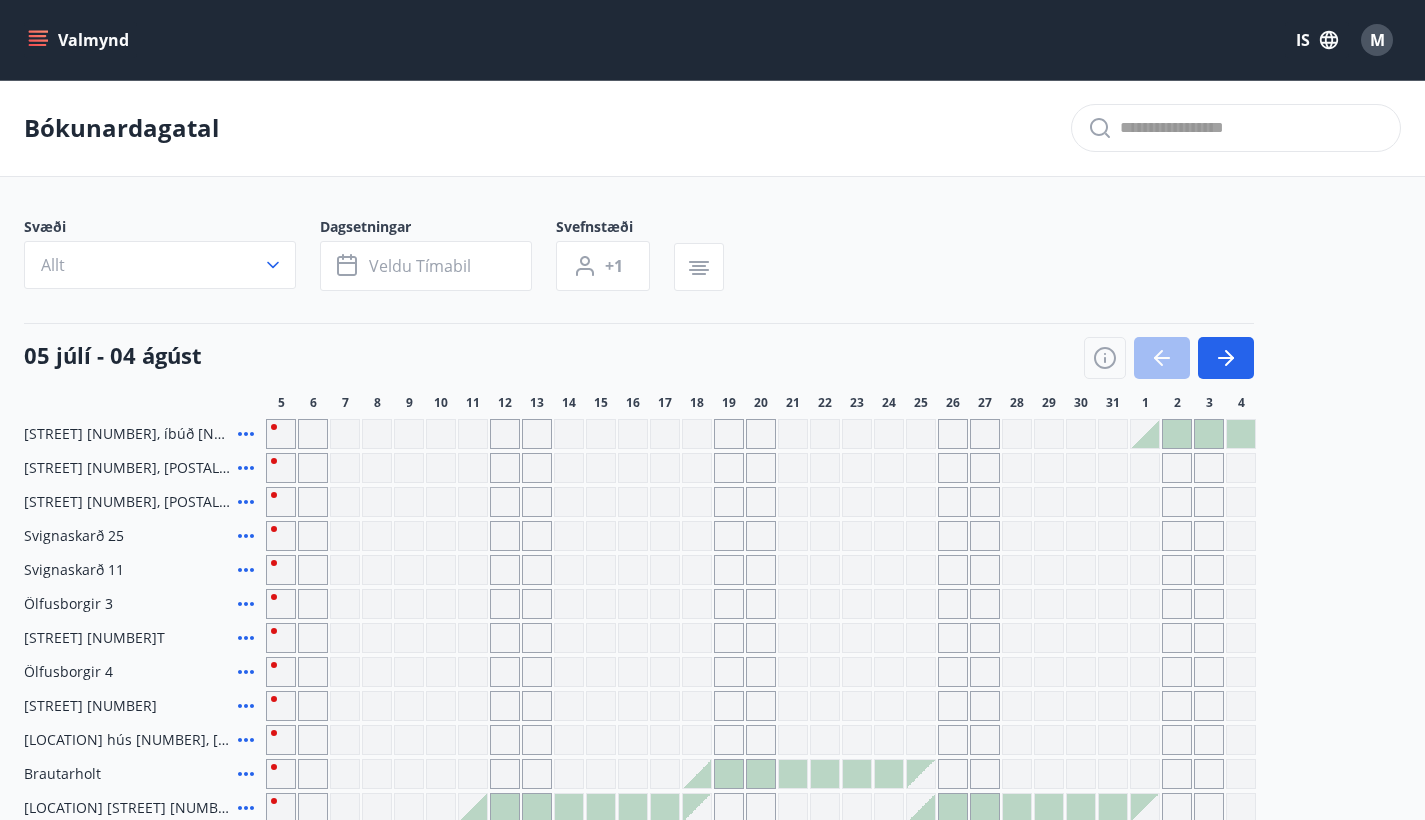 click on "M" at bounding box center (1377, 40) 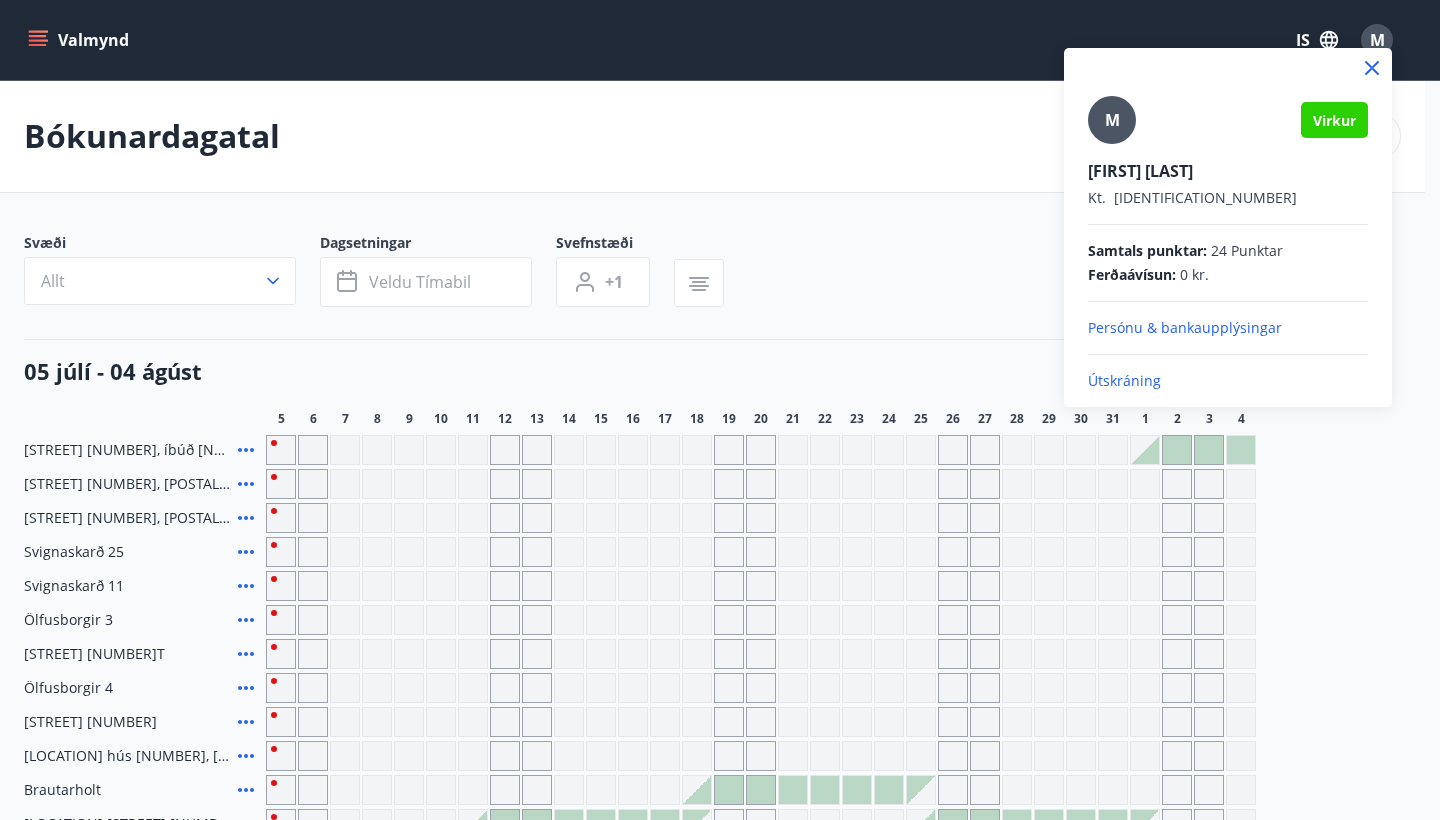 click on "Útskráning" at bounding box center (1228, 328) 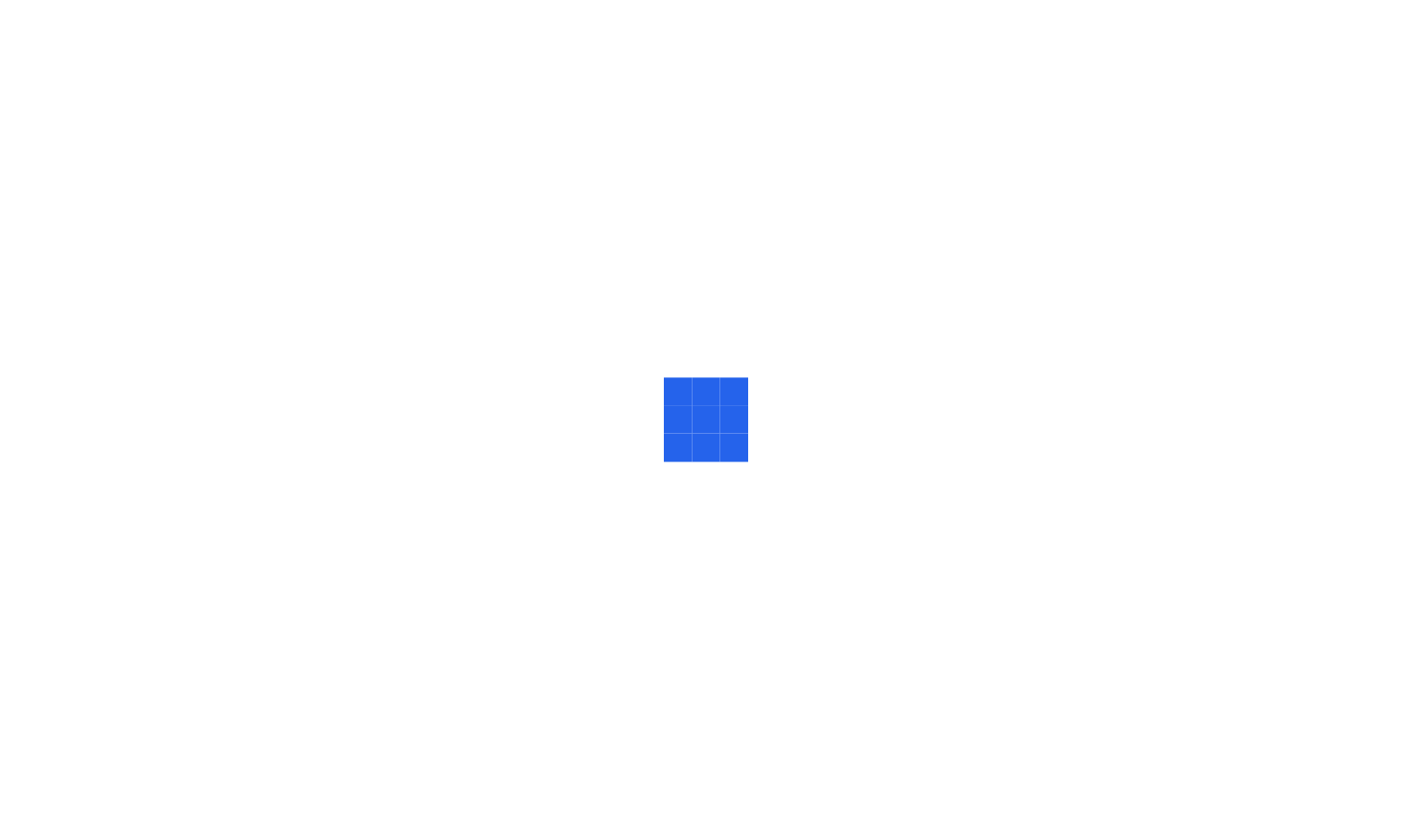 scroll, scrollTop: 0, scrollLeft: 0, axis: both 